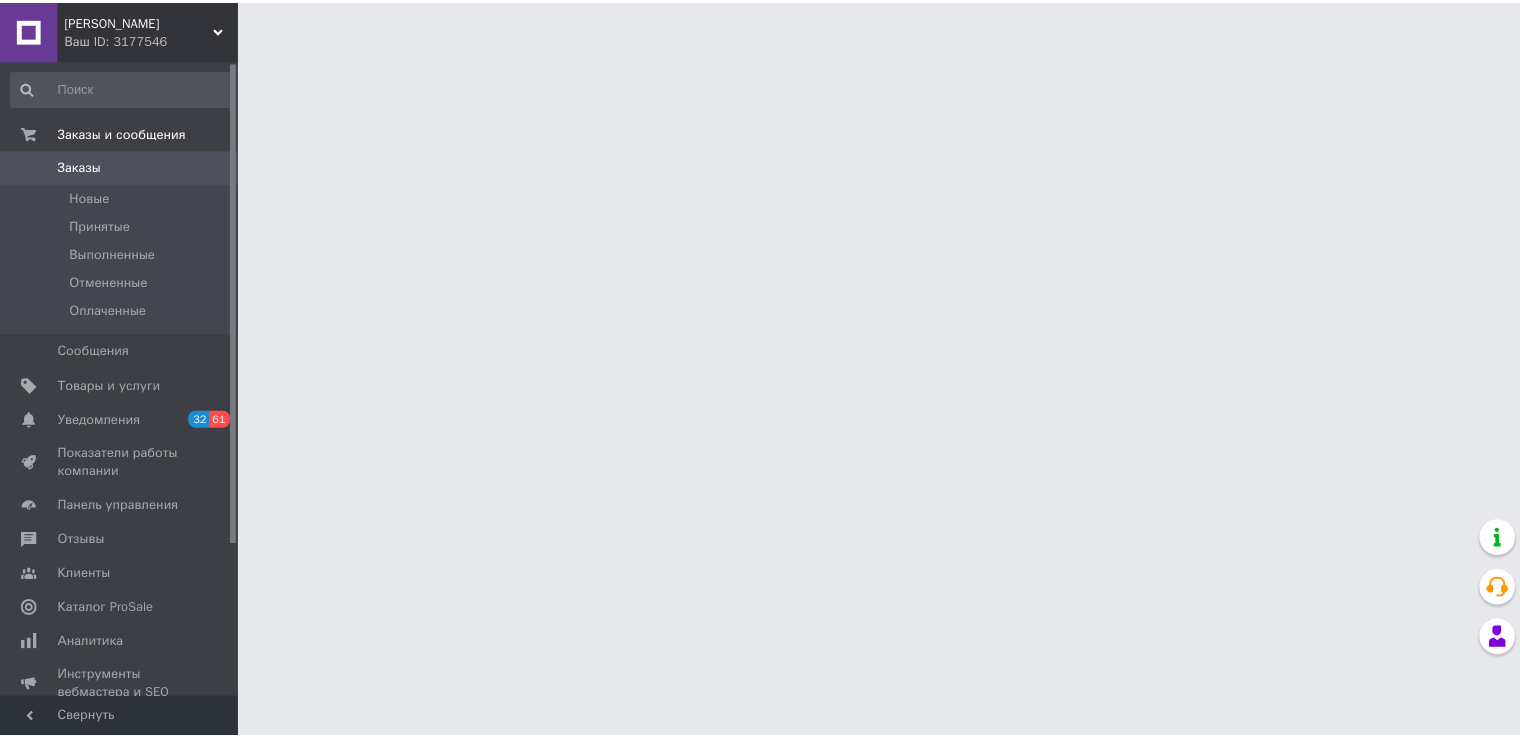 scroll, scrollTop: 0, scrollLeft: 0, axis: both 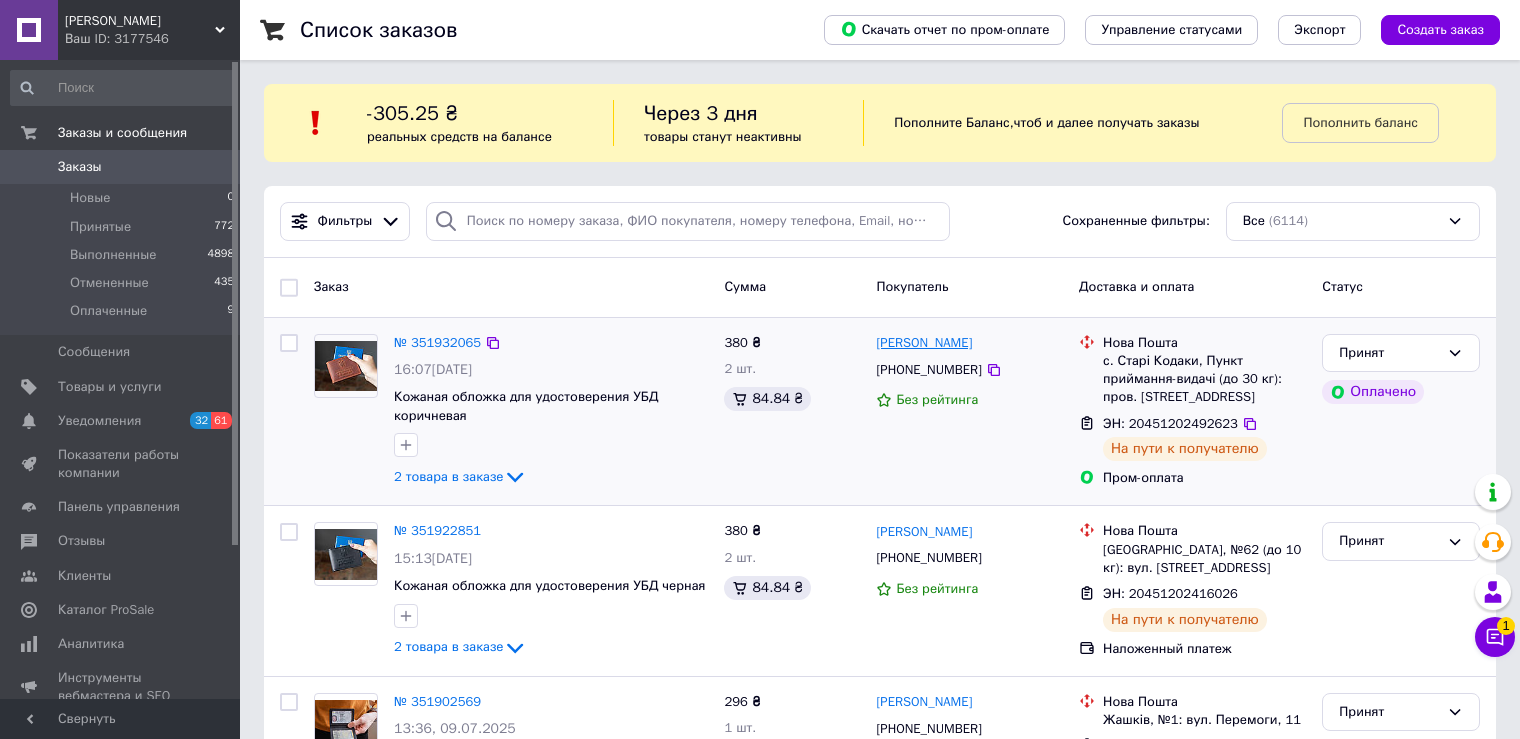 drag, startPoint x: 996, startPoint y: 348, endPoint x: 890, endPoint y: 341, distance: 106.23088 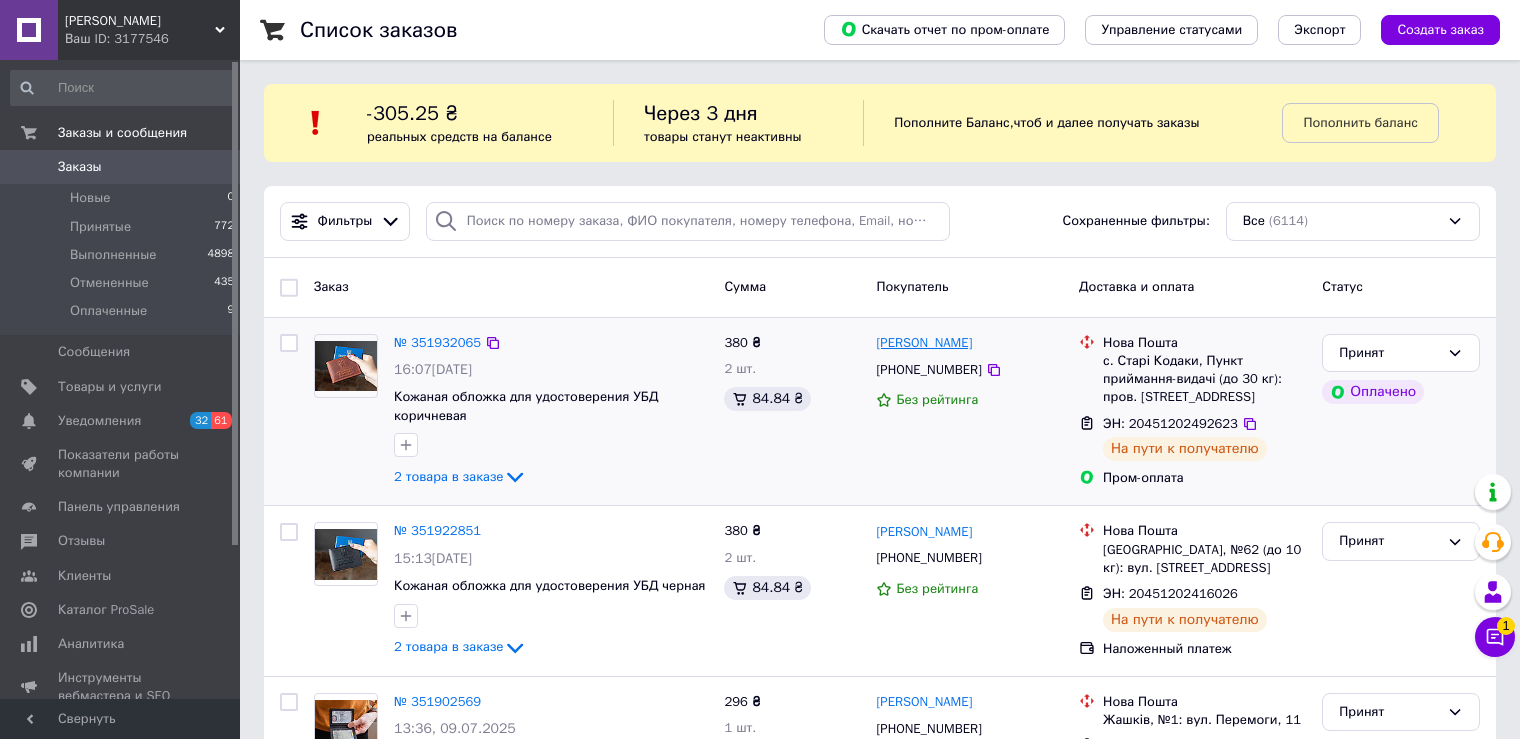click on "[PERSON_NAME]" at bounding box center (969, 343) 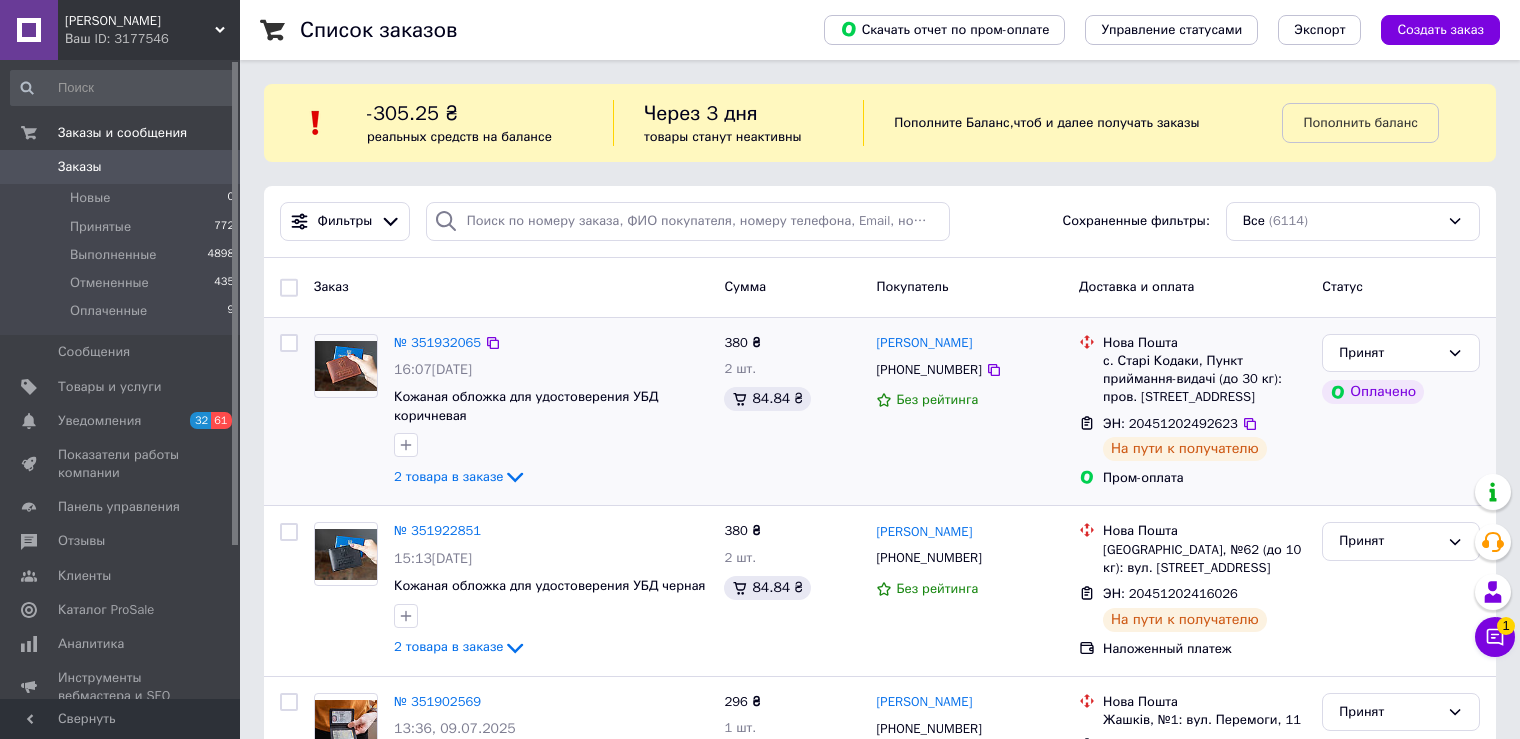 copy on "[PERSON_NAME]" 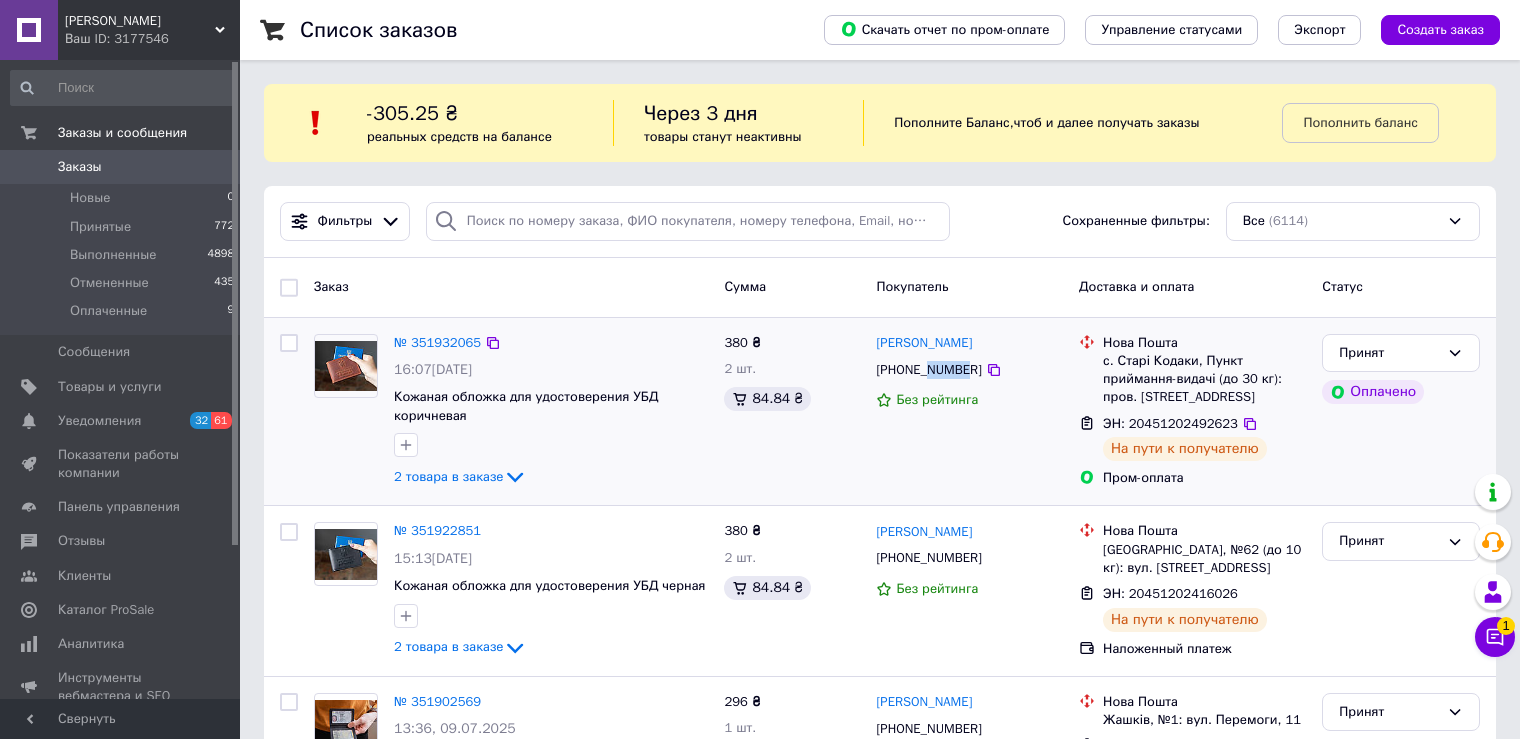 drag, startPoint x: 965, startPoint y: 373, endPoint x: 931, endPoint y: 372, distance: 34.0147 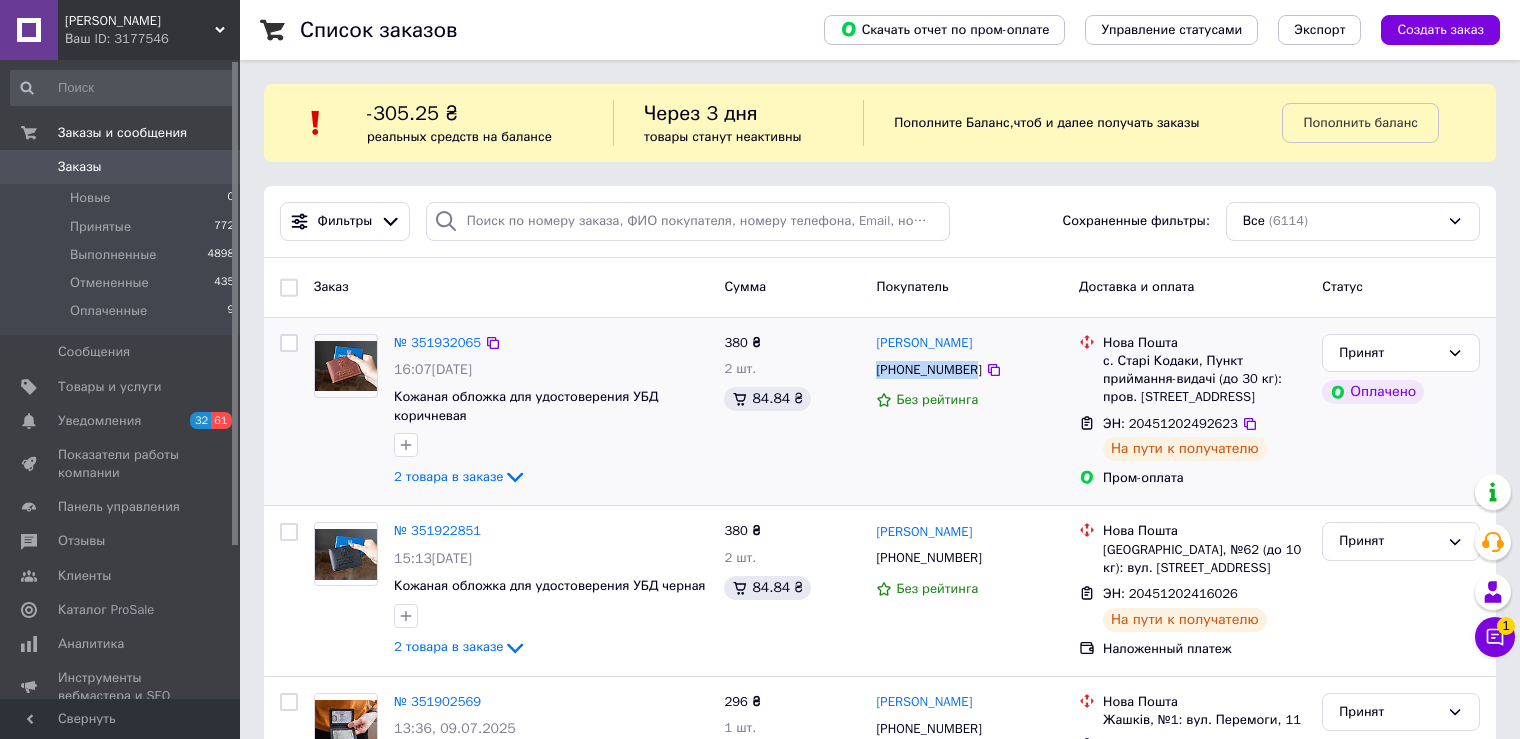 drag, startPoint x: 967, startPoint y: 372, endPoint x: 879, endPoint y: 363, distance: 88.45903 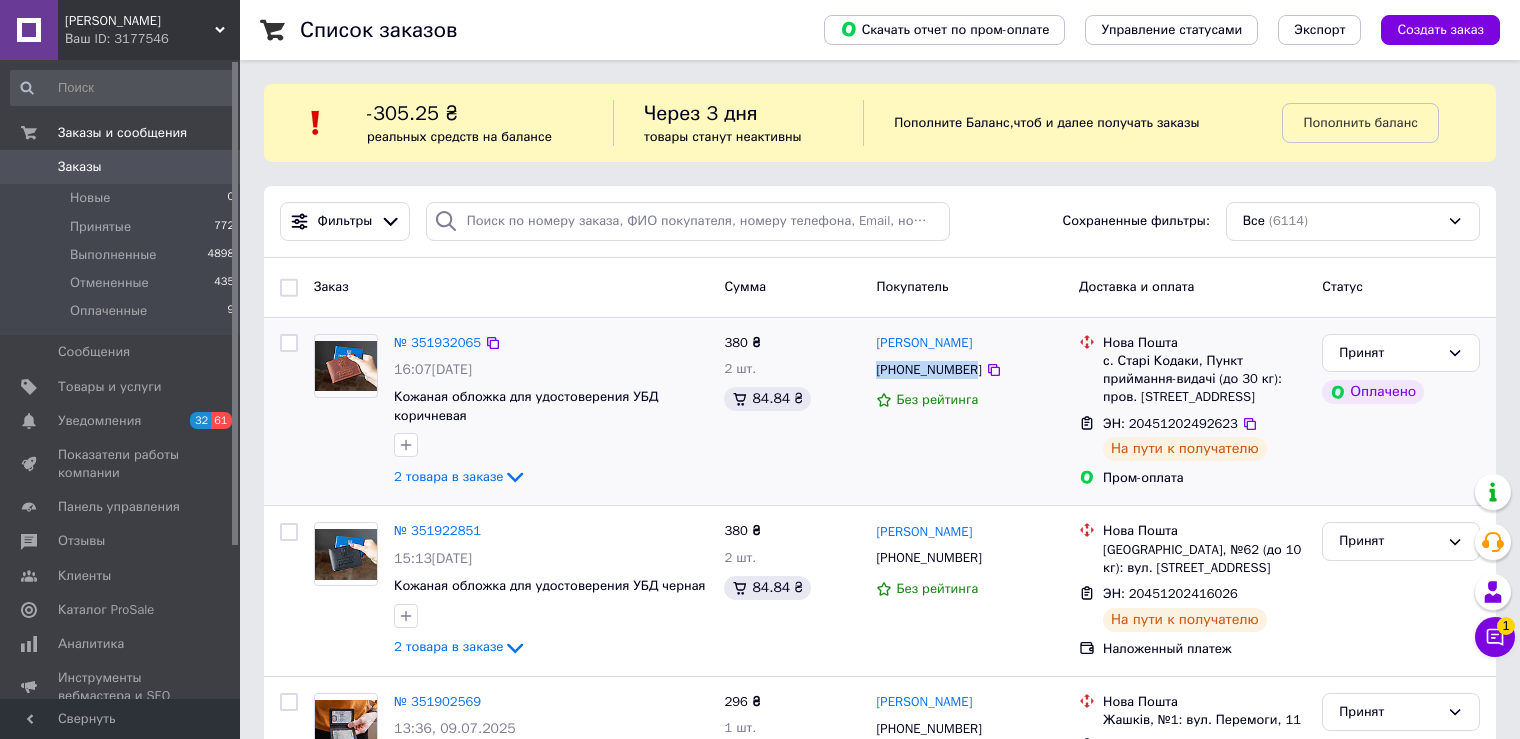 click on "[PHONE_NUMBER]" at bounding box center (928, 370) 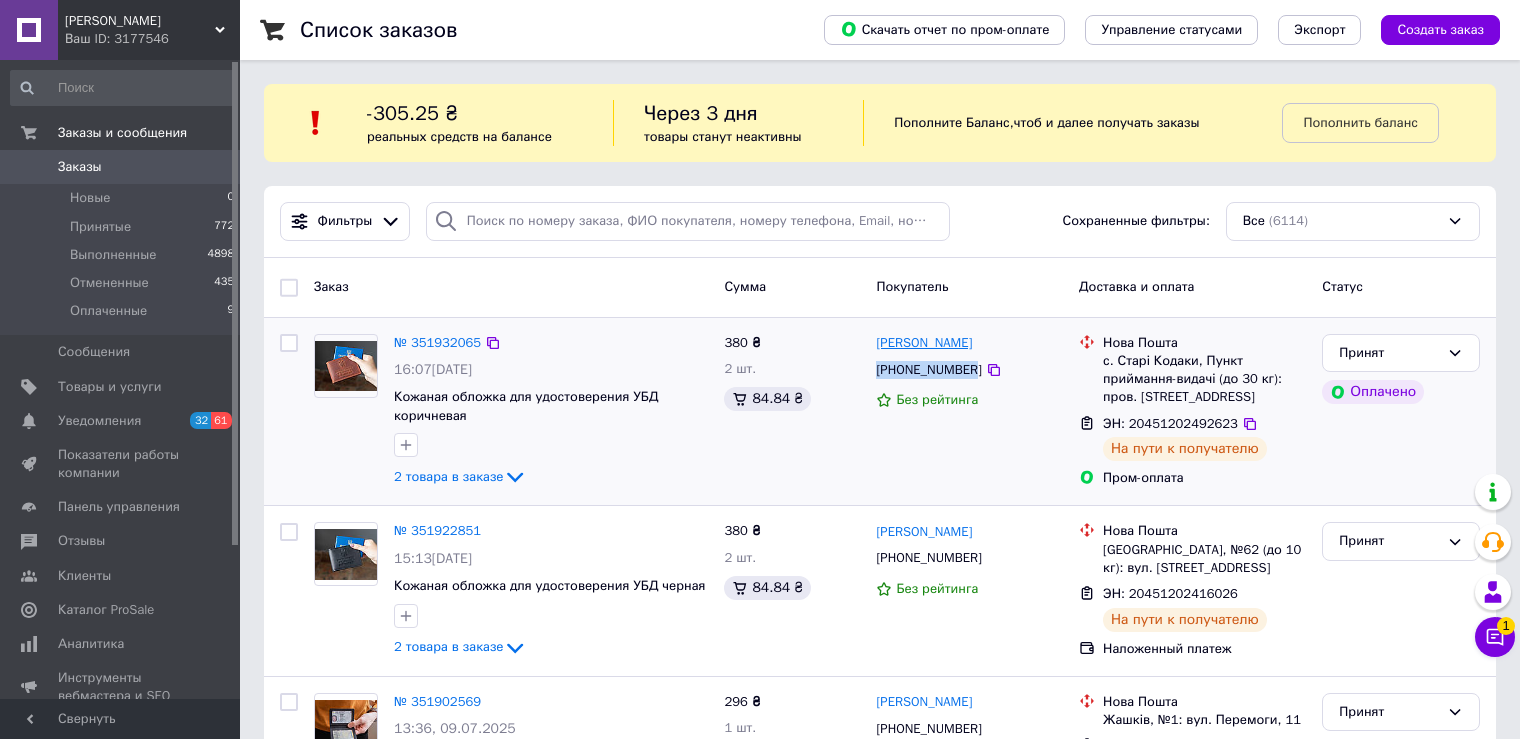copy on "[PHONE_NUMBER]" 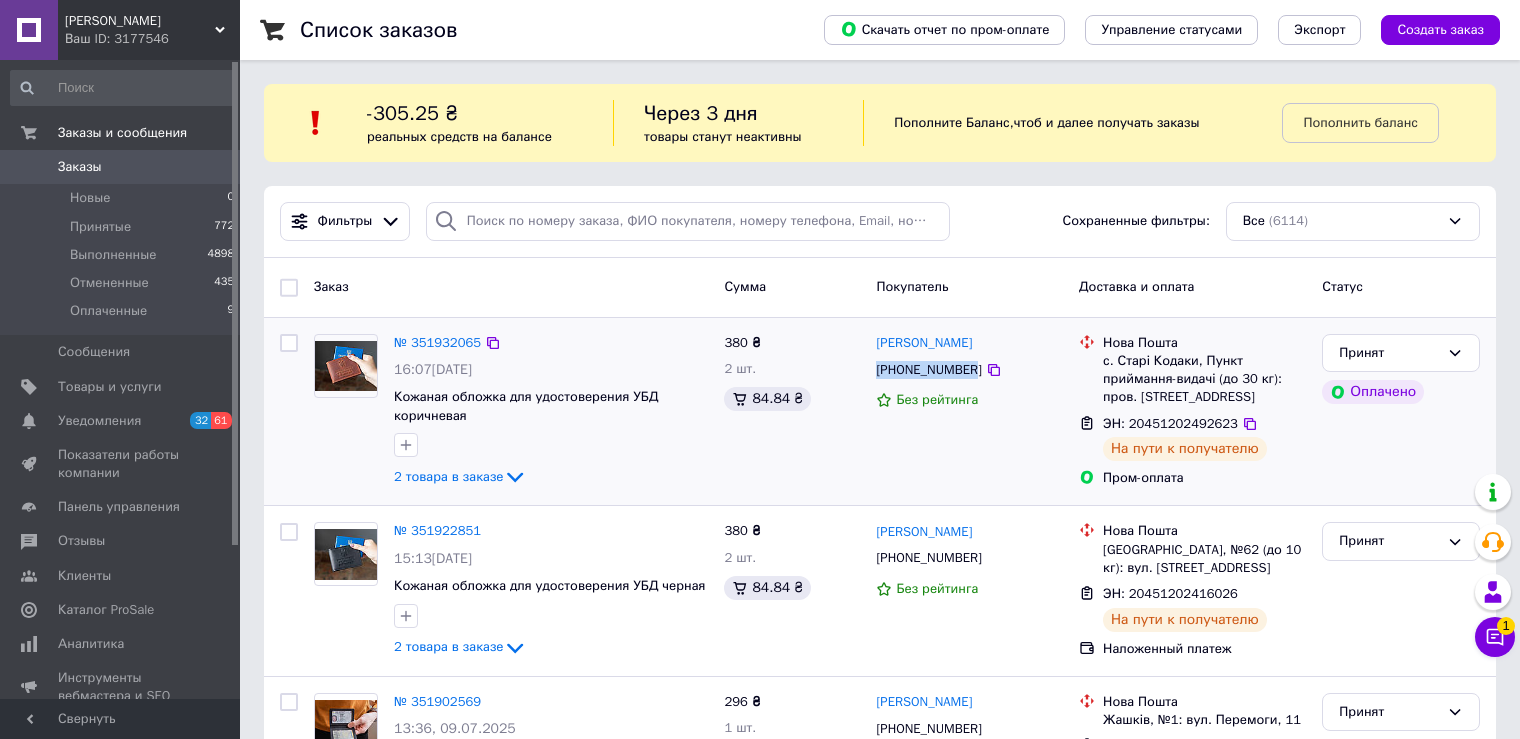 scroll, scrollTop: 100, scrollLeft: 0, axis: vertical 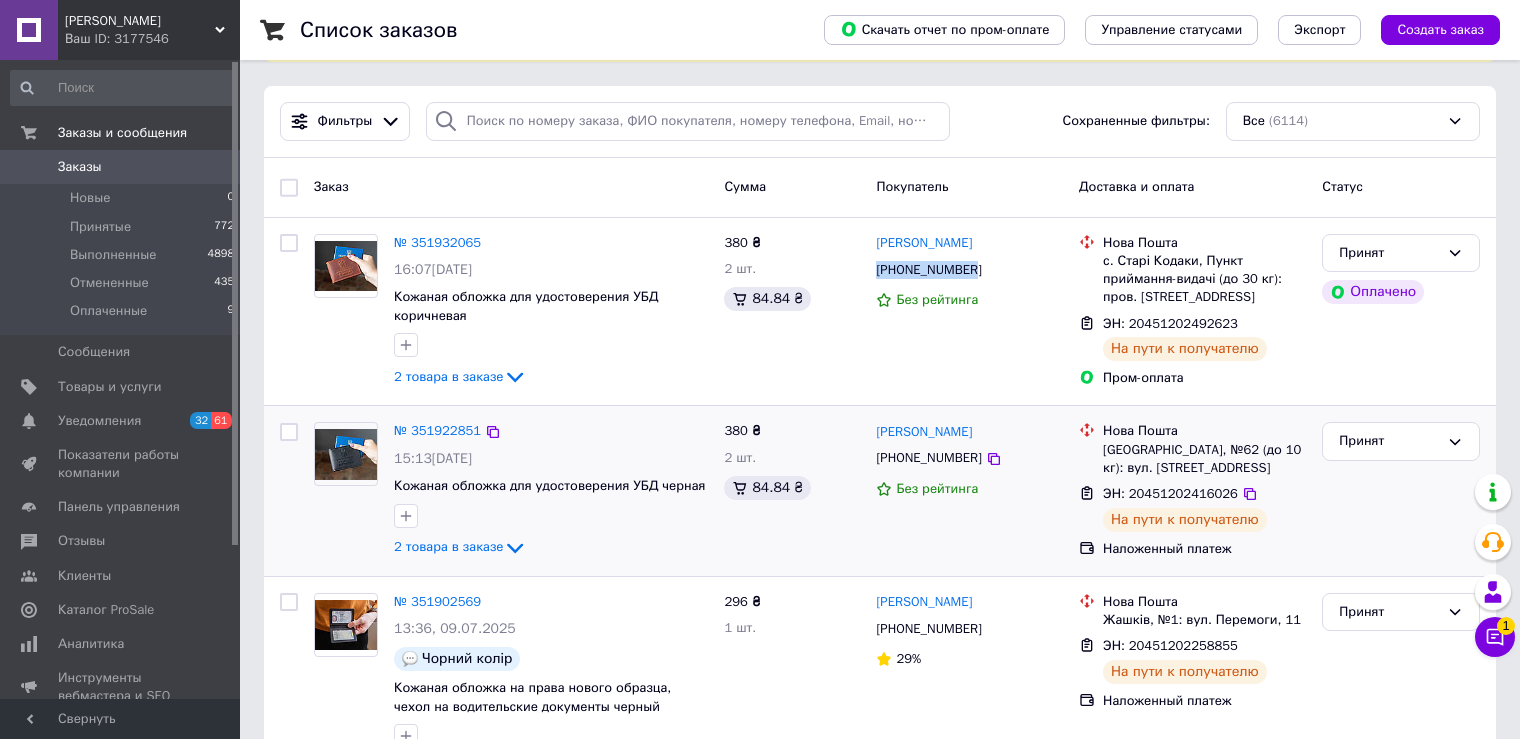 drag, startPoint x: 1016, startPoint y: 432, endPoint x: 873, endPoint y: 432, distance: 143 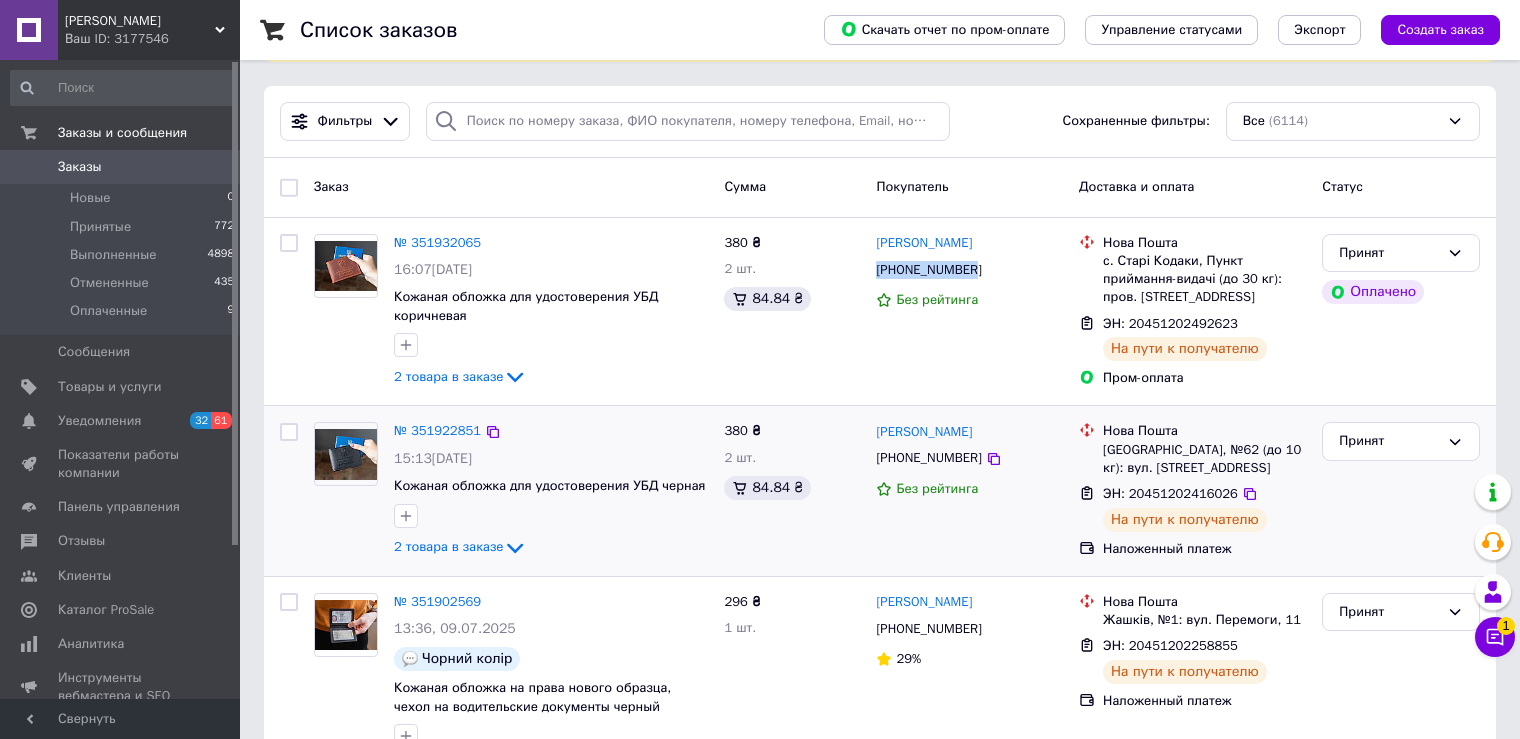 click on "Євген Мірошніченко +380500585342 Без рейтинга" at bounding box center (969, 490) 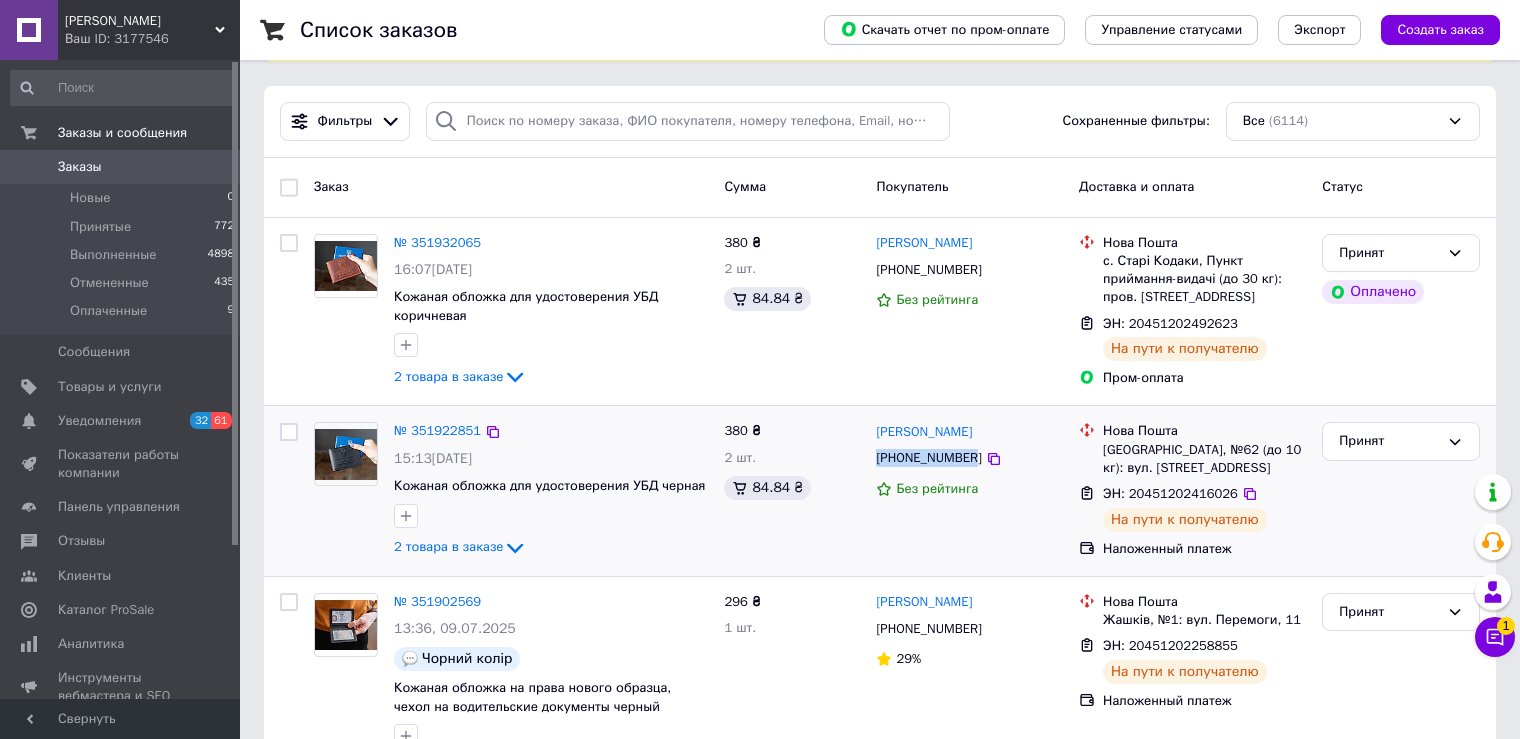 drag, startPoint x: 968, startPoint y: 461, endPoint x: 871, endPoint y: 456, distance: 97.128784 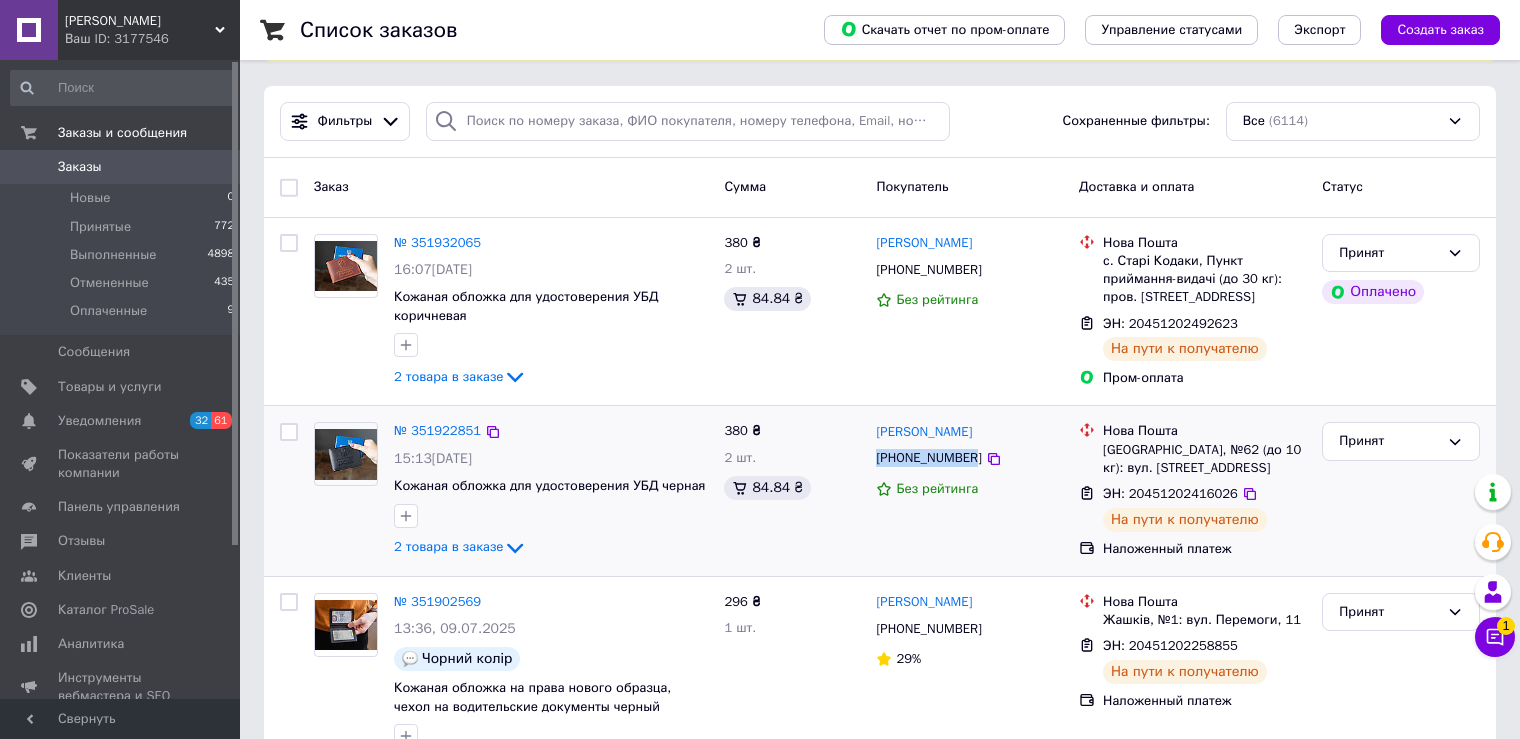 click on "[PHONE_NUMBER]" at bounding box center (928, 458) 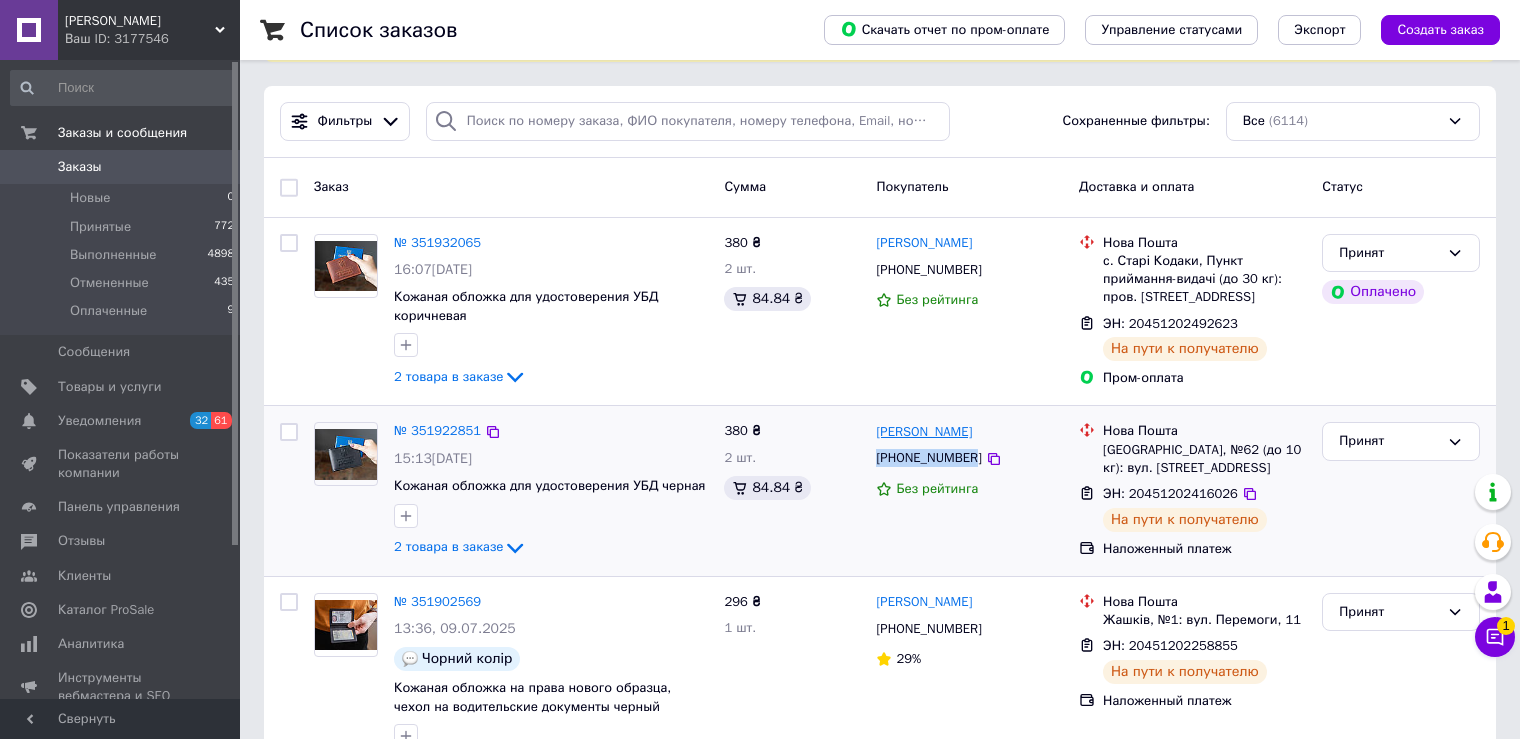 copy on "[PHONE_NUMBER]" 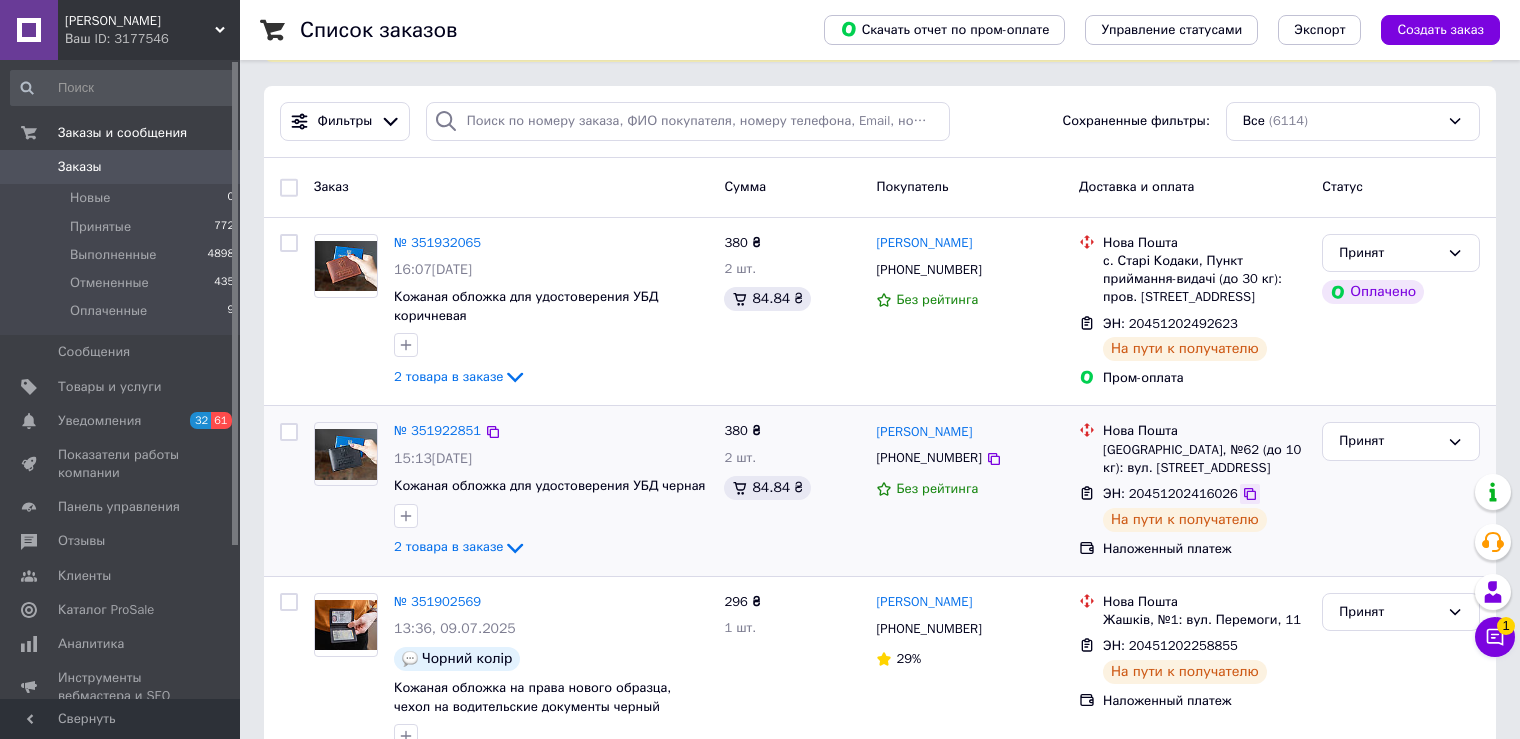 click 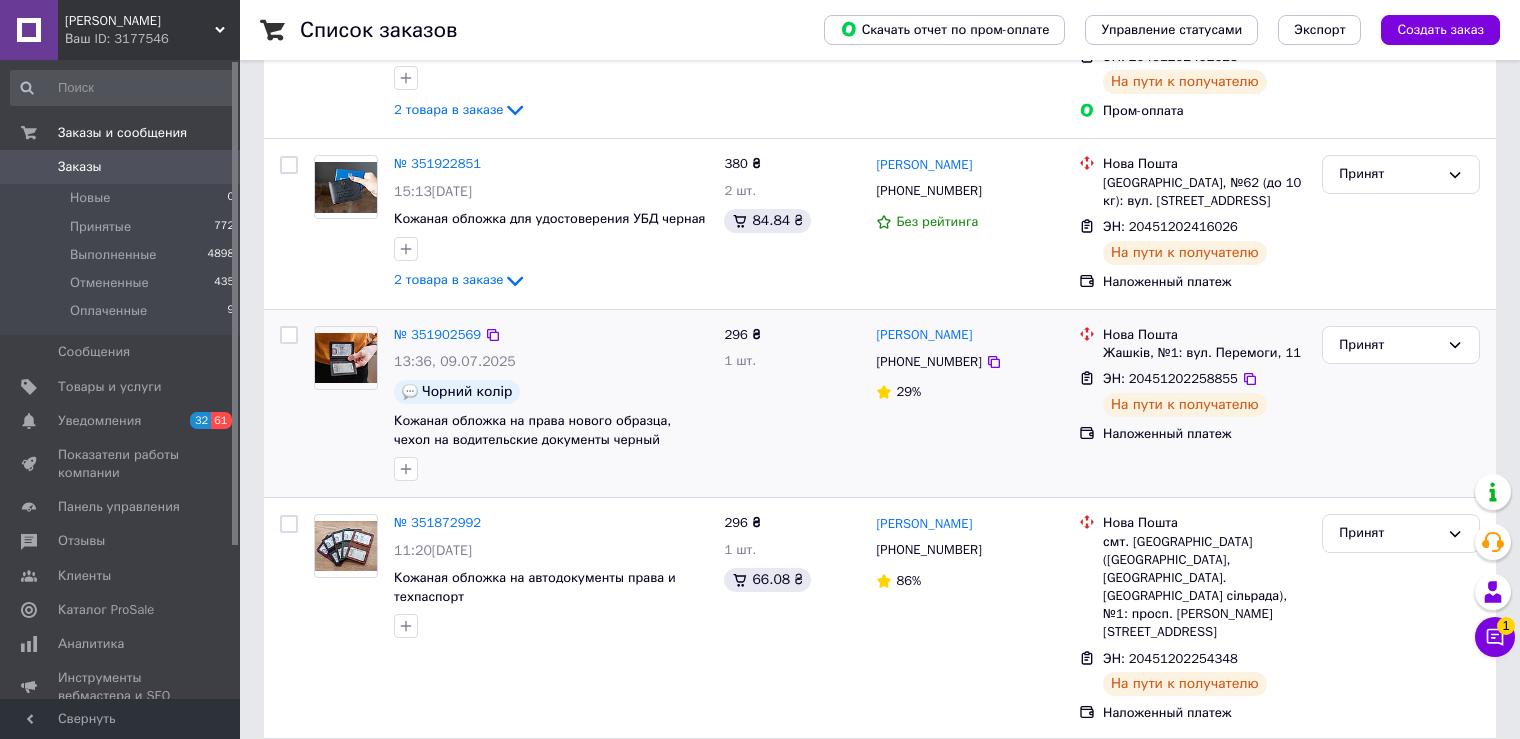 scroll, scrollTop: 400, scrollLeft: 0, axis: vertical 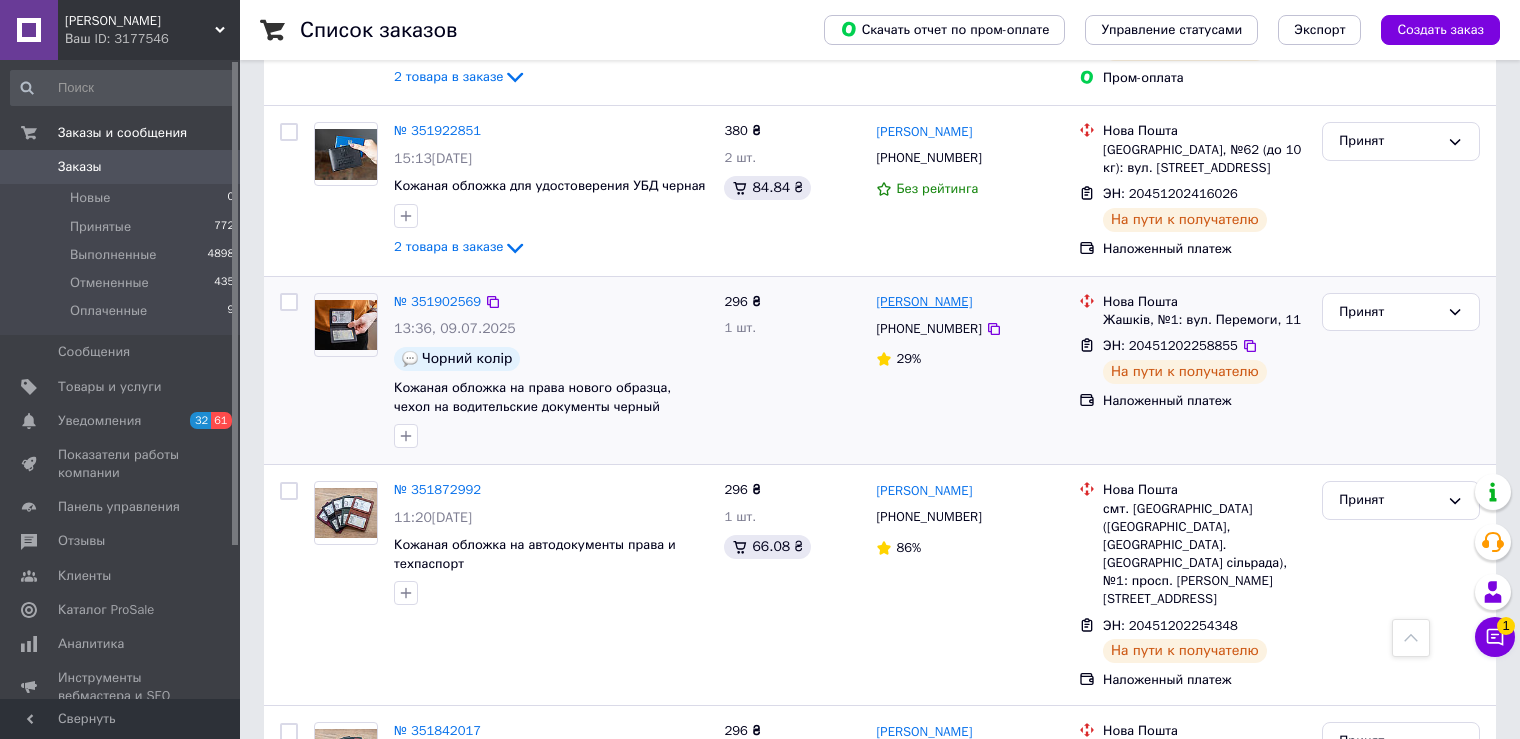 drag, startPoint x: 1011, startPoint y: 301, endPoint x: 877, endPoint y: 307, distance: 134.13426 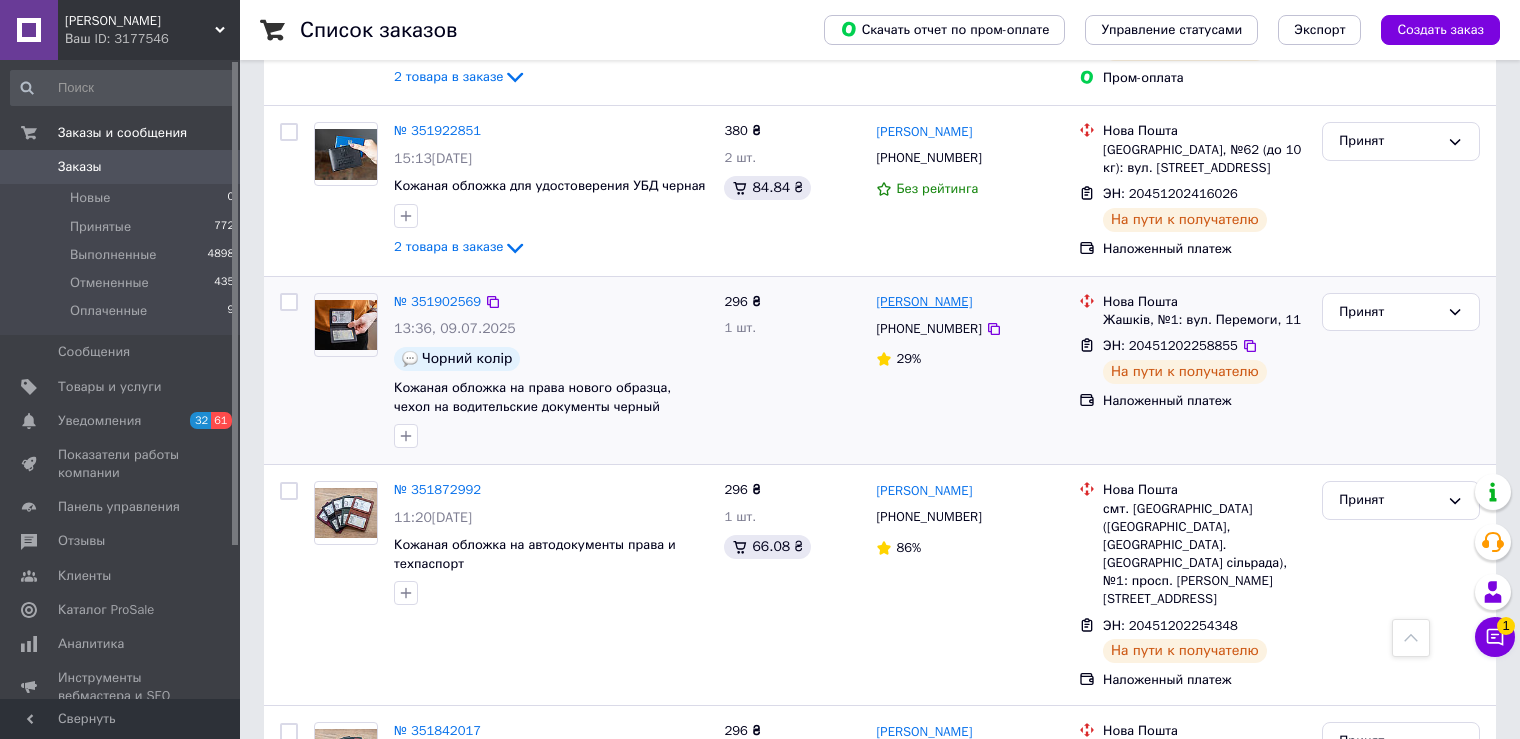 click on "[PERSON_NAME]" at bounding box center [969, 302] 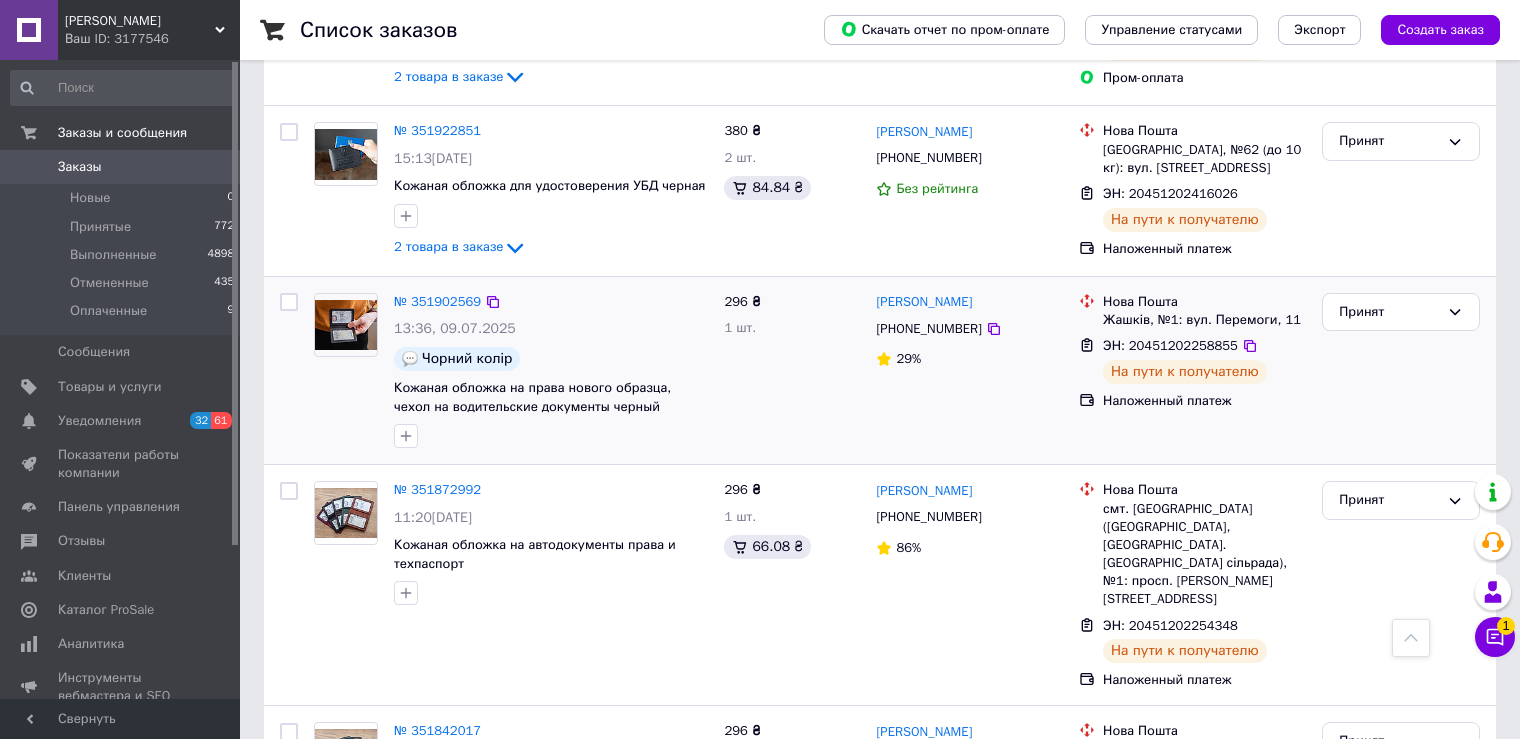 copy on "[PERSON_NAME]" 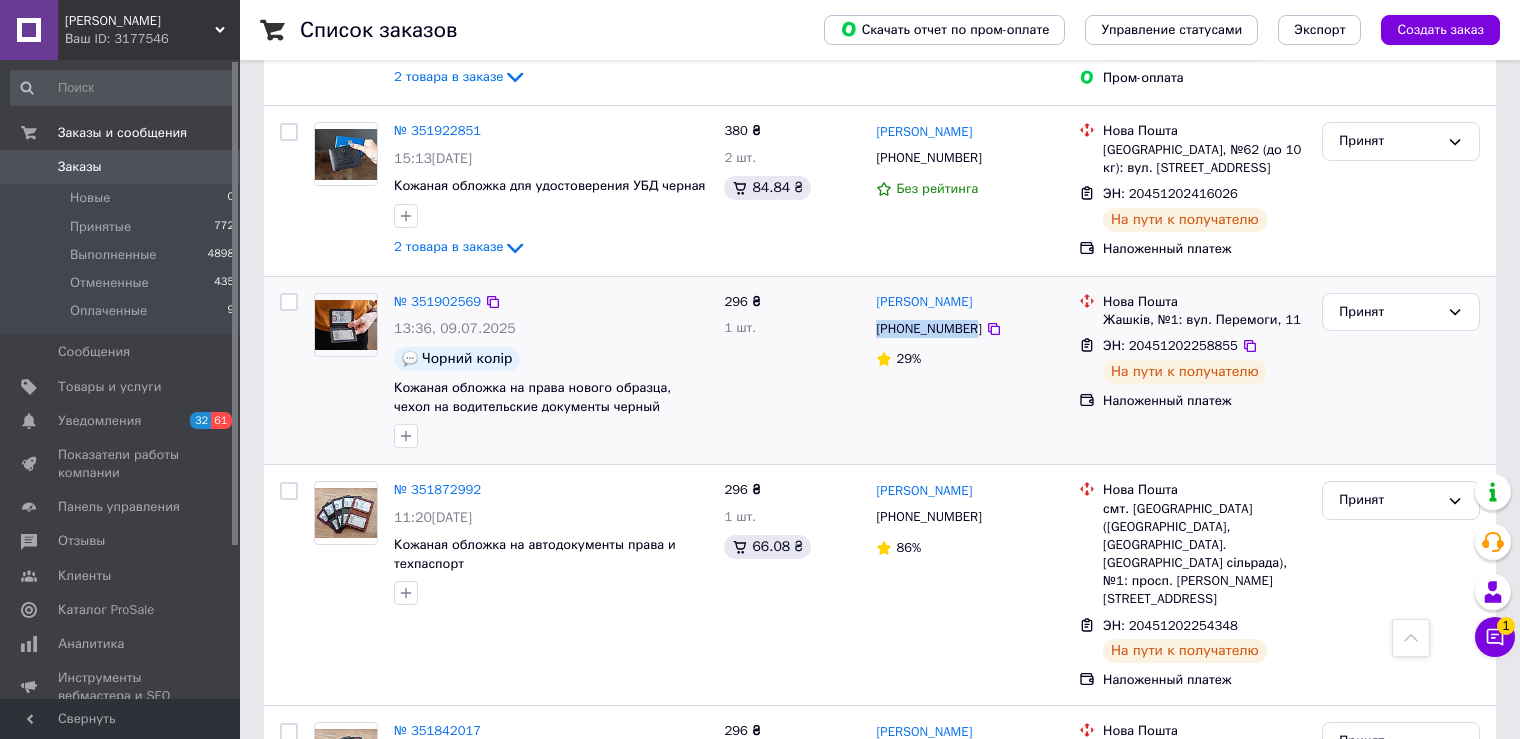 drag, startPoint x: 970, startPoint y: 330, endPoint x: 878, endPoint y: 332, distance: 92.021736 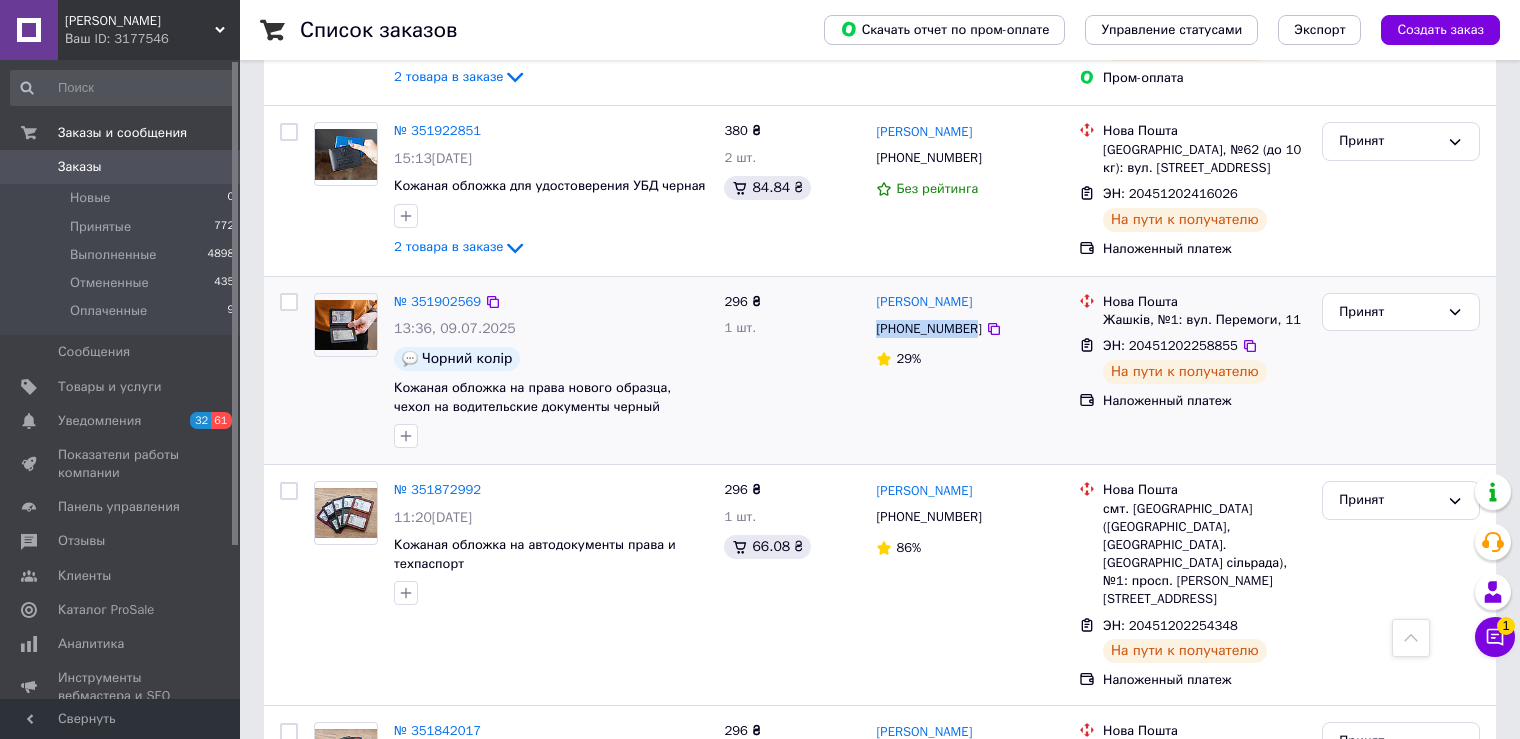 click on "[PHONE_NUMBER]" at bounding box center (928, 329) 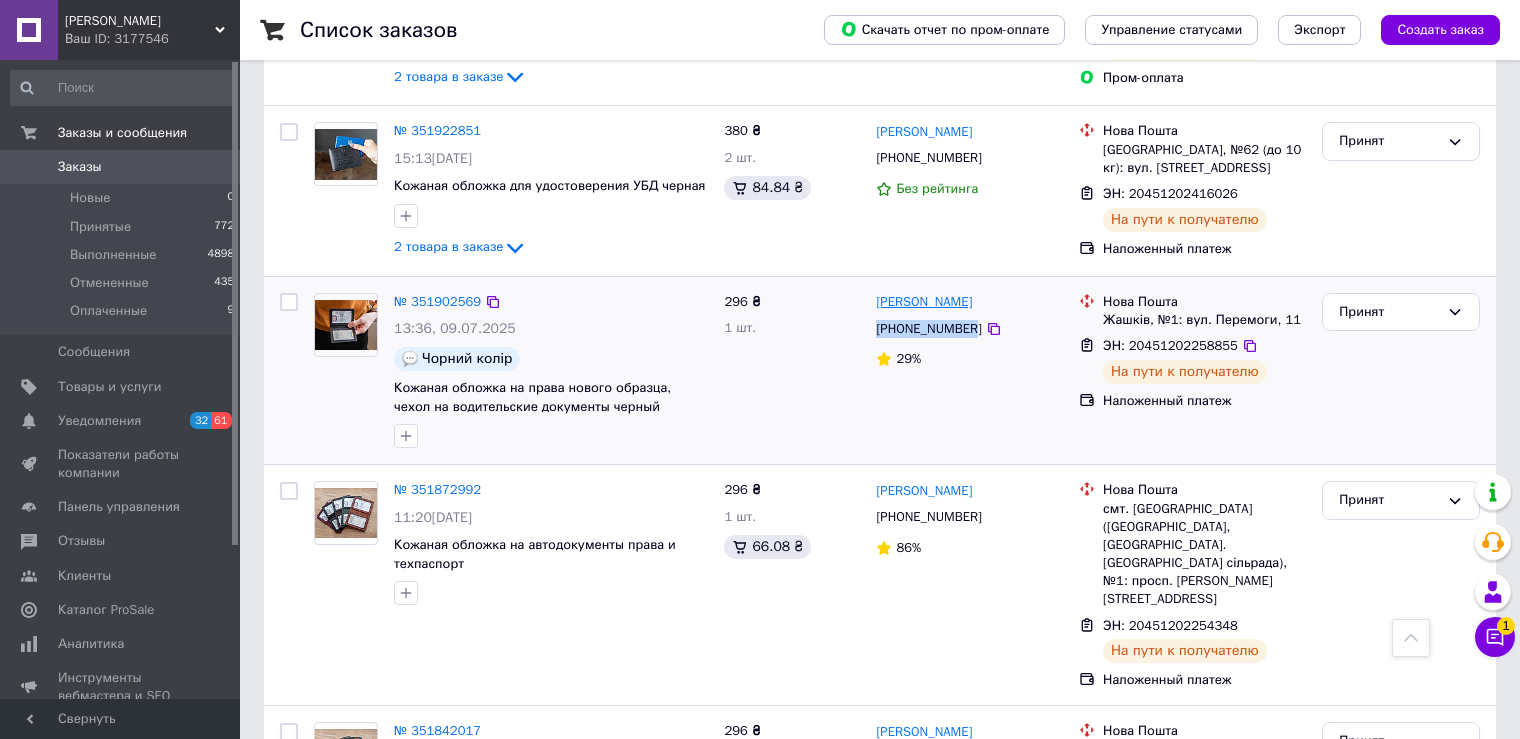 copy on "[PHONE_NUMBER]" 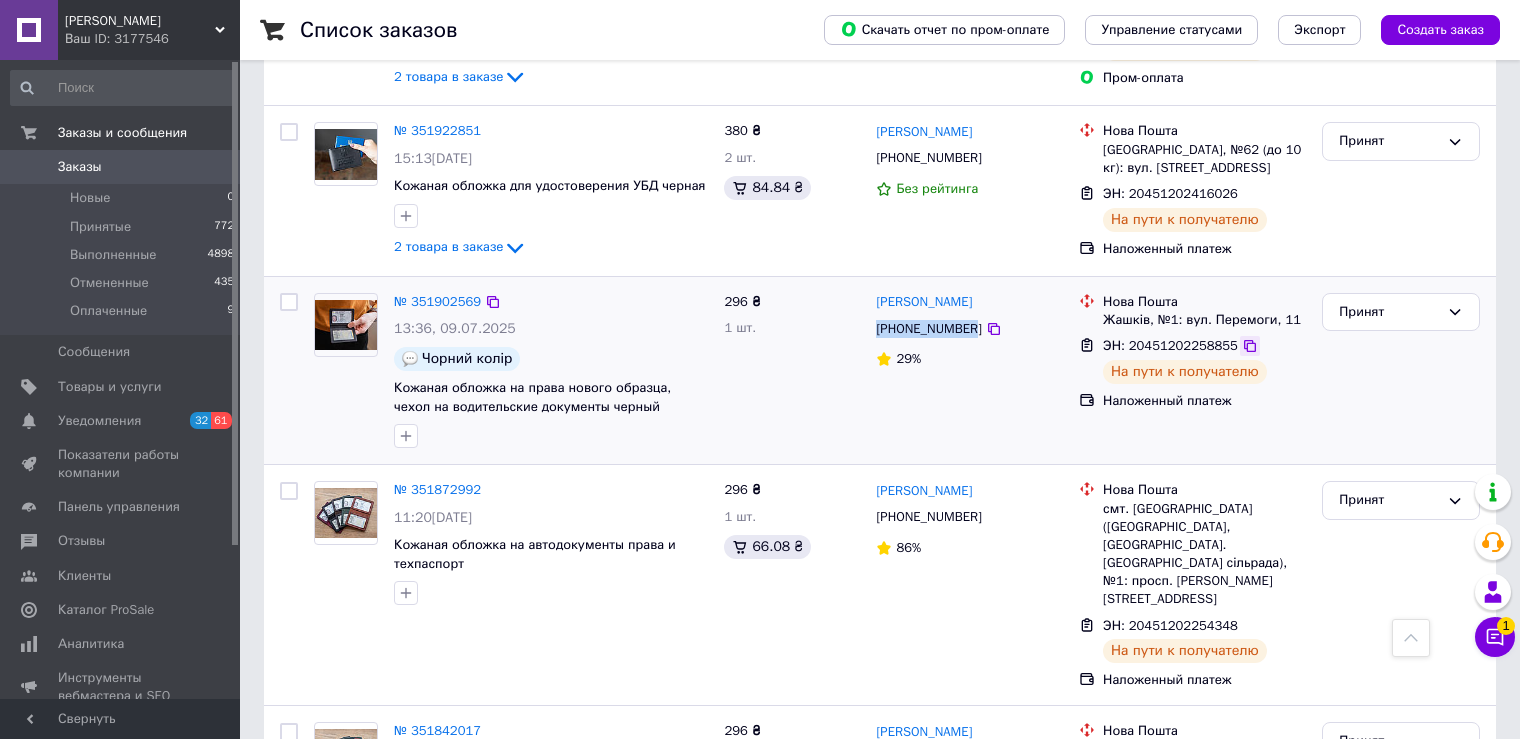 click 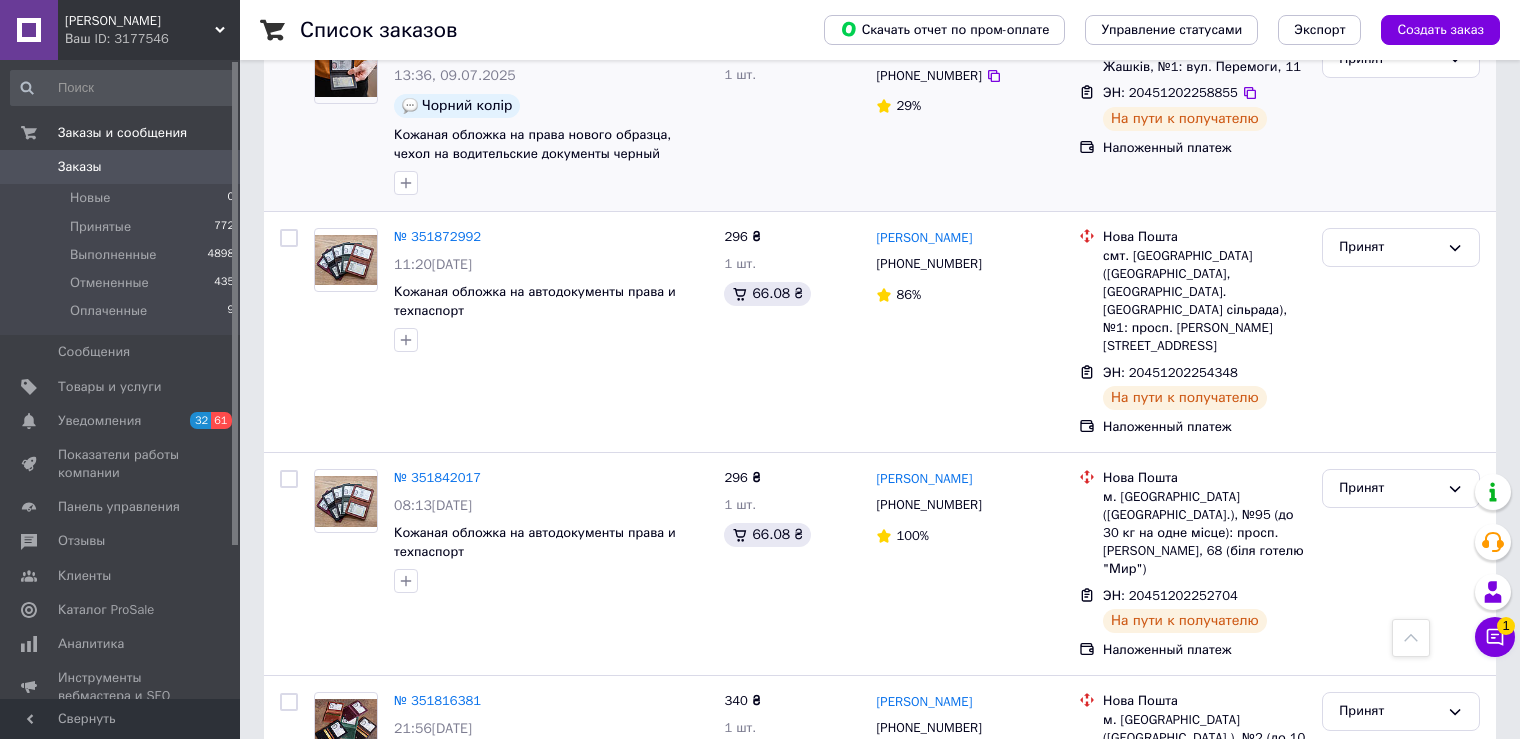 scroll, scrollTop: 700, scrollLeft: 0, axis: vertical 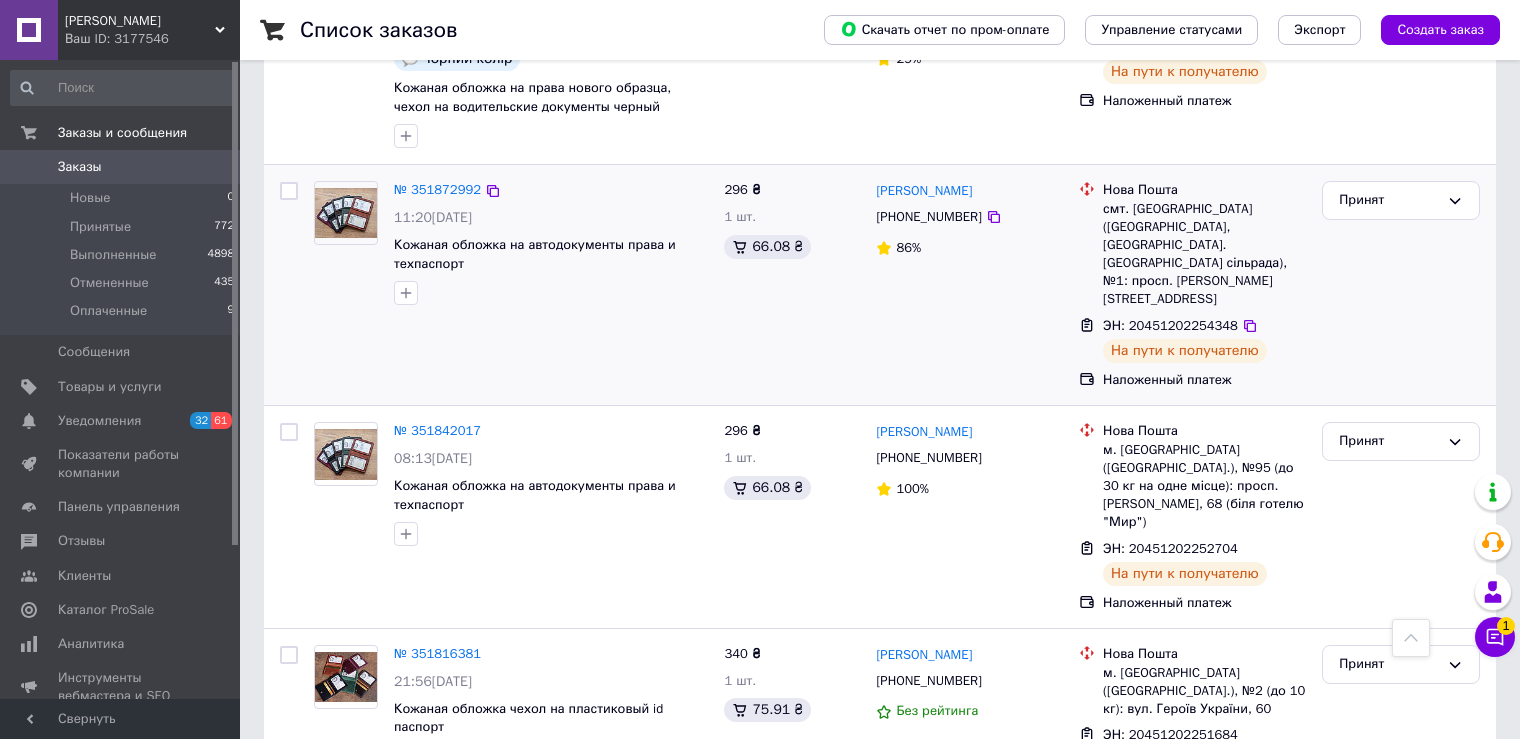 drag, startPoint x: 983, startPoint y: 191, endPoint x: 874, endPoint y: 183, distance: 109.29318 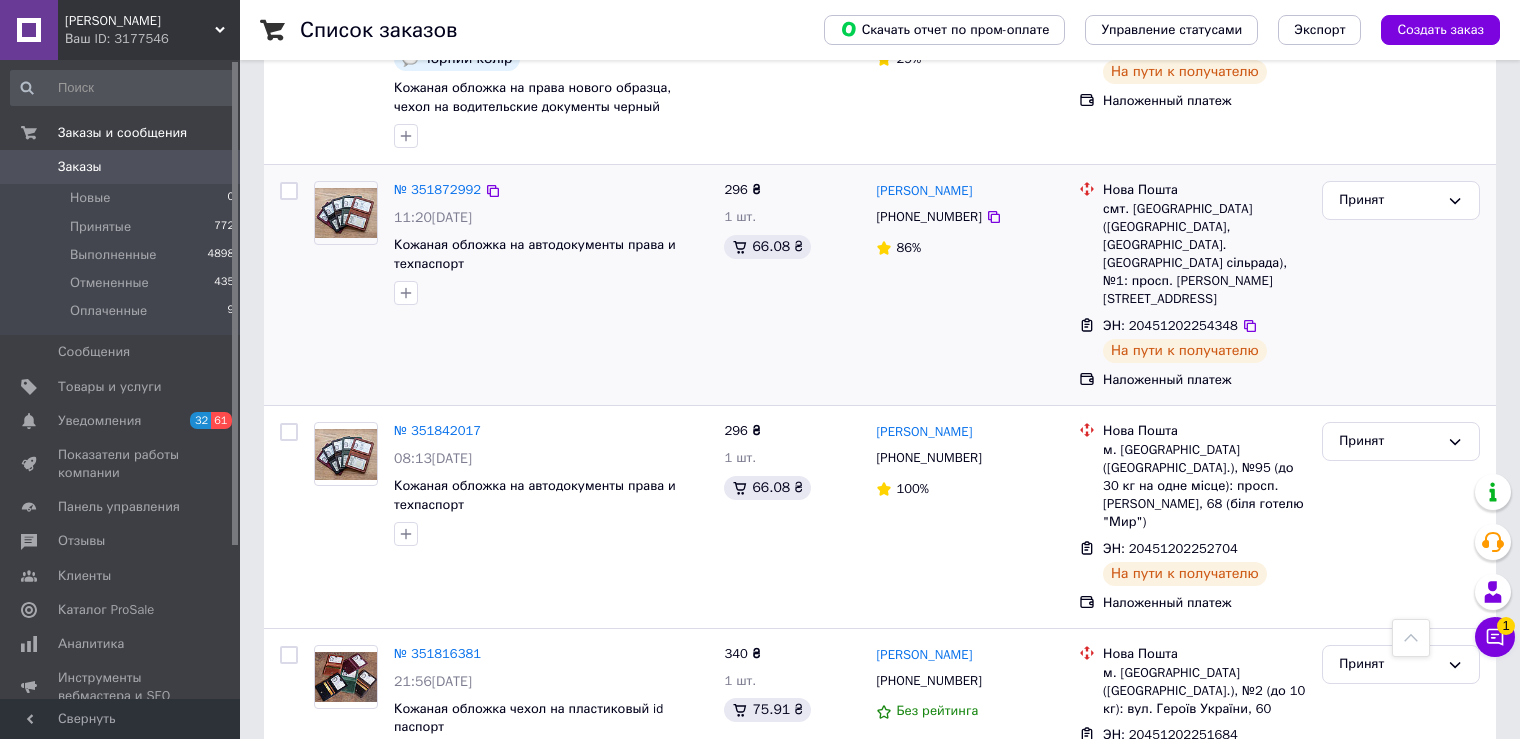 click on "Сергій Медяник +380632751534 86%" at bounding box center (969, 285) 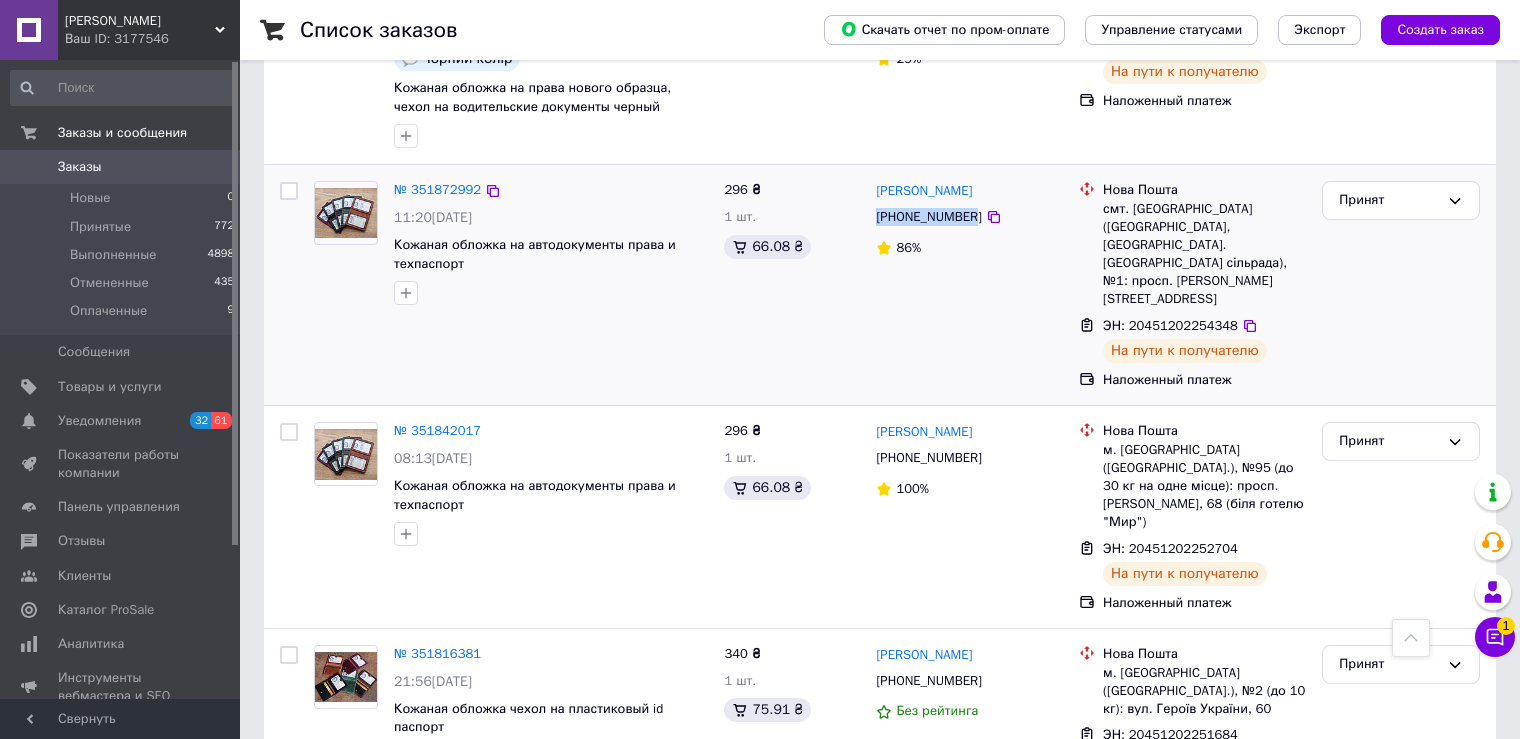 drag, startPoint x: 967, startPoint y: 215, endPoint x: 879, endPoint y: 223, distance: 88.362885 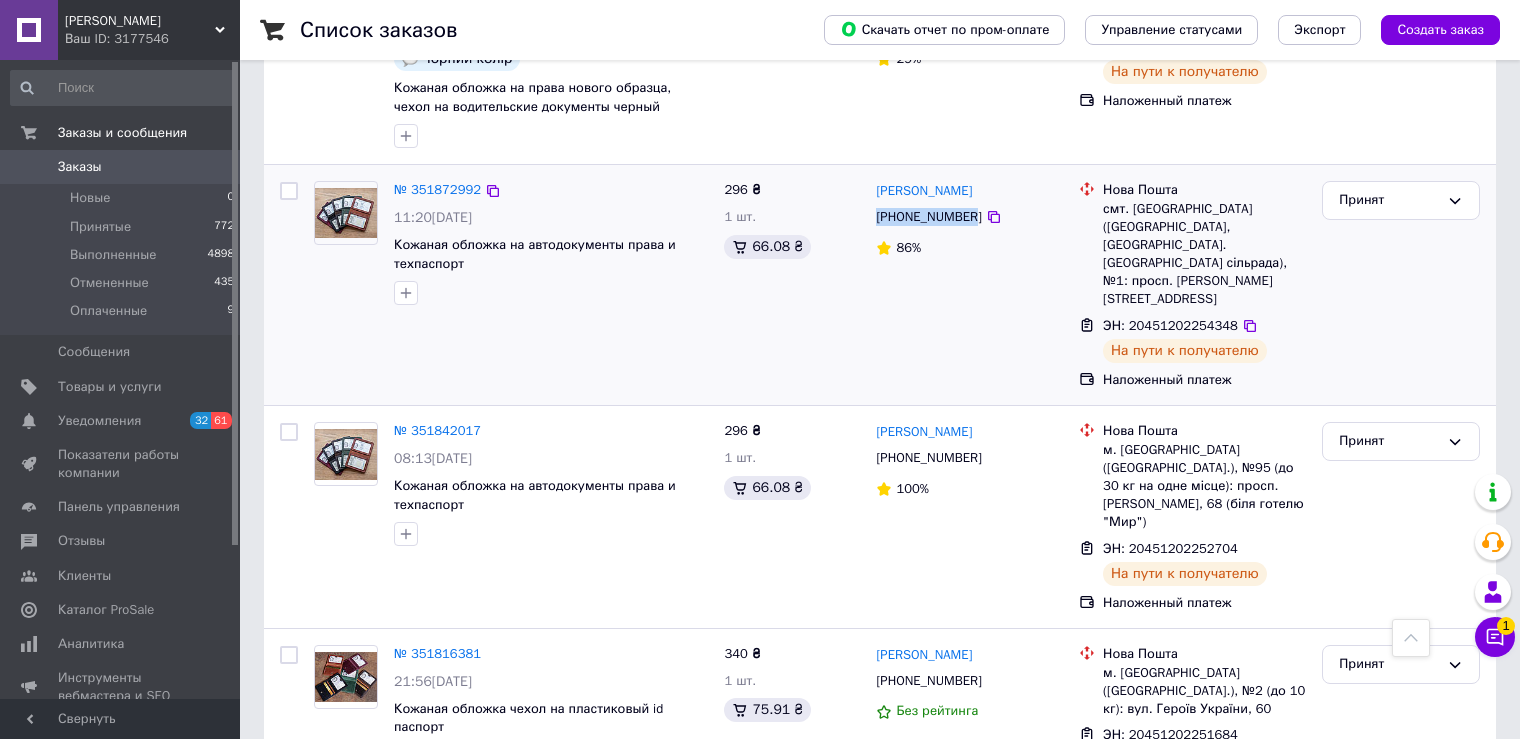 click on "[PHONE_NUMBER]" at bounding box center (928, 217) 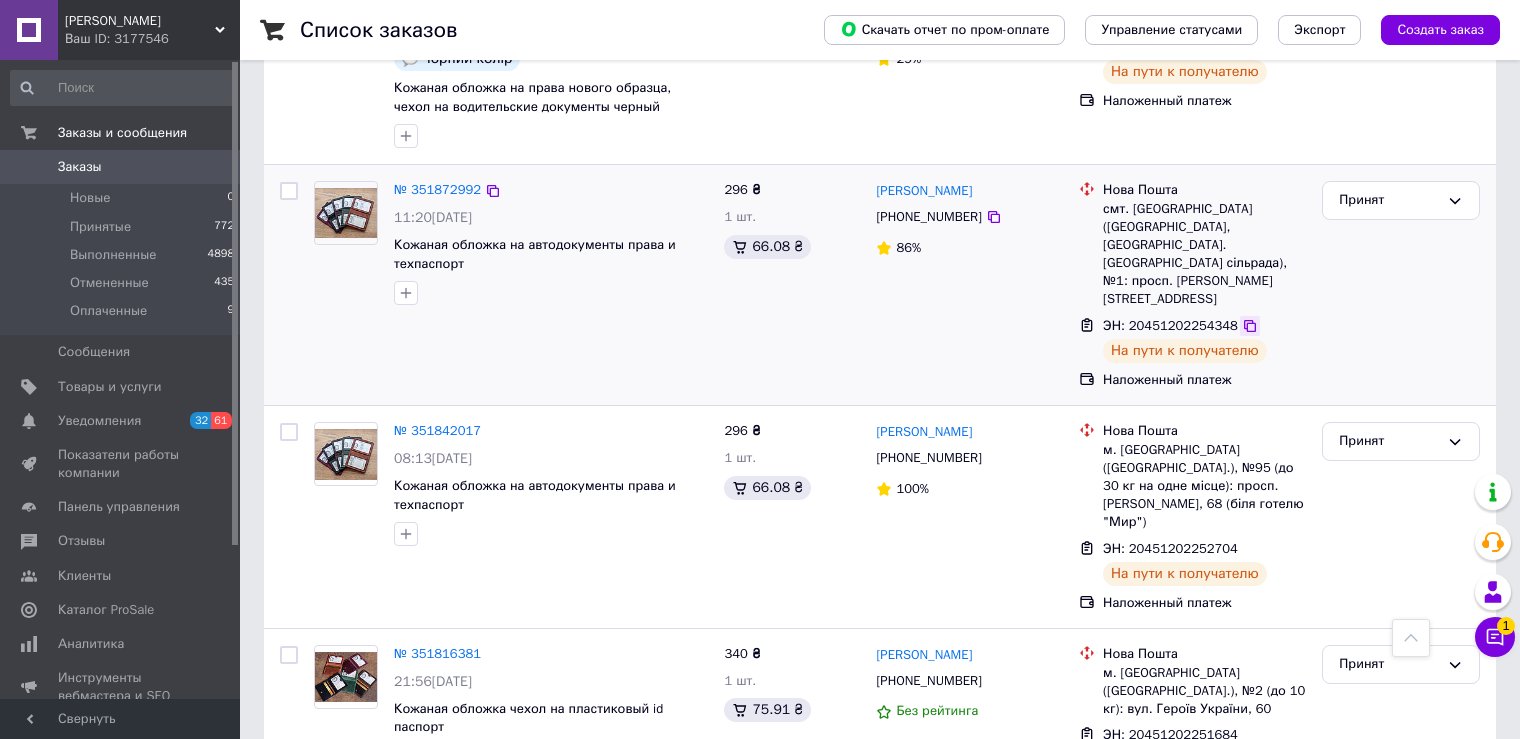 click 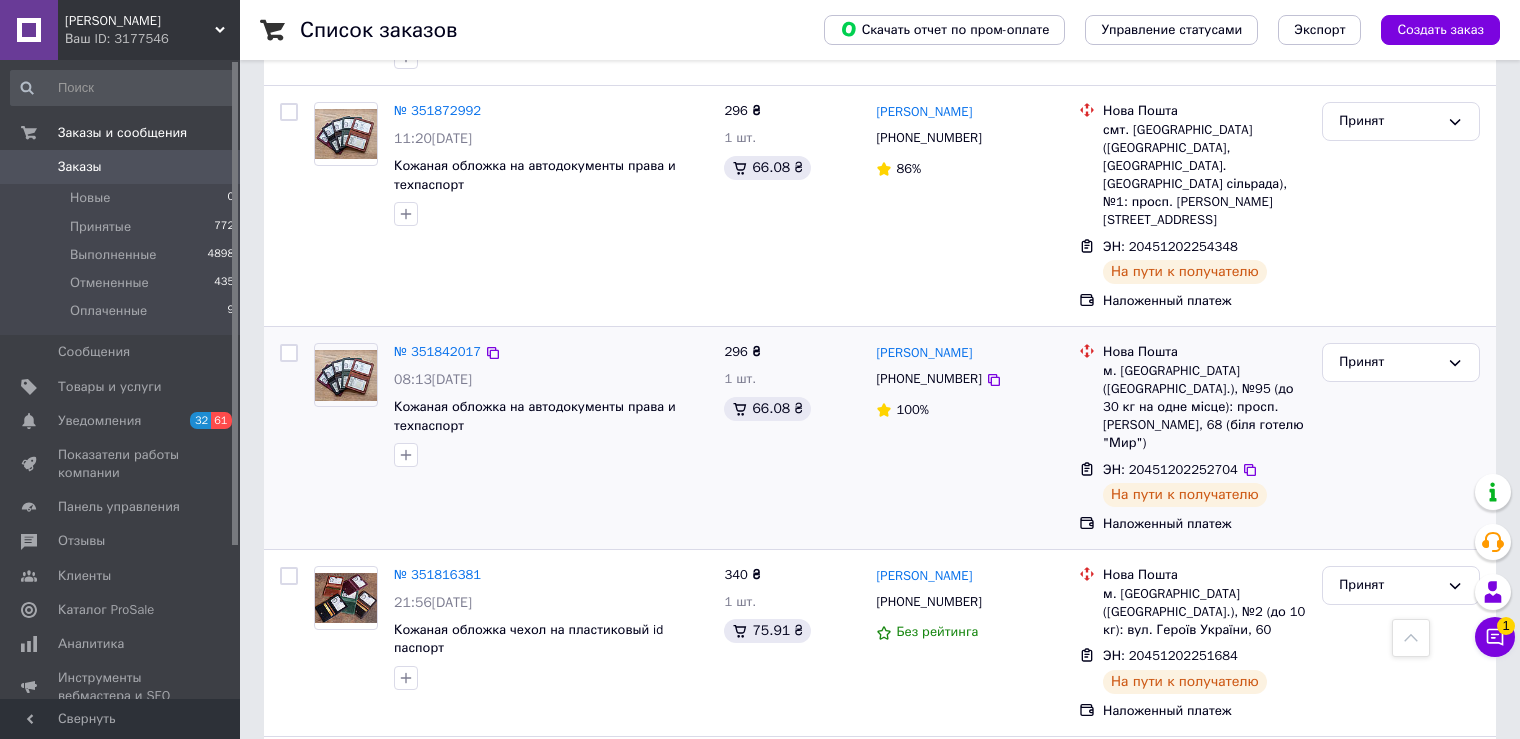 scroll, scrollTop: 800, scrollLeft: 0, axis: vertical 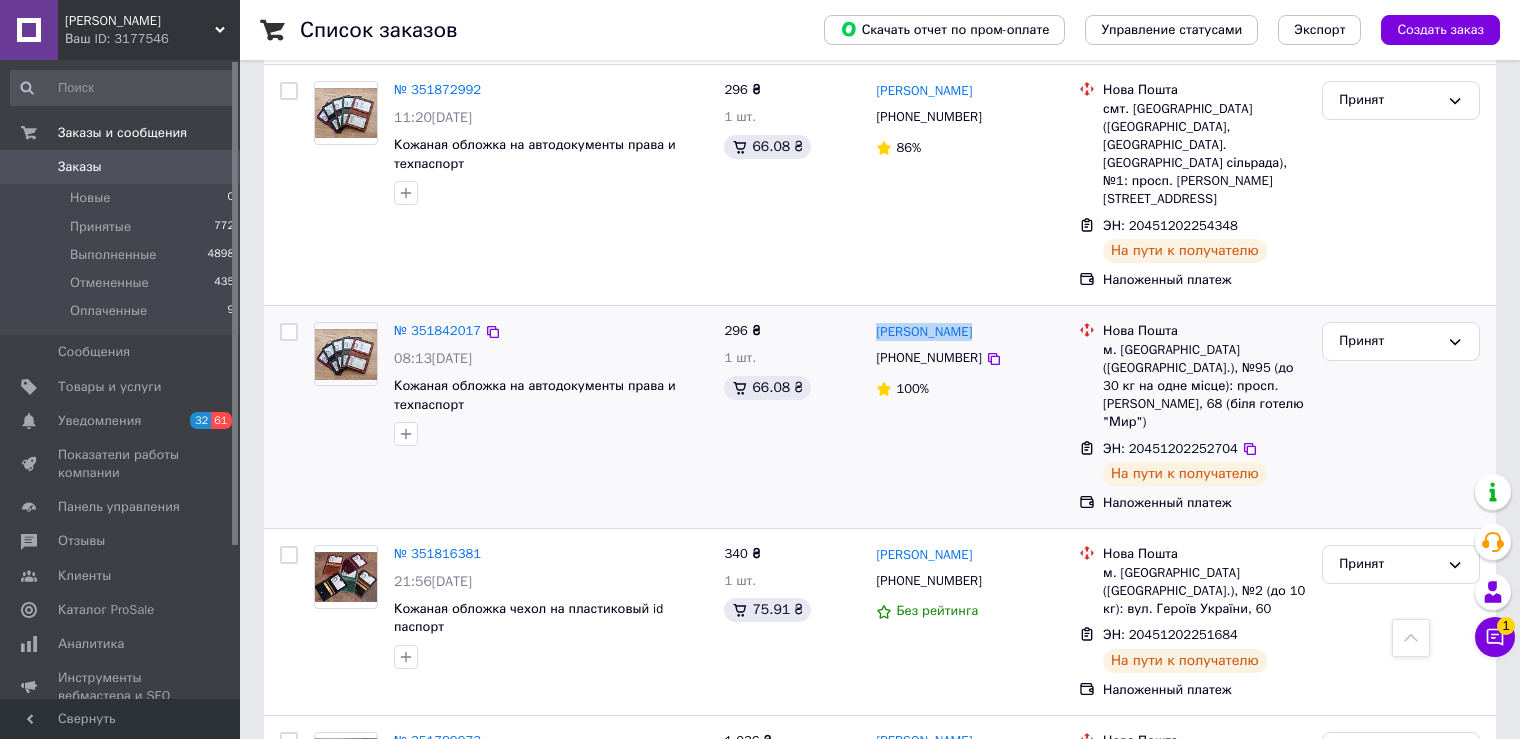 drag, startPoint x: 985, startPoint y: 312, endPoint x: 875, endPoint y: 313, distance: 110.00455 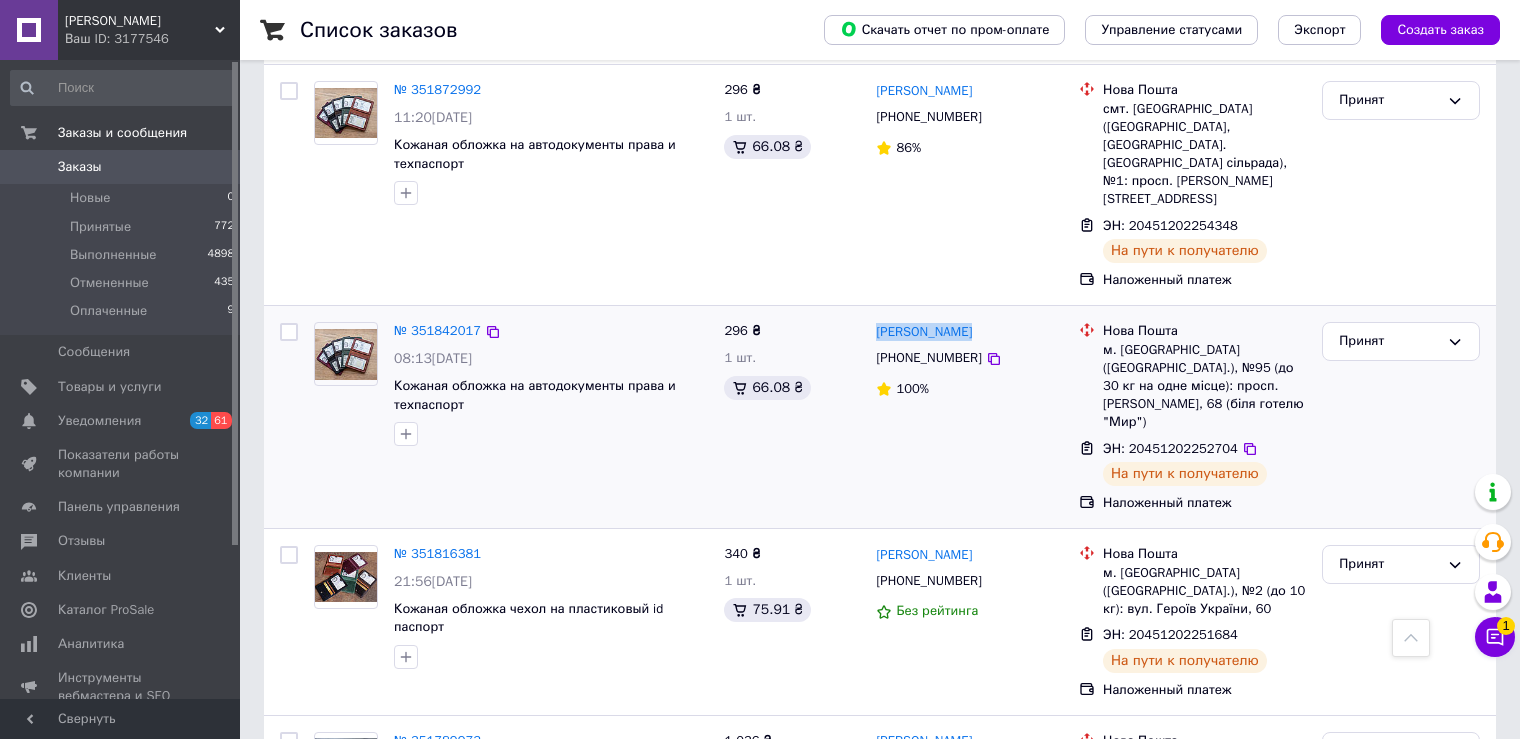 click on "[PERSON_NAME]" at bounding box center [969, 331] 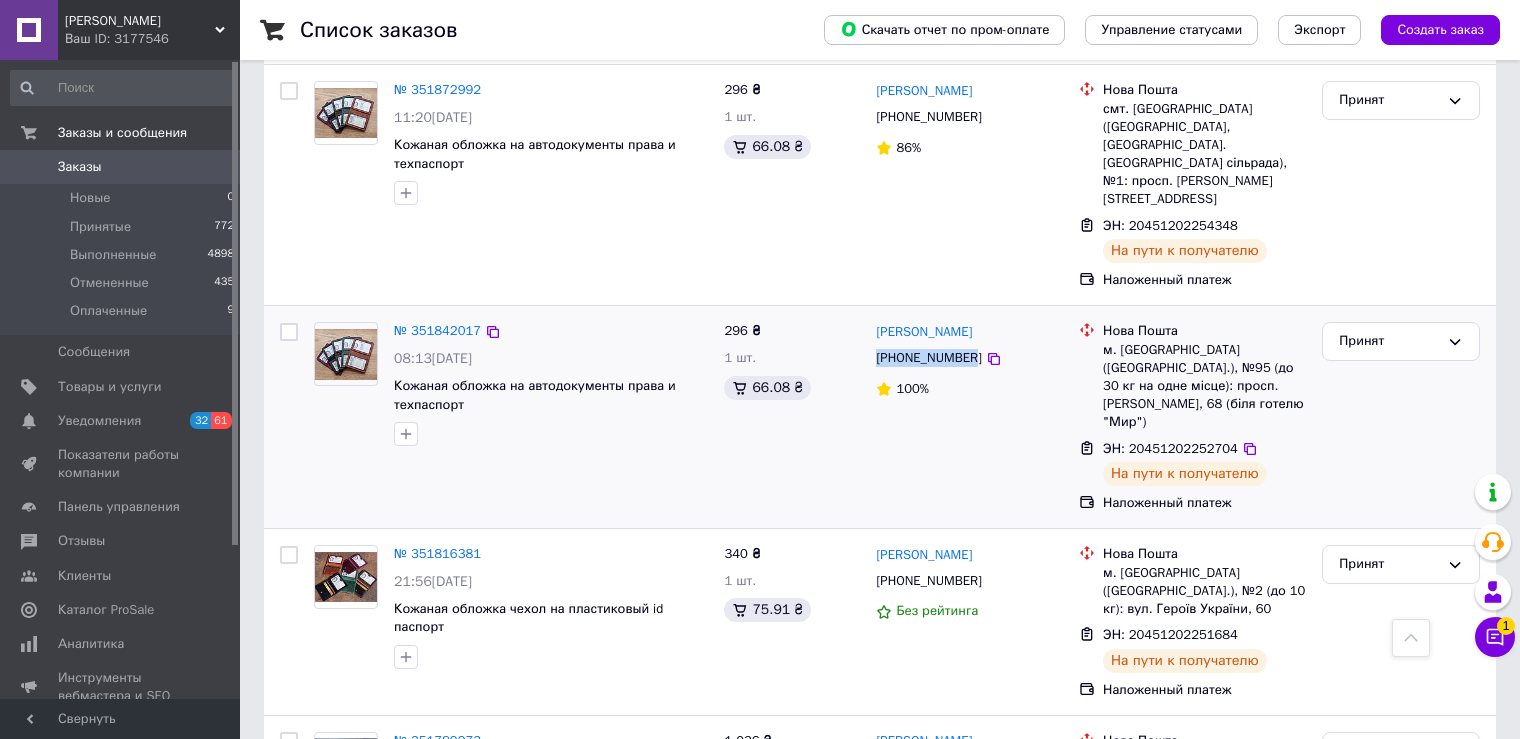 drag, startPoint x: 968, startPoint y: 342, endPoint x: 878, endPoint y: 336, distance: 90.199776 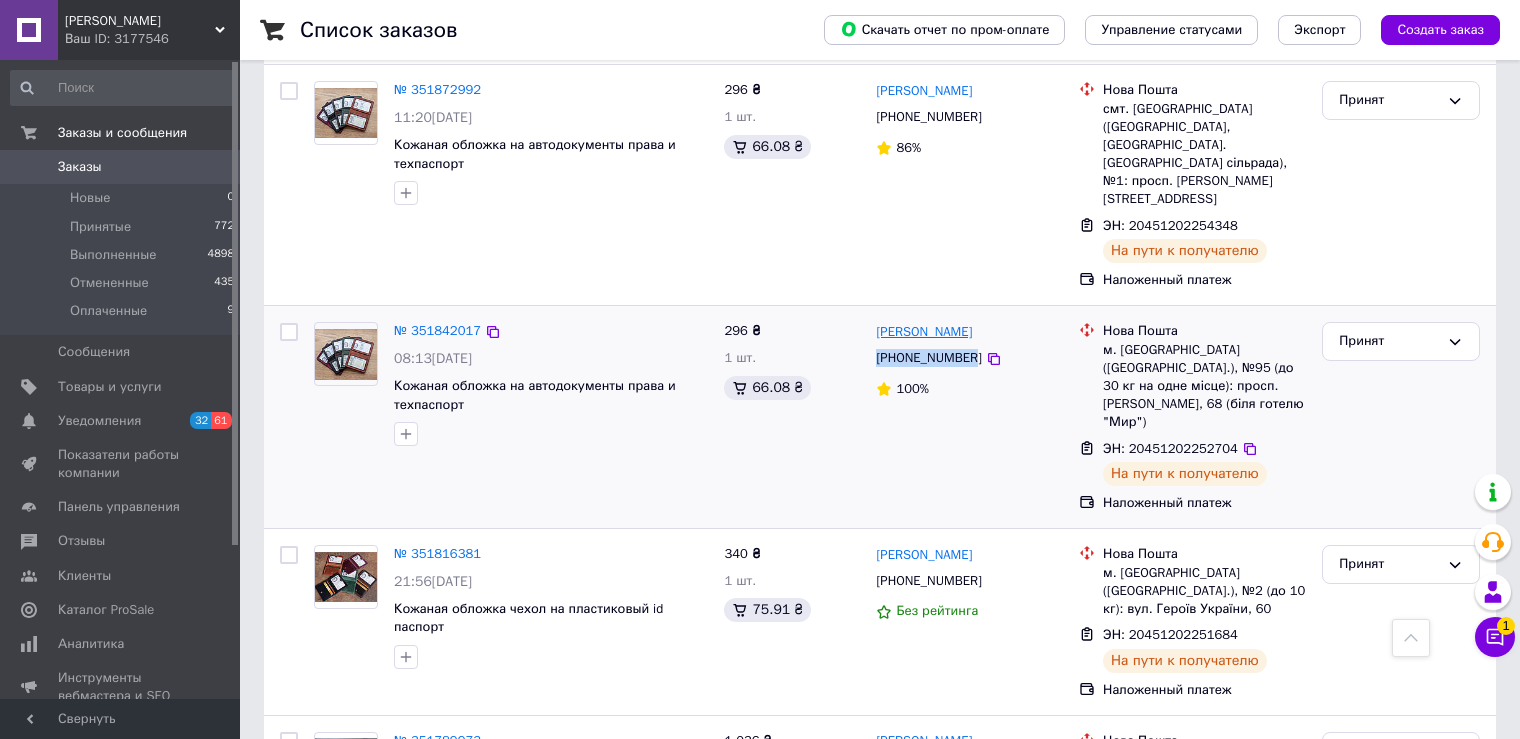 copy on "[PHONE_NUMBER]" 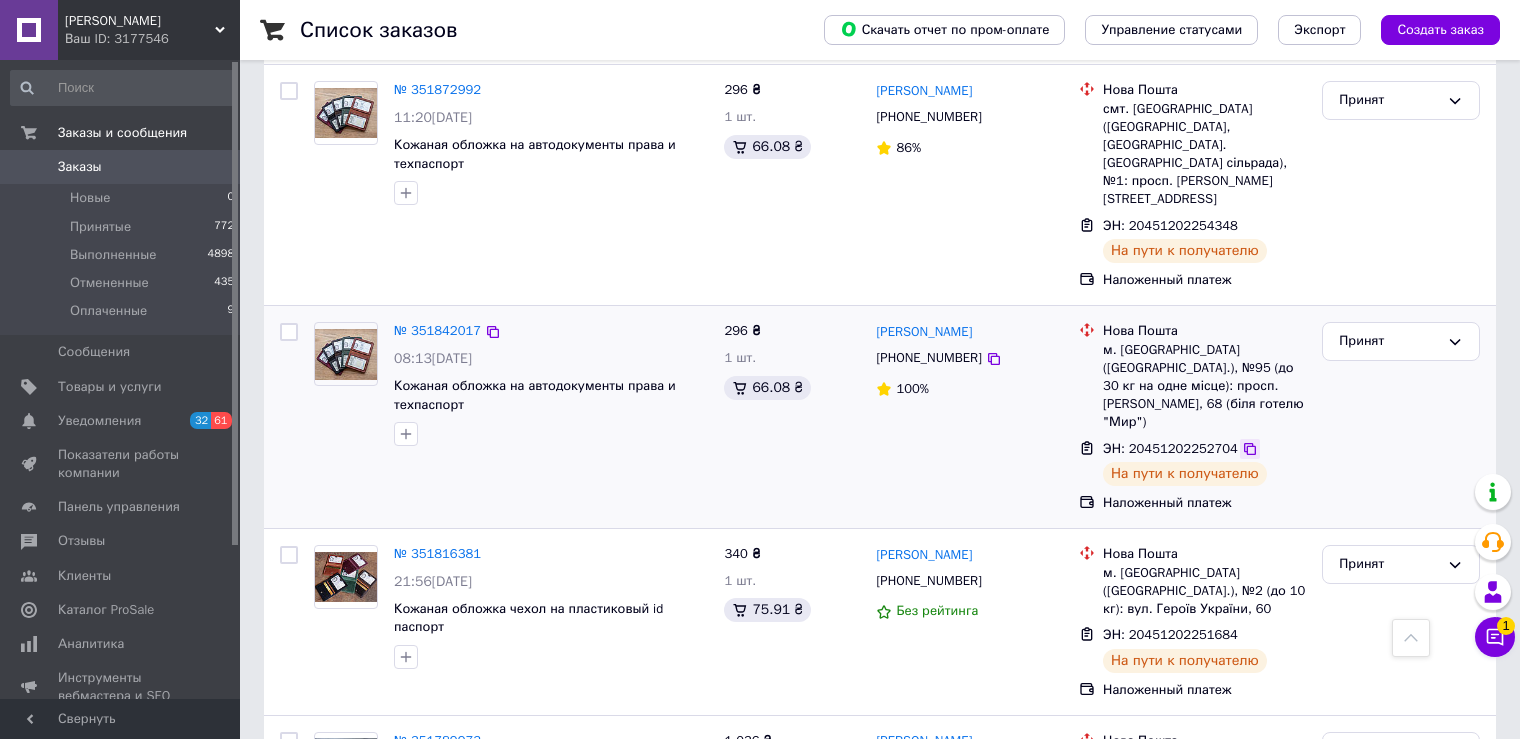 click 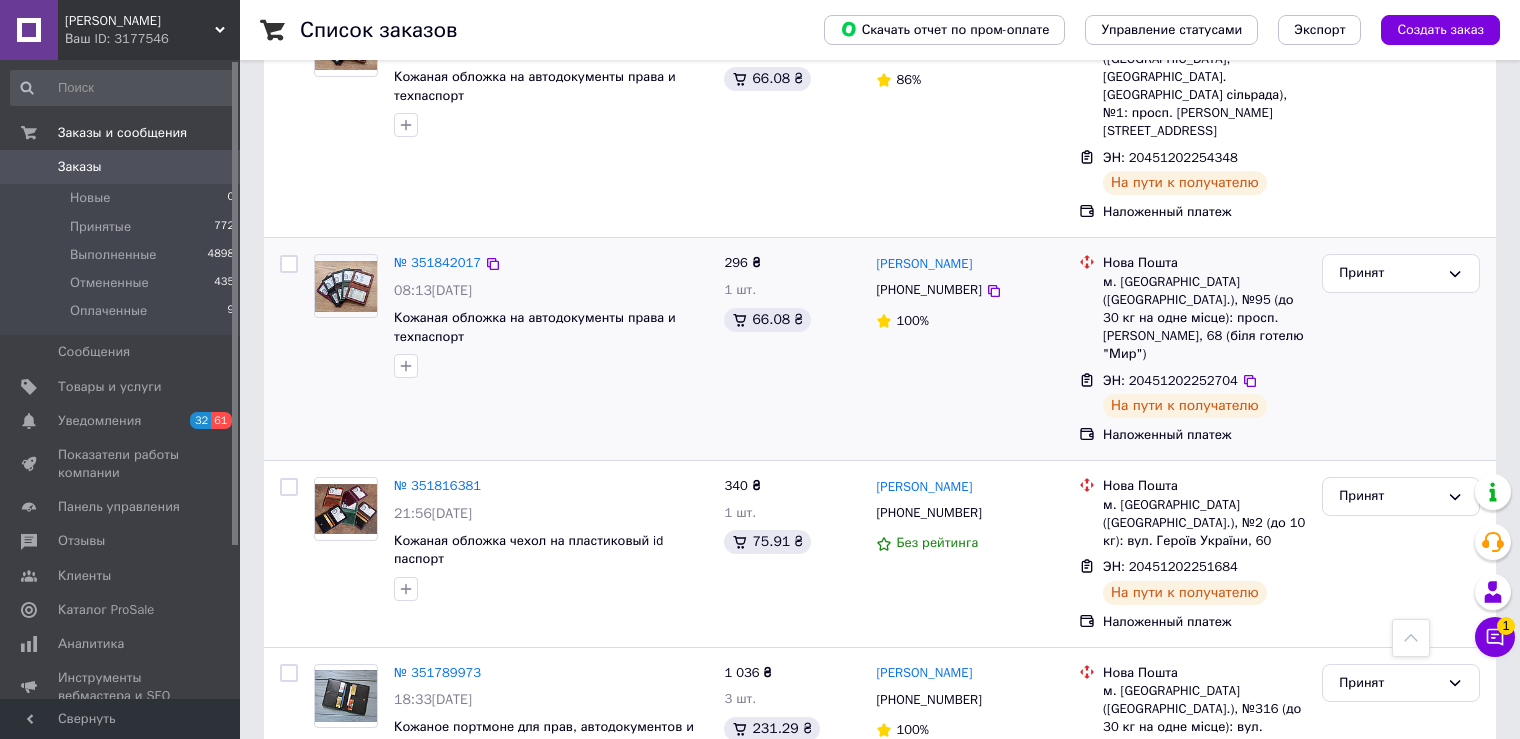 scroll, scrollTop: 1000, scrollLeft: 0, axis: vertical 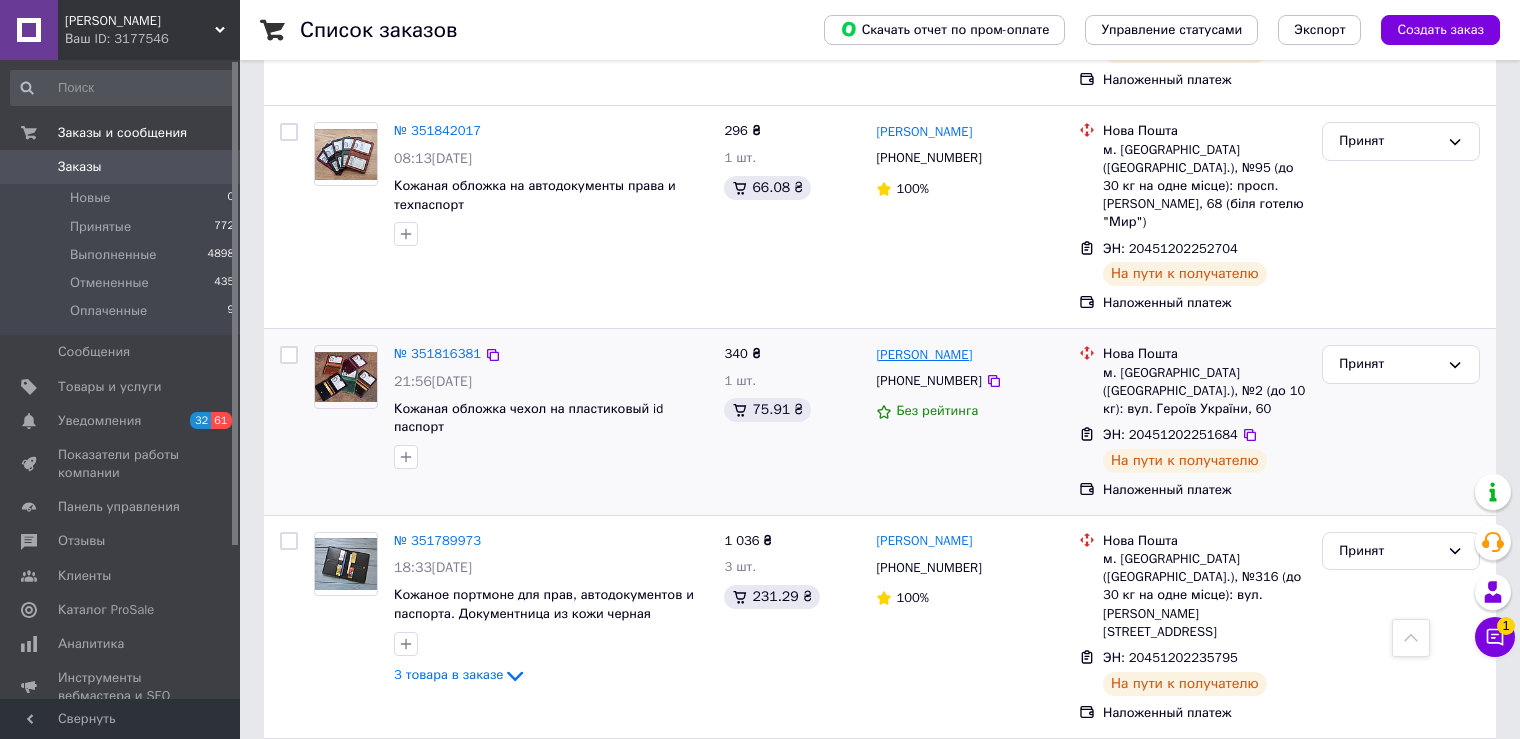 drag, startPoint x: 1013, startPoint y: 321, endPoint x: 879, endPoint y: 316, distance: 134.09325 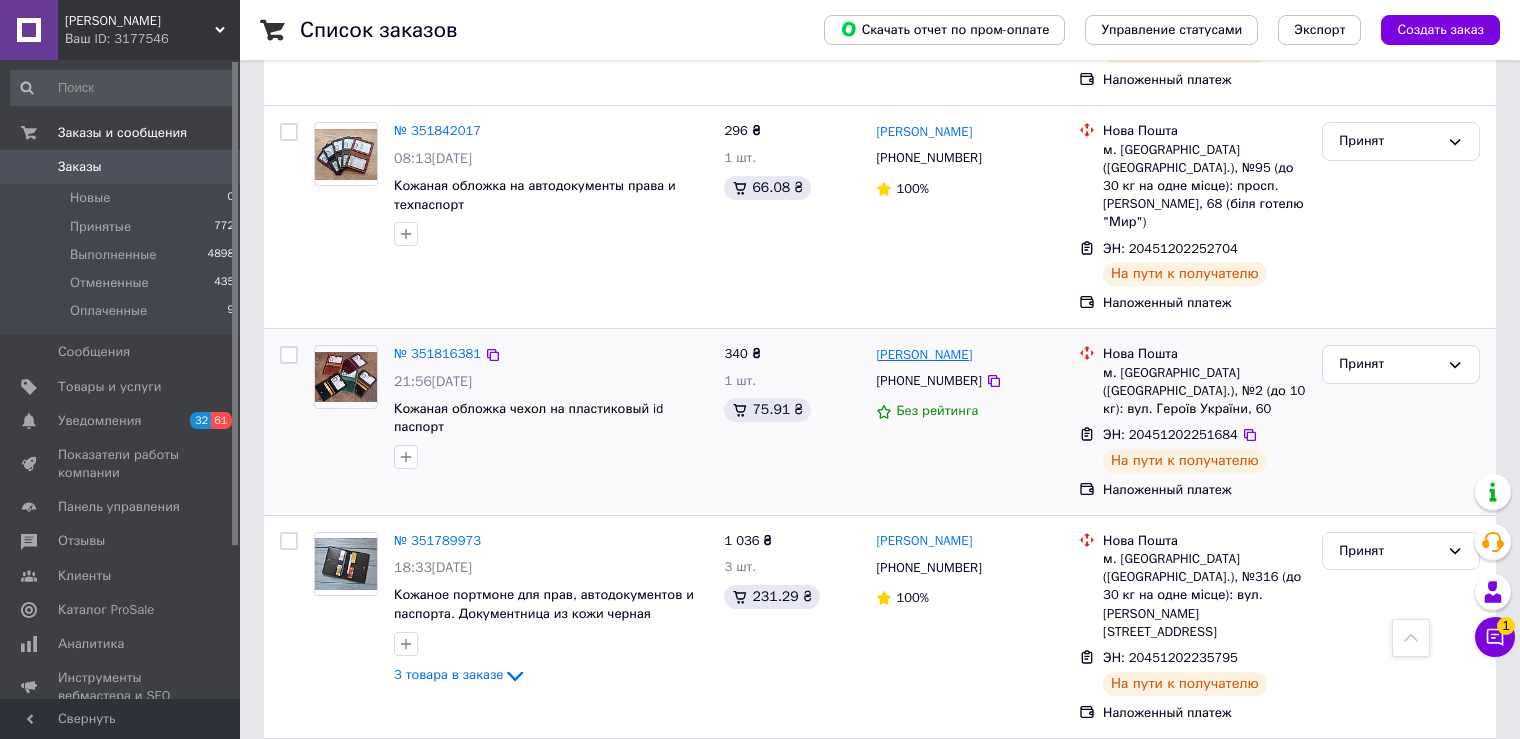 click on "[PERSON_NAME]" at bounding box center (969, 354) 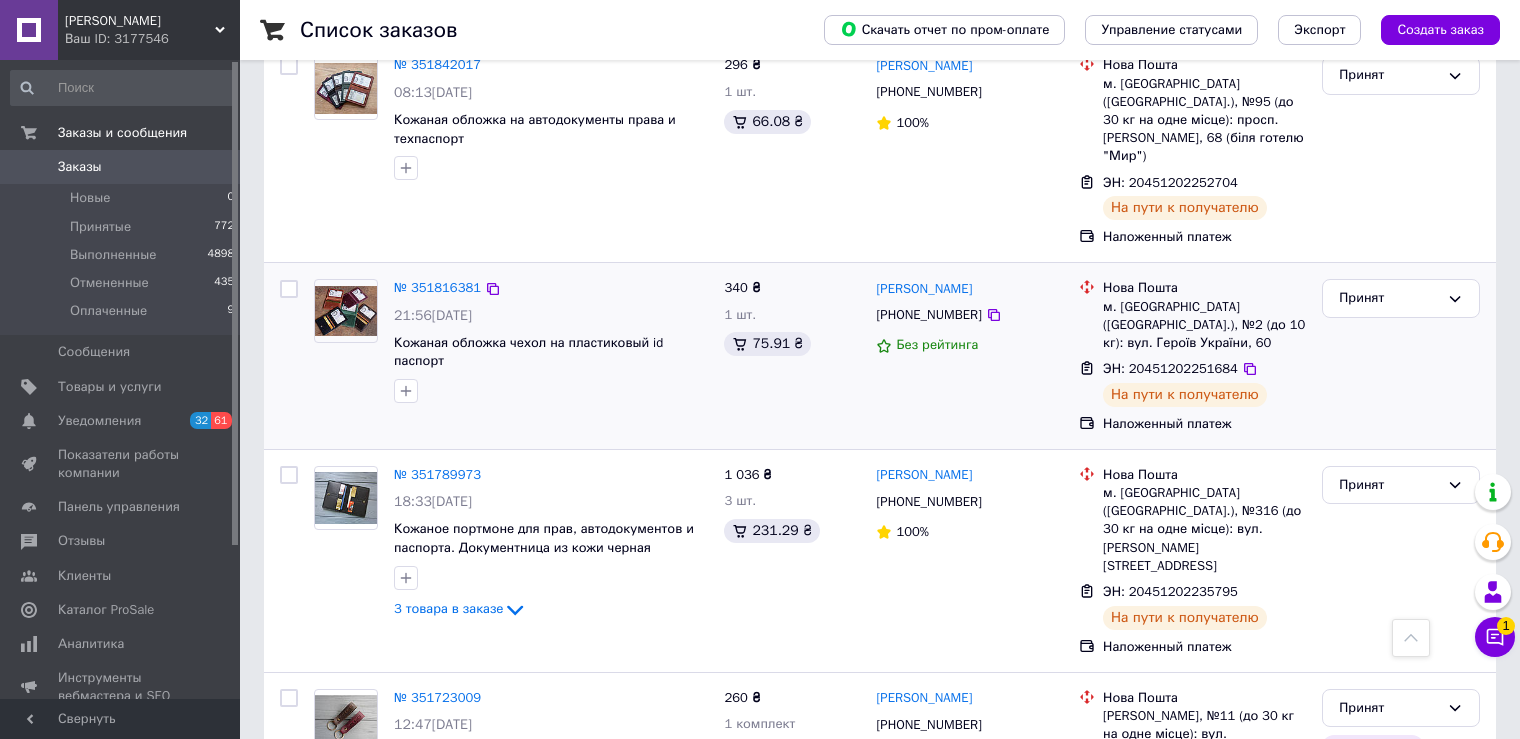 scroll, scrollTop: 1100, scrollLeft: 0, axis: vertical 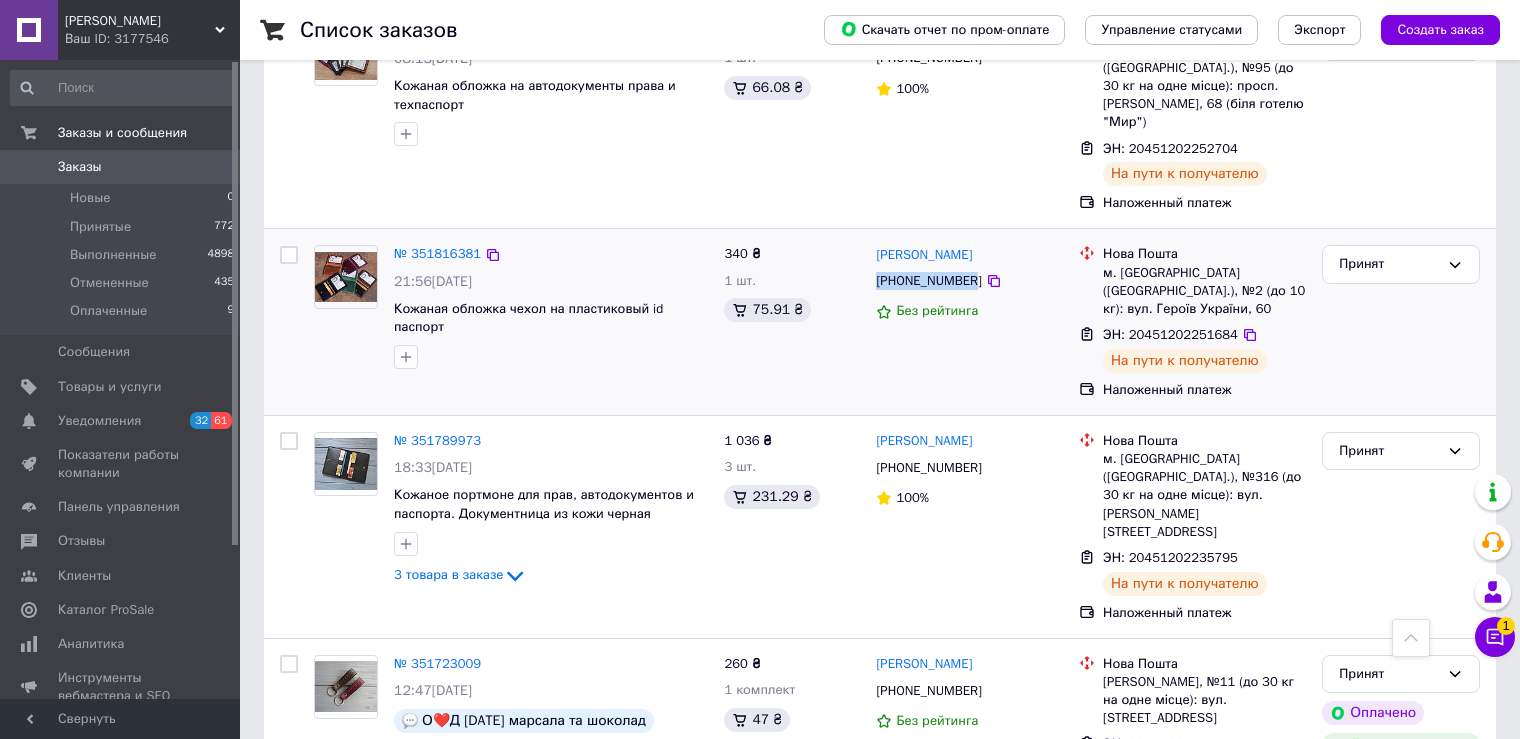 drag, startPoint x: 968, startPoint y: 248, endPoint x: 869, endPoint y: 248, distance: 99 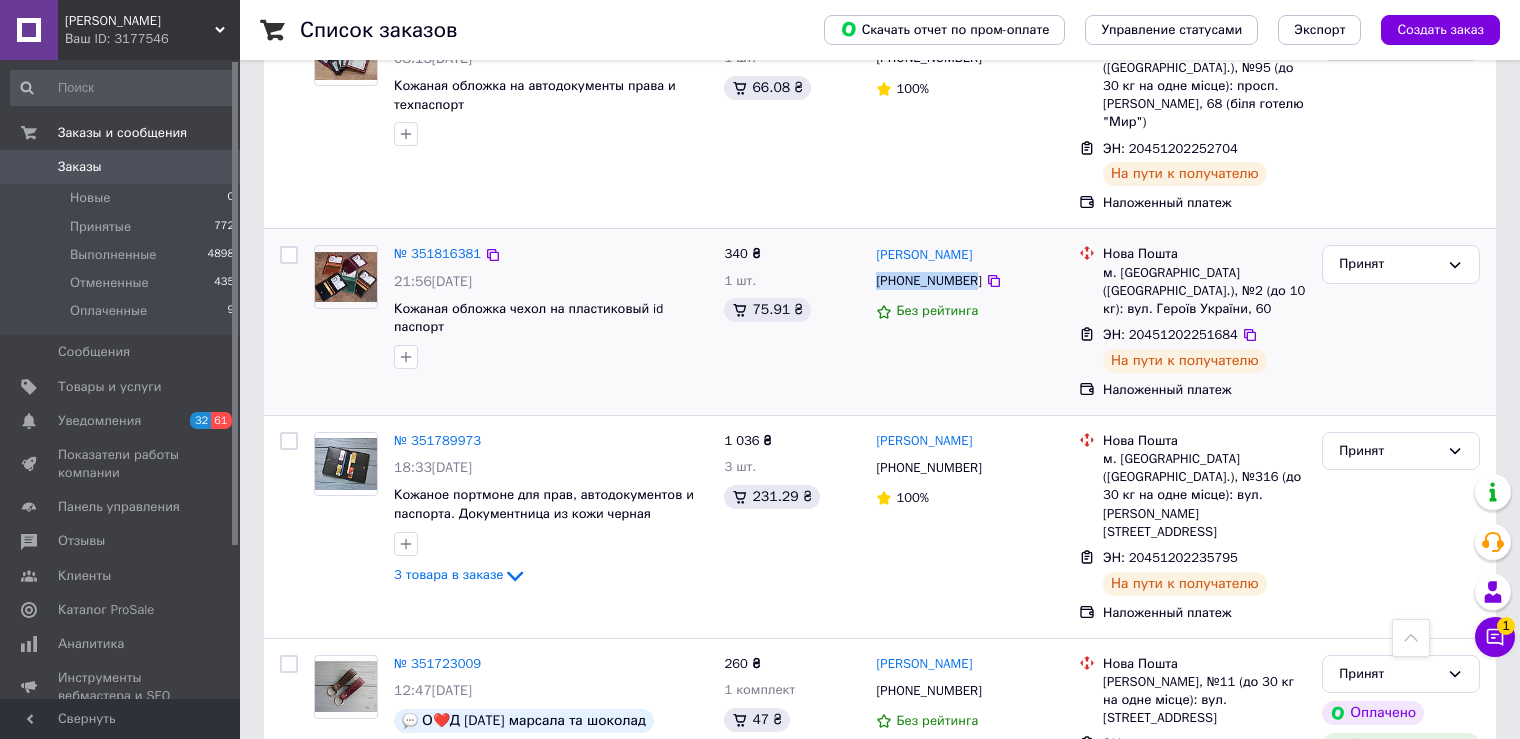 click on "Ярослав Гераменяк +380930607002 Без рейтинга" at bounding box center [969, 322] 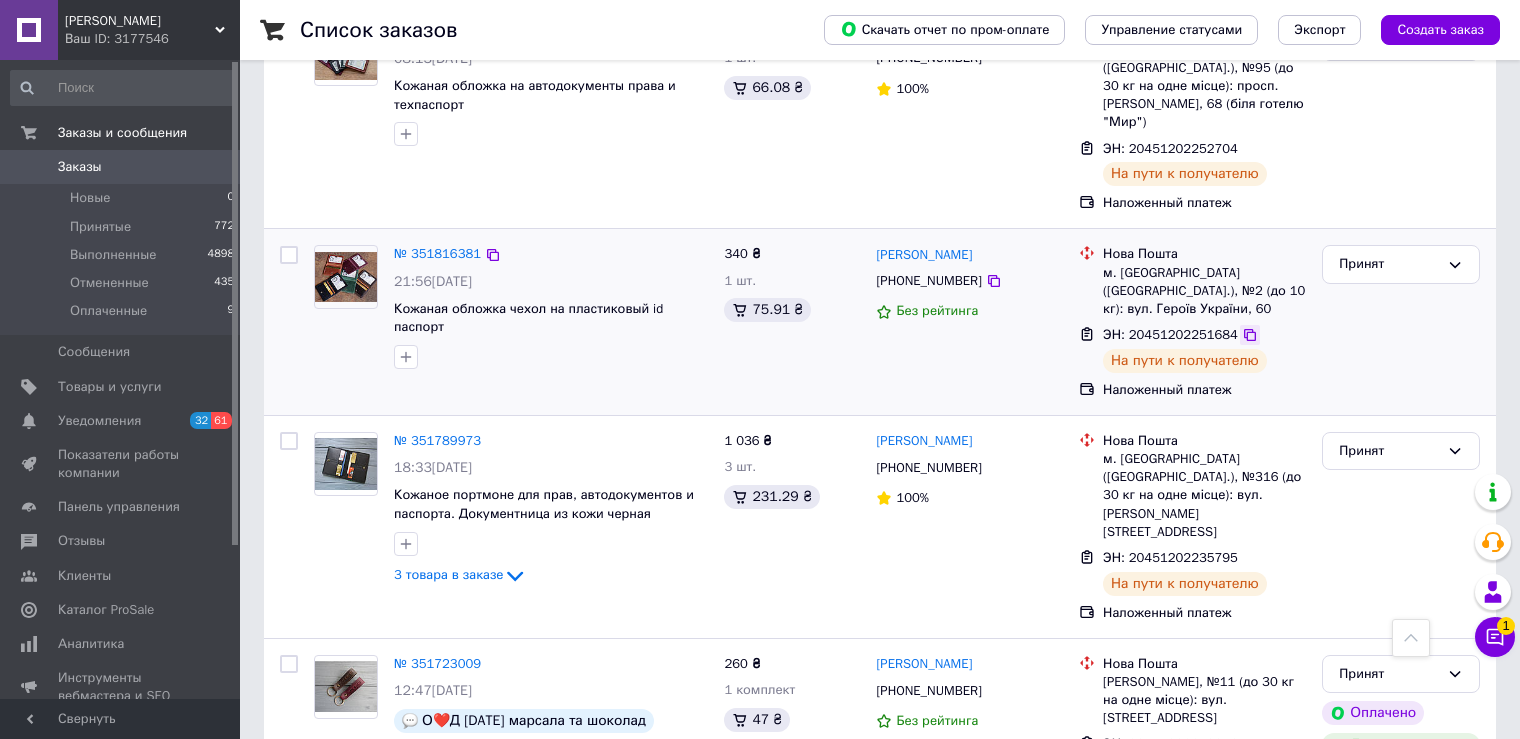 click 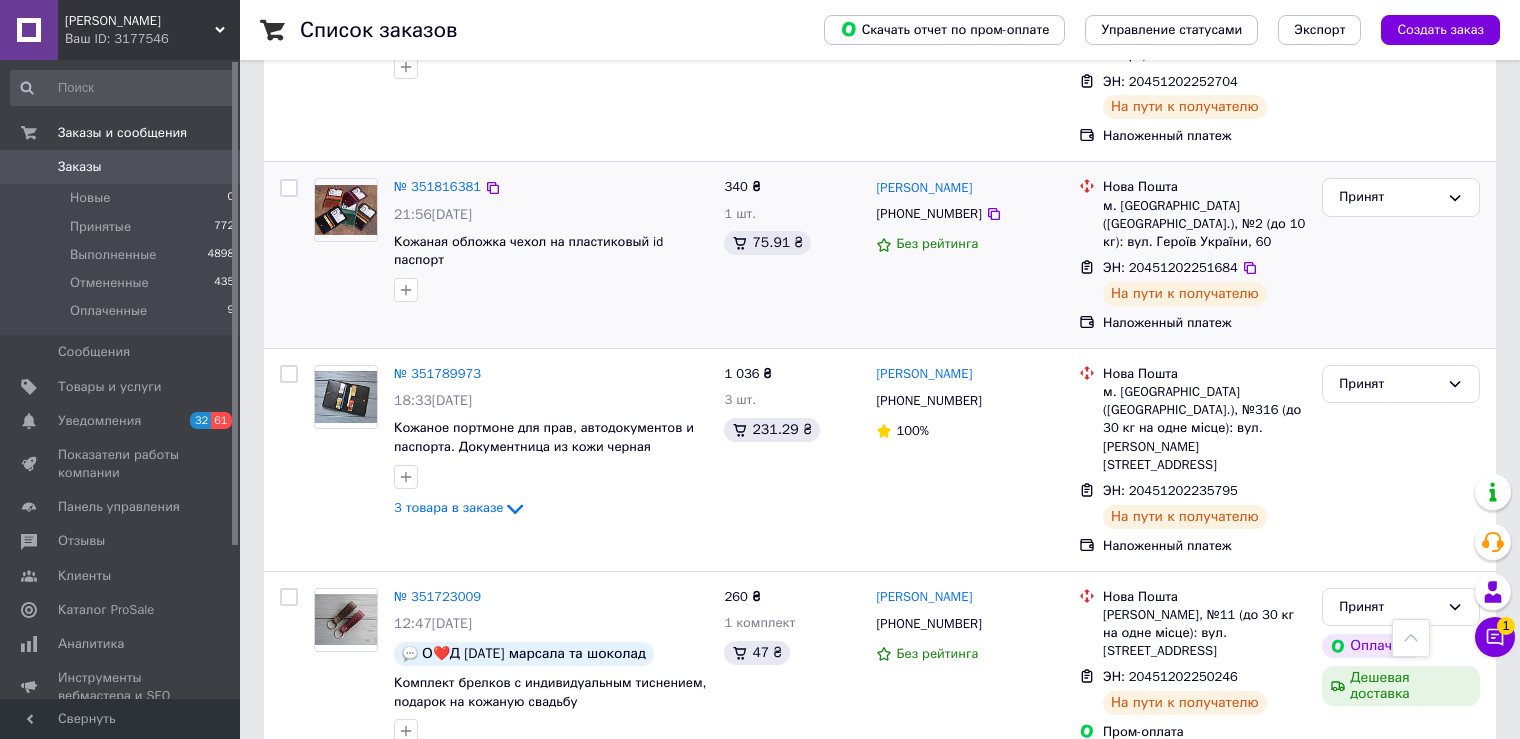 scroll, scrollTop: 1200, scrollLeft: 0, axis: vertical 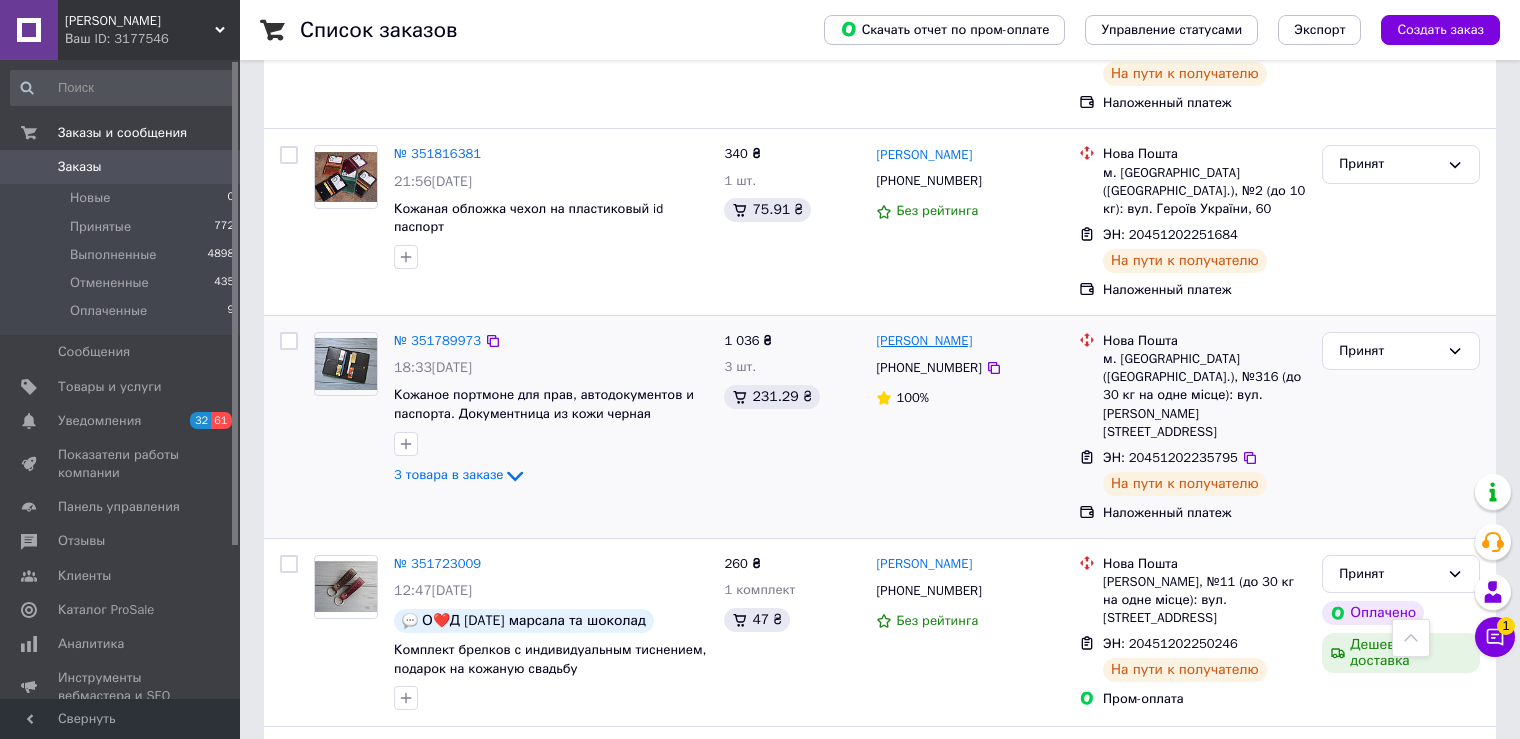 drag, startPoint x: 1015, startPoint y: 303, endPoint x: 880, endPoint y: 304, distance: 135.00371 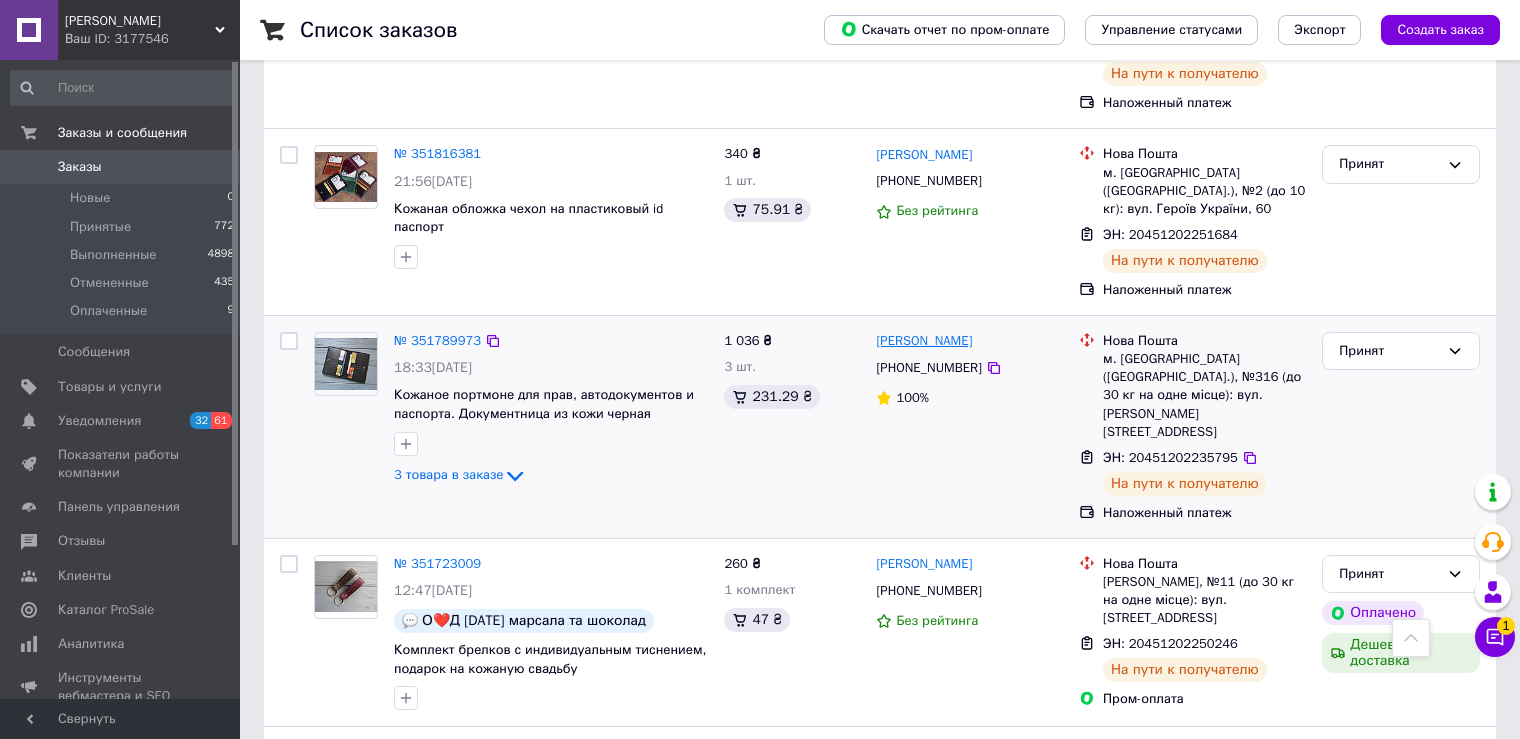 click on "[PERSON_NAME]" at bounding box center (969, 341) 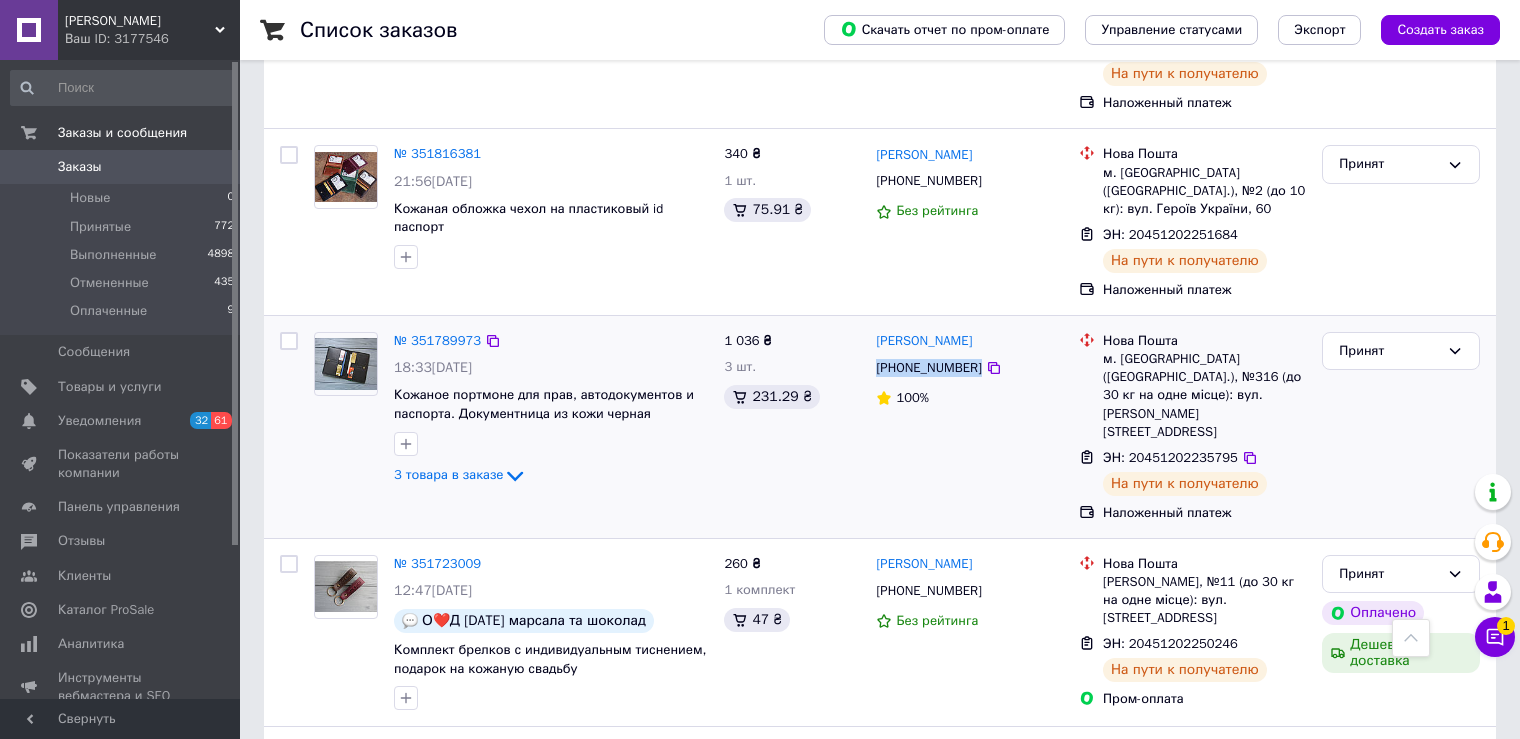 drag, startPoint x: 973, startPoint y: 330, endPoint x: 874, endPoint y: 320, distance: 99.50377 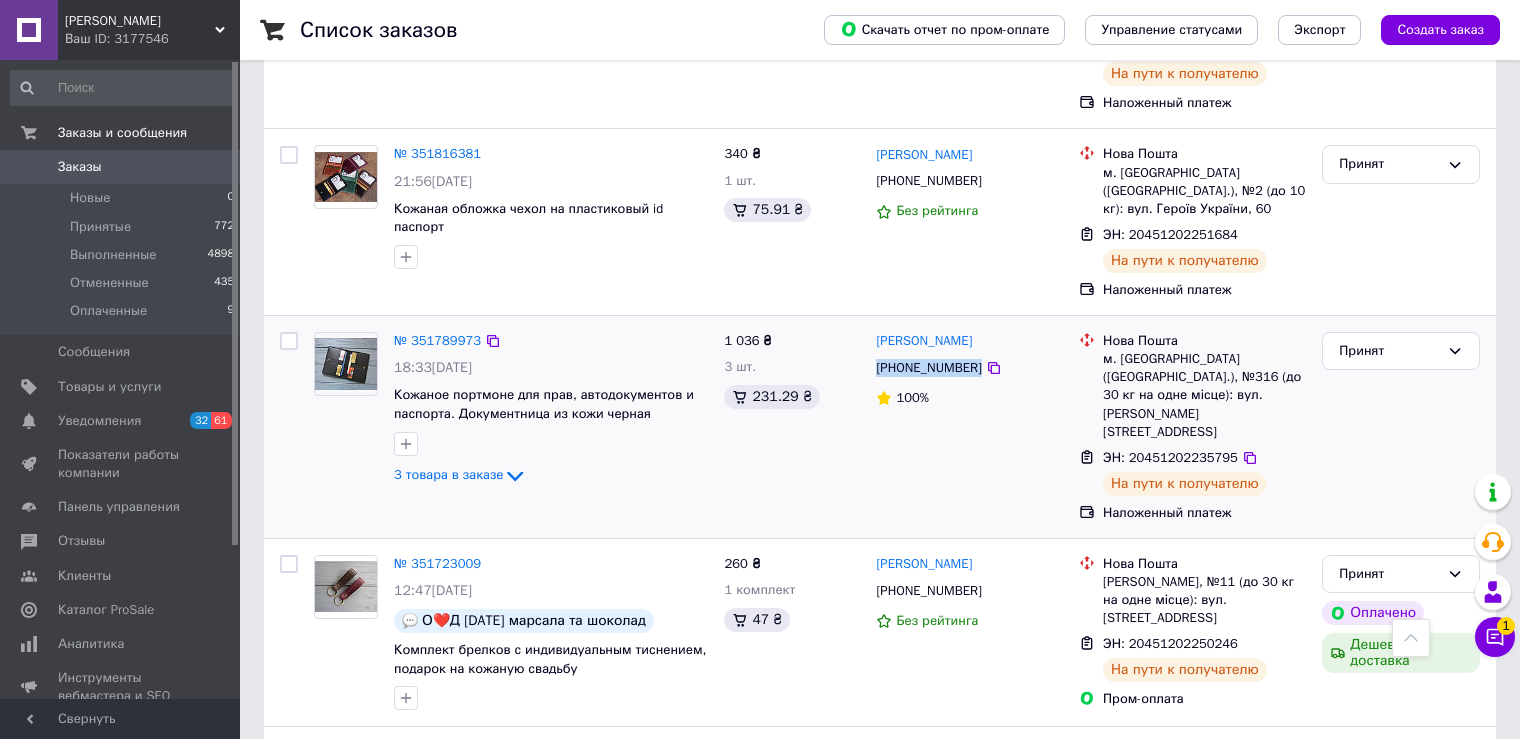 click on "[PHONE_NUMBER]" at bounding box center (969, 368) 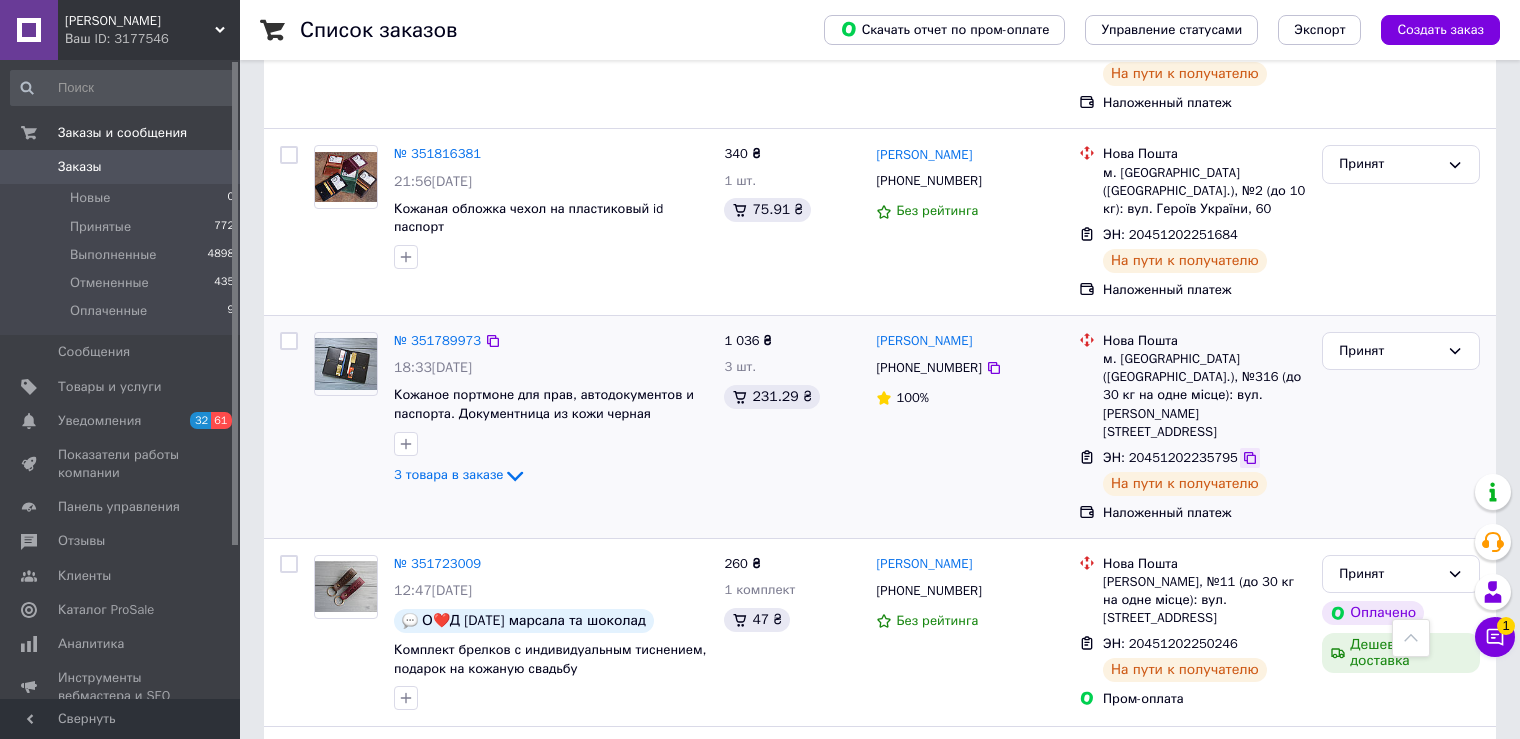click 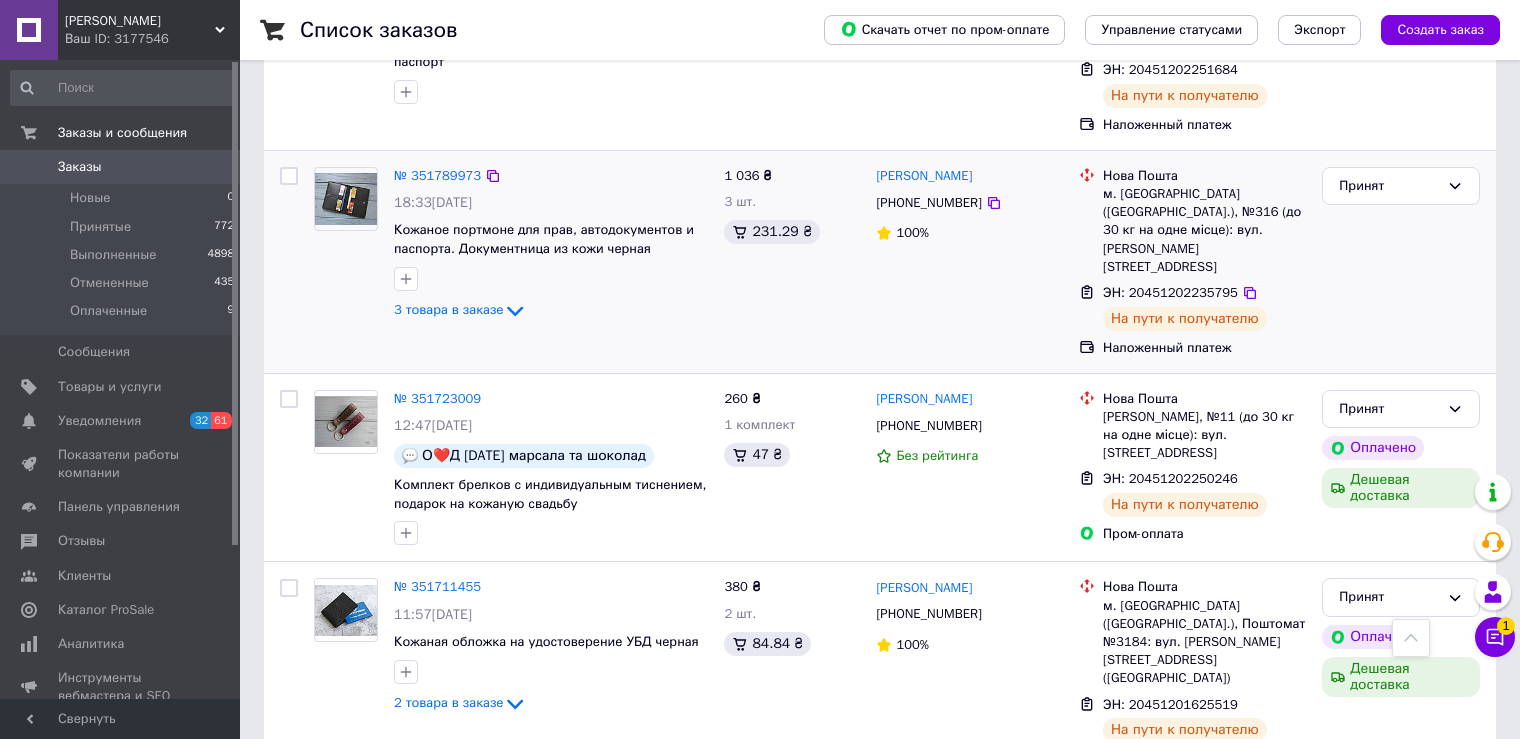 scroll, scrollTop: 1400, scrollLeft: 0, axis: vertical 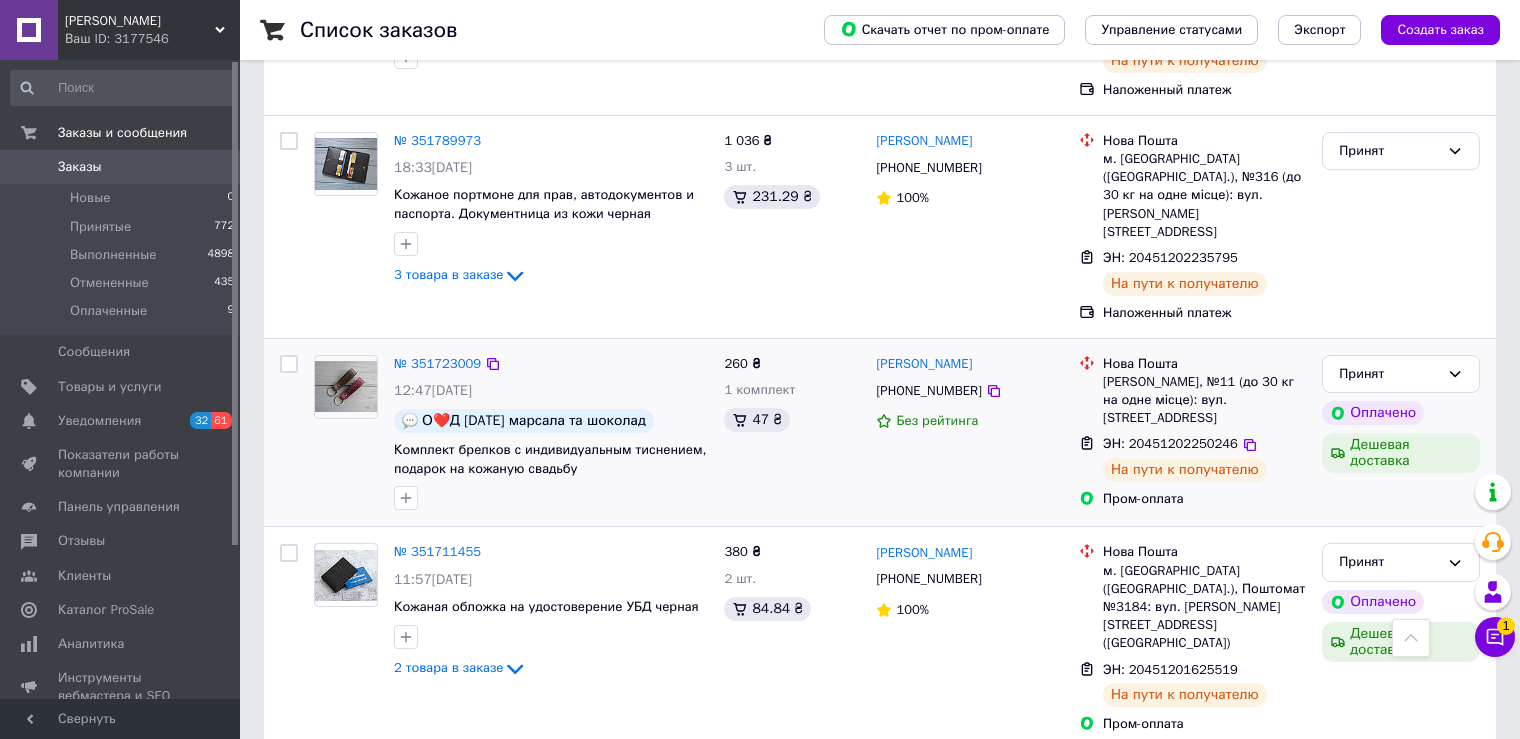 drag, startPoint x: 1012, startPoint y: 298, endPoint x: 868, endPoint y: 298, distance: 144 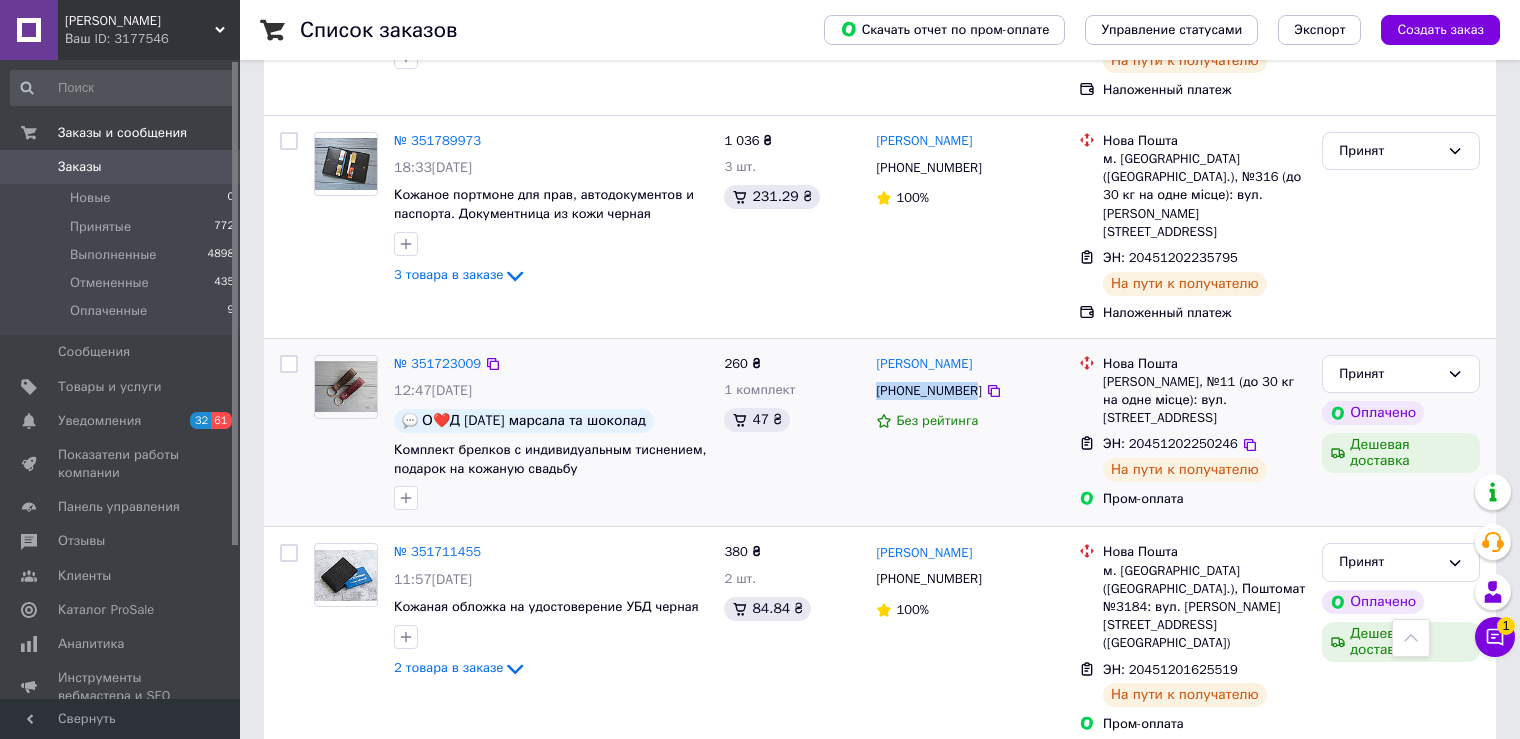drag, startPoint x: 971, startPoint y: 319, endPoint x: 879, endPoint y: 320, distance: 92.00543 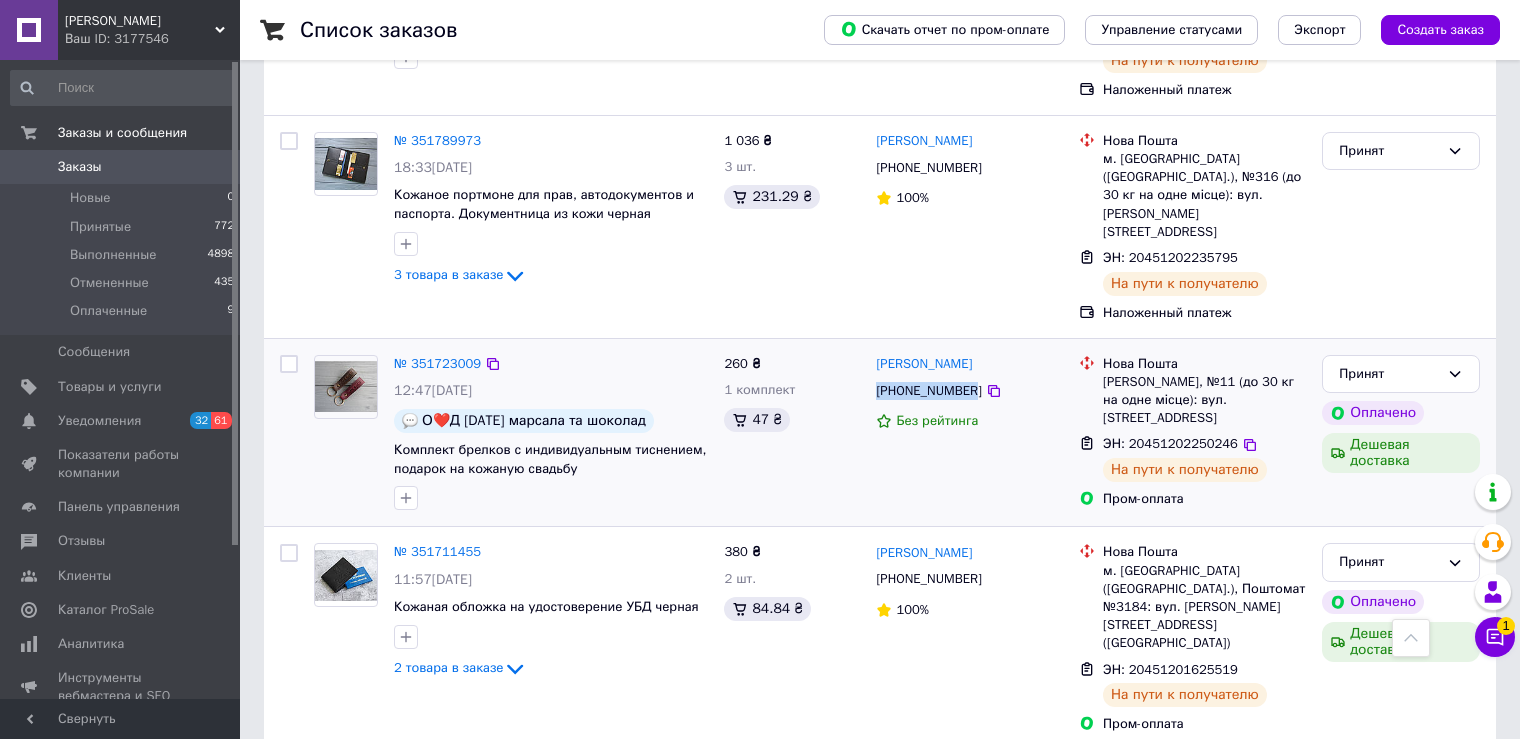 click on "[PHONE_NUMBER]" at bounding box center [969, 391] 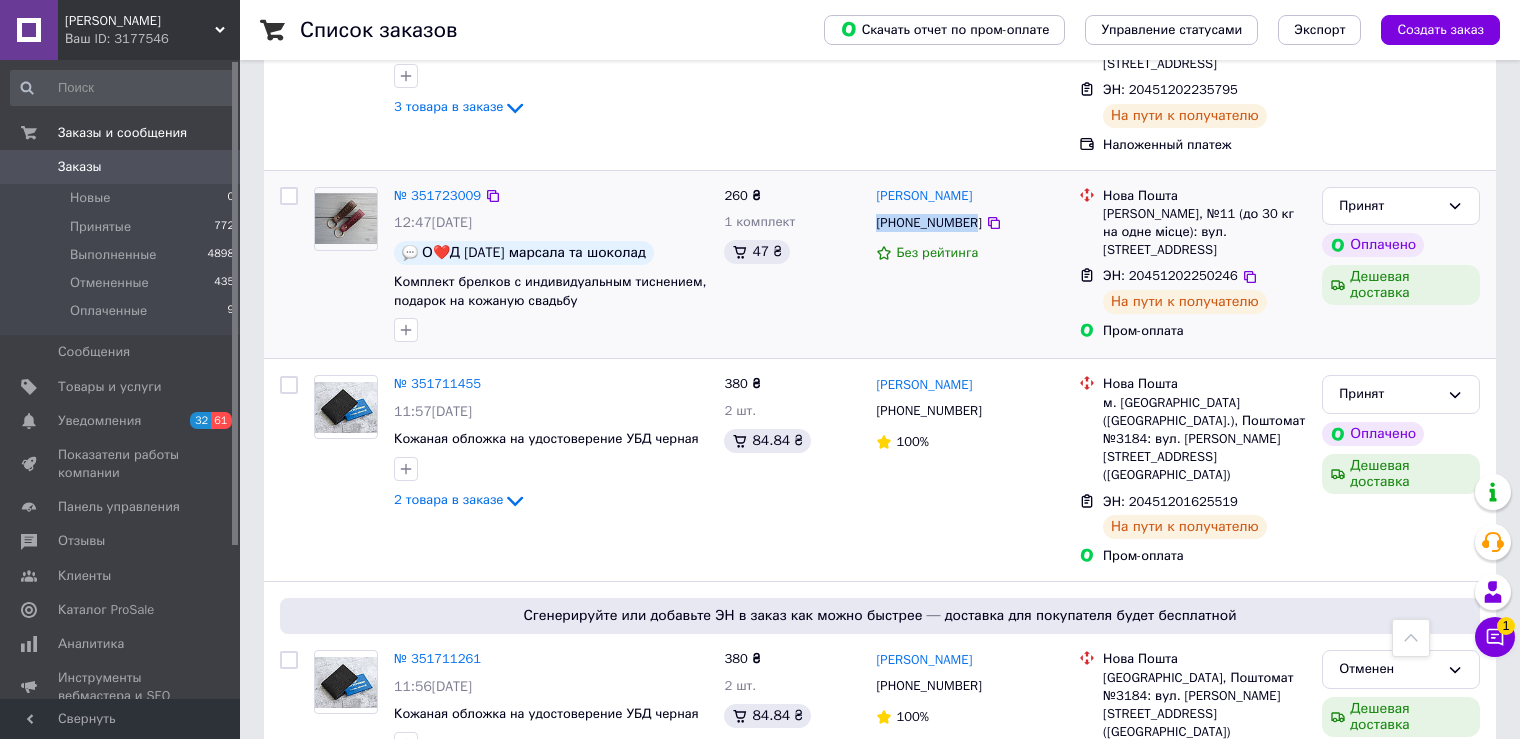 scroll, scrollTop: 1600, scrollLeft: 0, axis: vertical 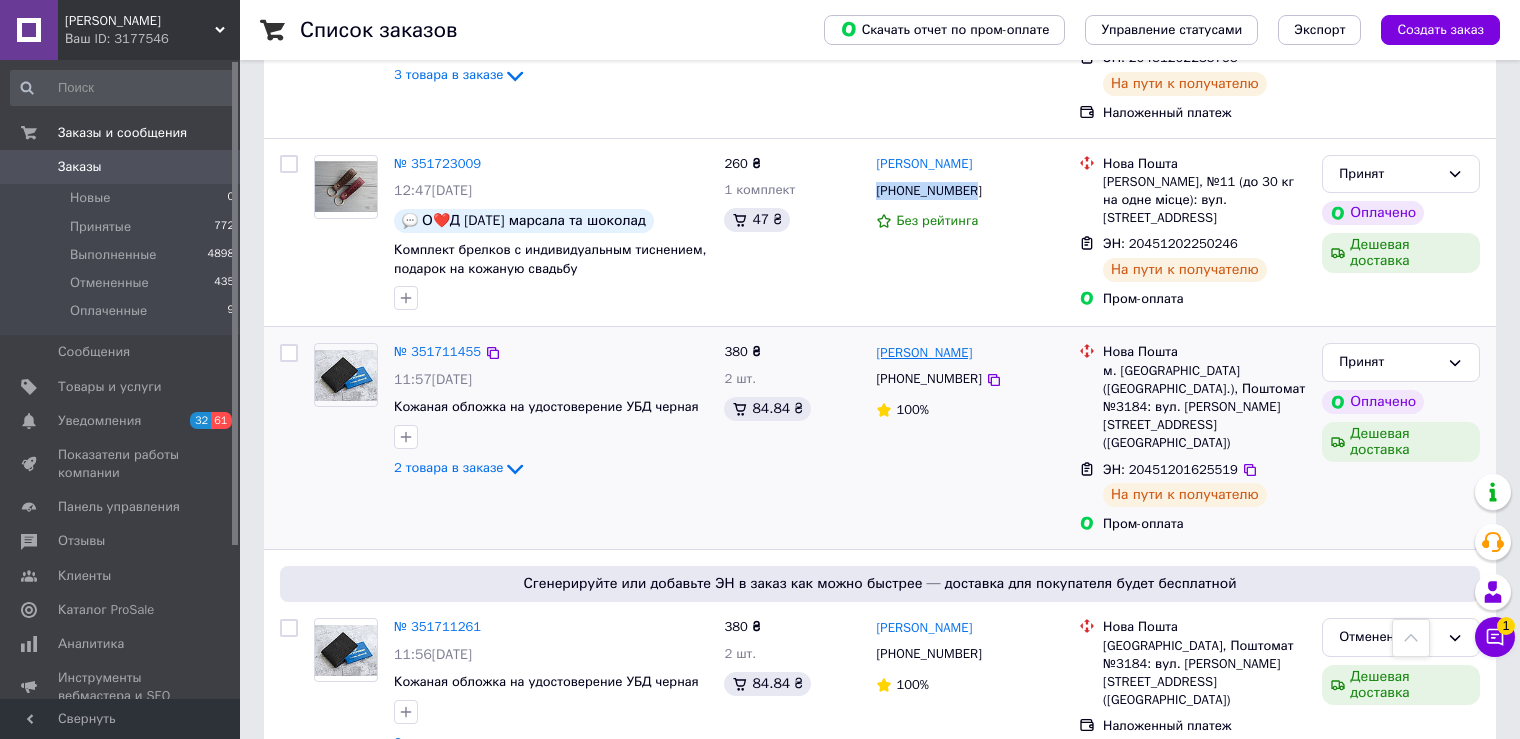 drag, startPoint x: 1018, startPoint y: 284, endPoint x: 879, endPoint y: 285, distance: 139.0036 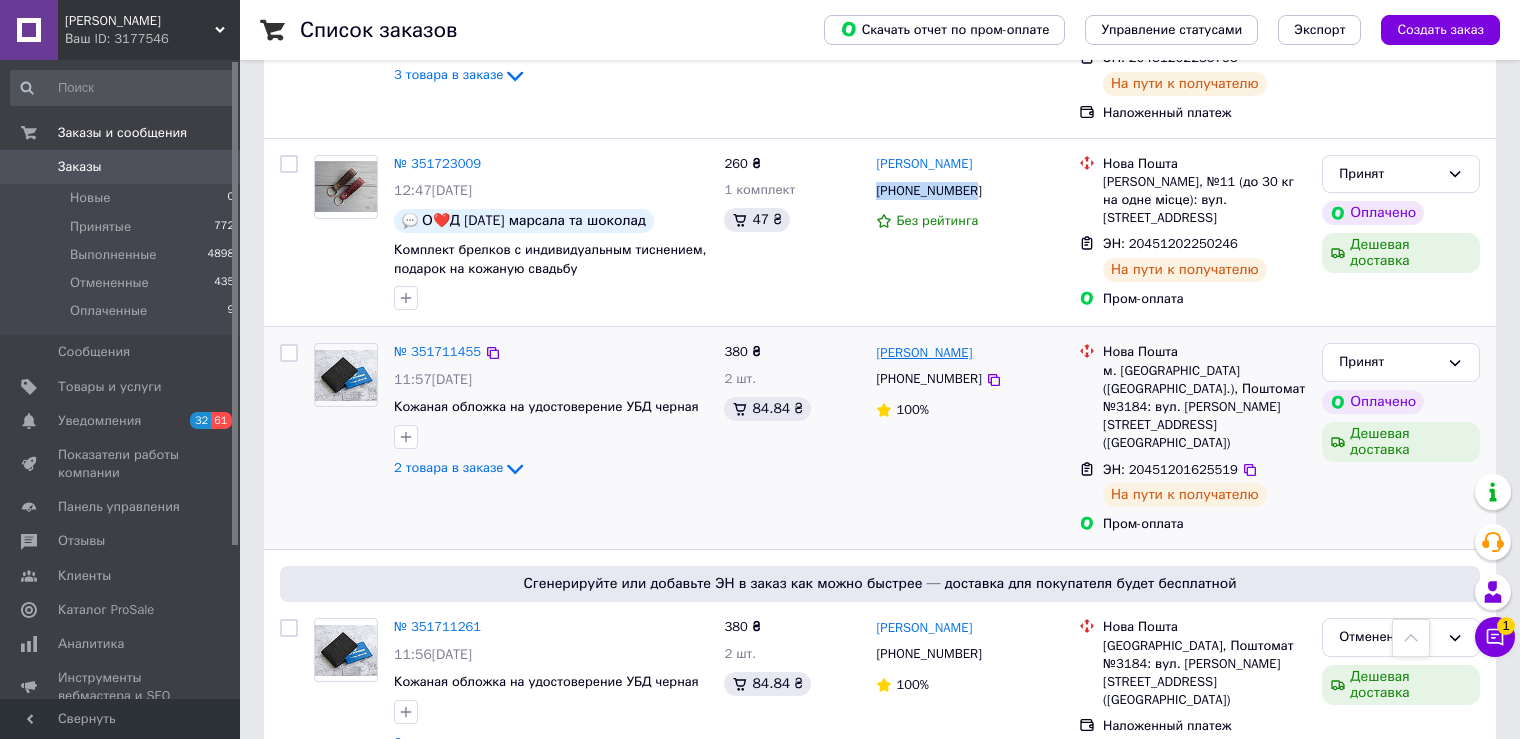 click on "[PERSON_NAME]" at bounding box center [969, 352] 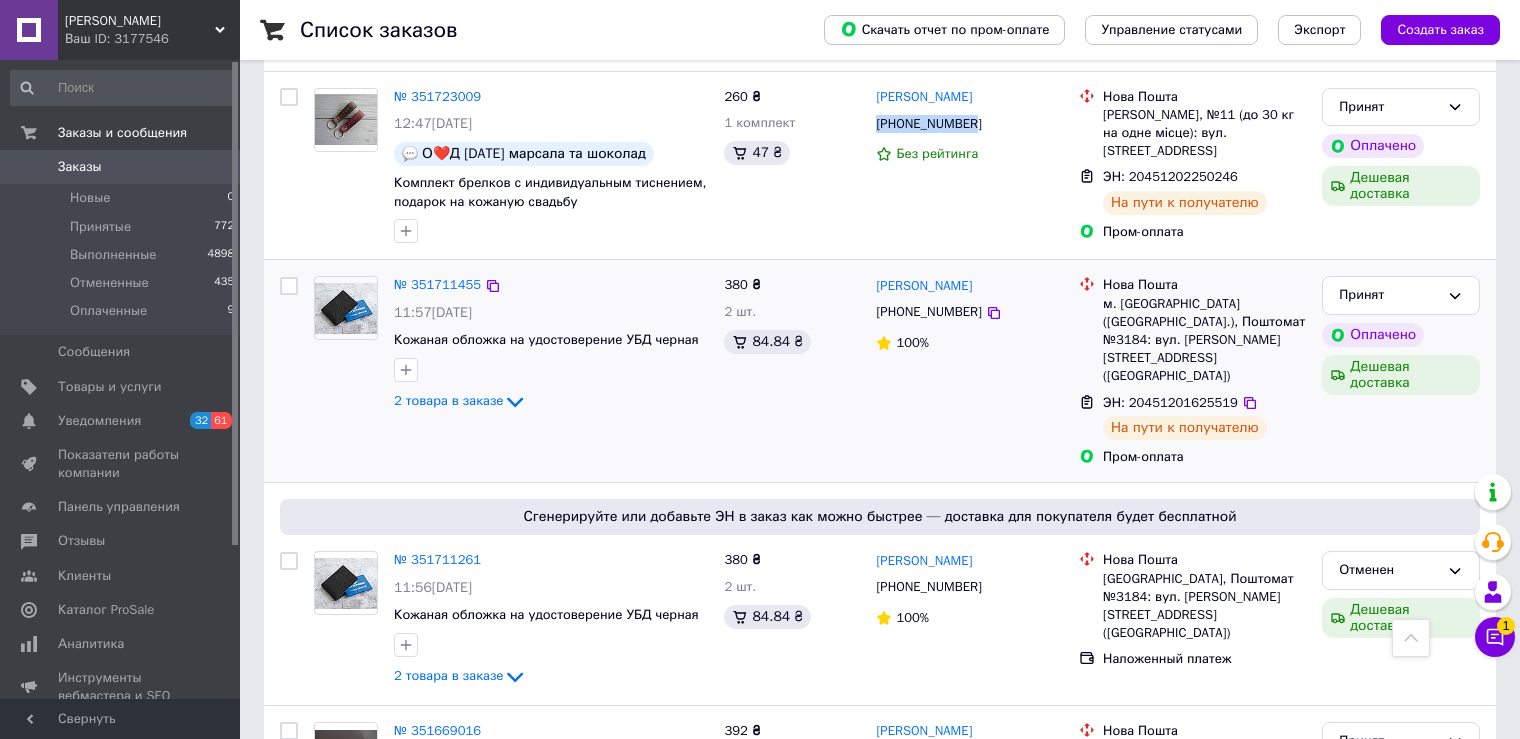 scroll, scrollTop: 1700, scrollLeft: 0, axis: vertical 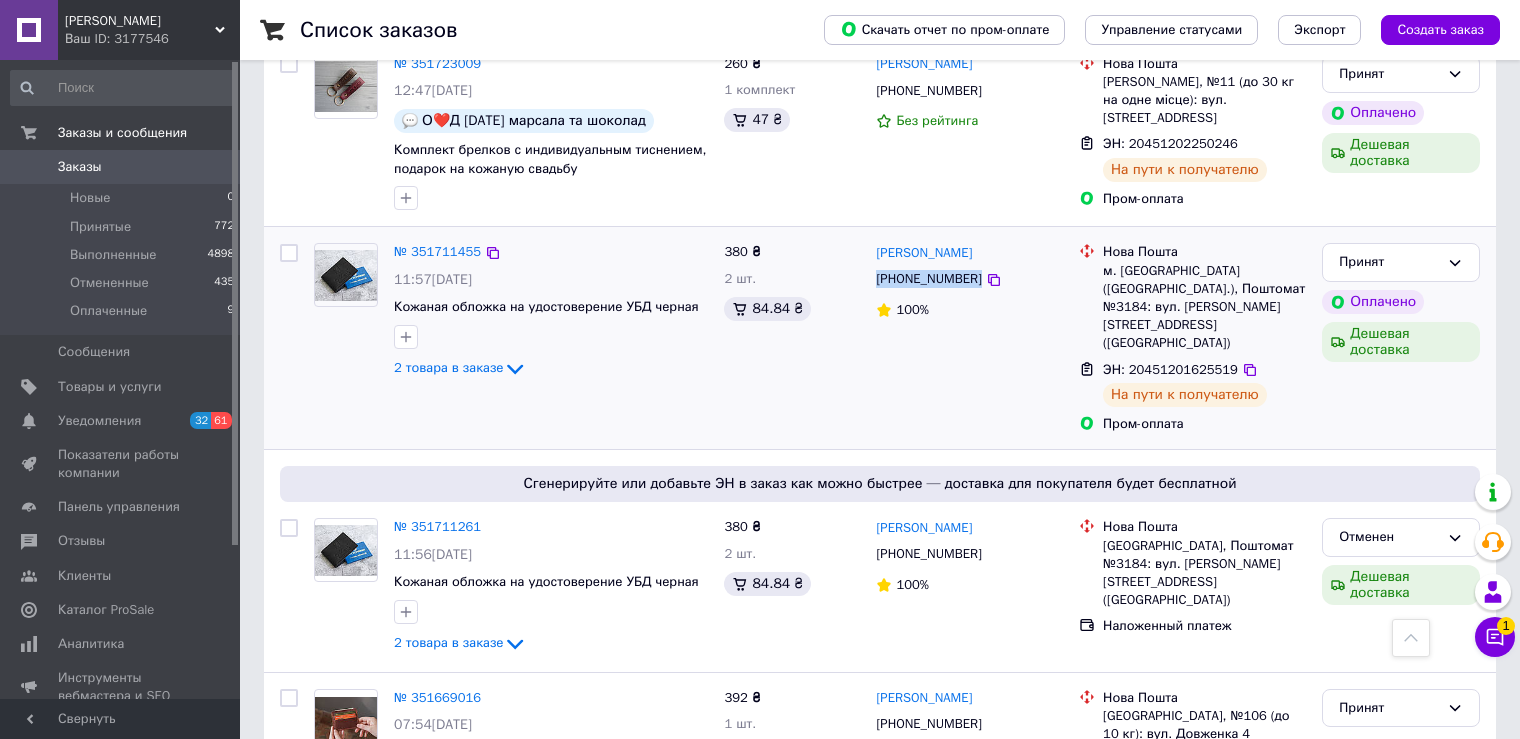 drag, startPoint x: 972, startPoint y: 212, endPoint x: 877, endPoint y: 203, distance: 95.42536 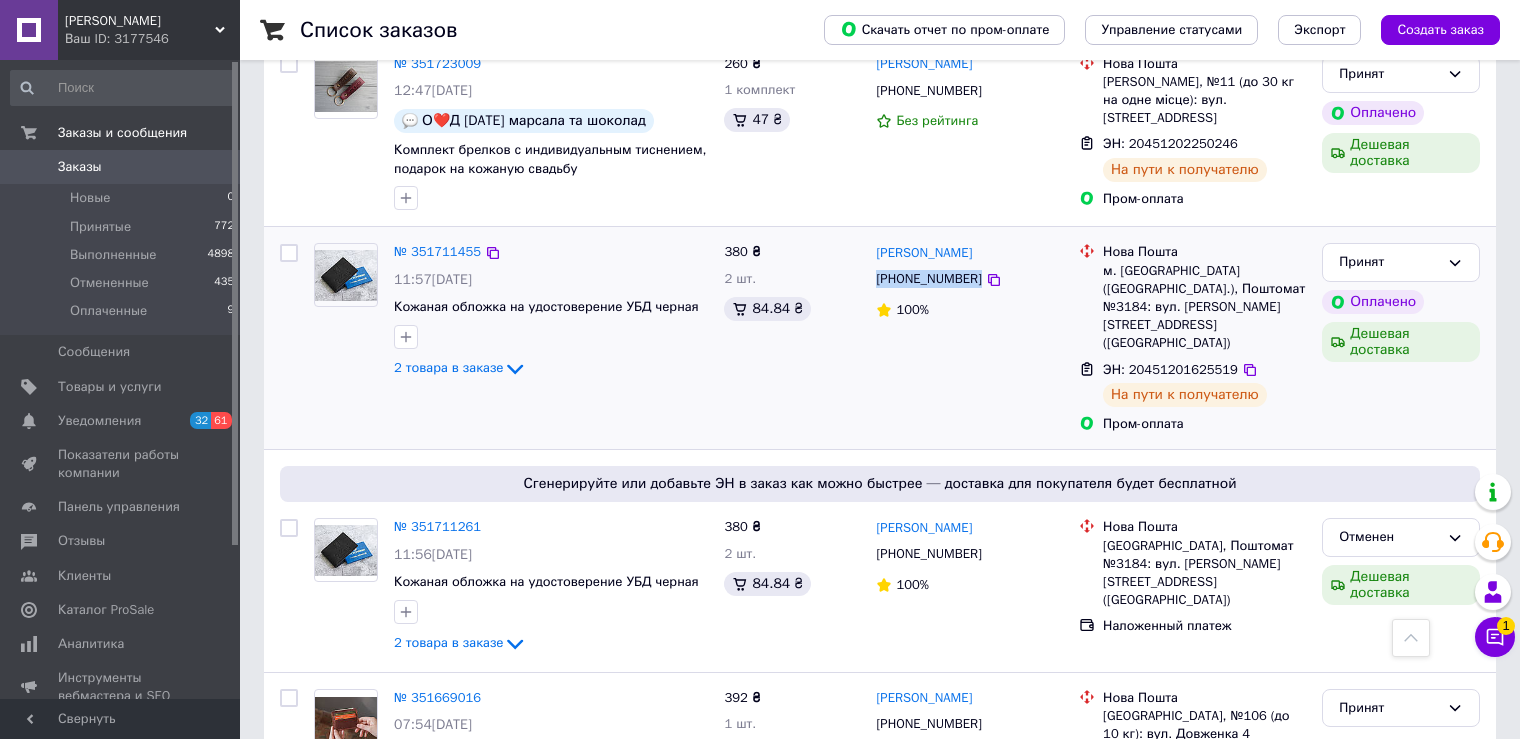 click on "[PHONE_NUMBER]" at bounding box center [969, 279] 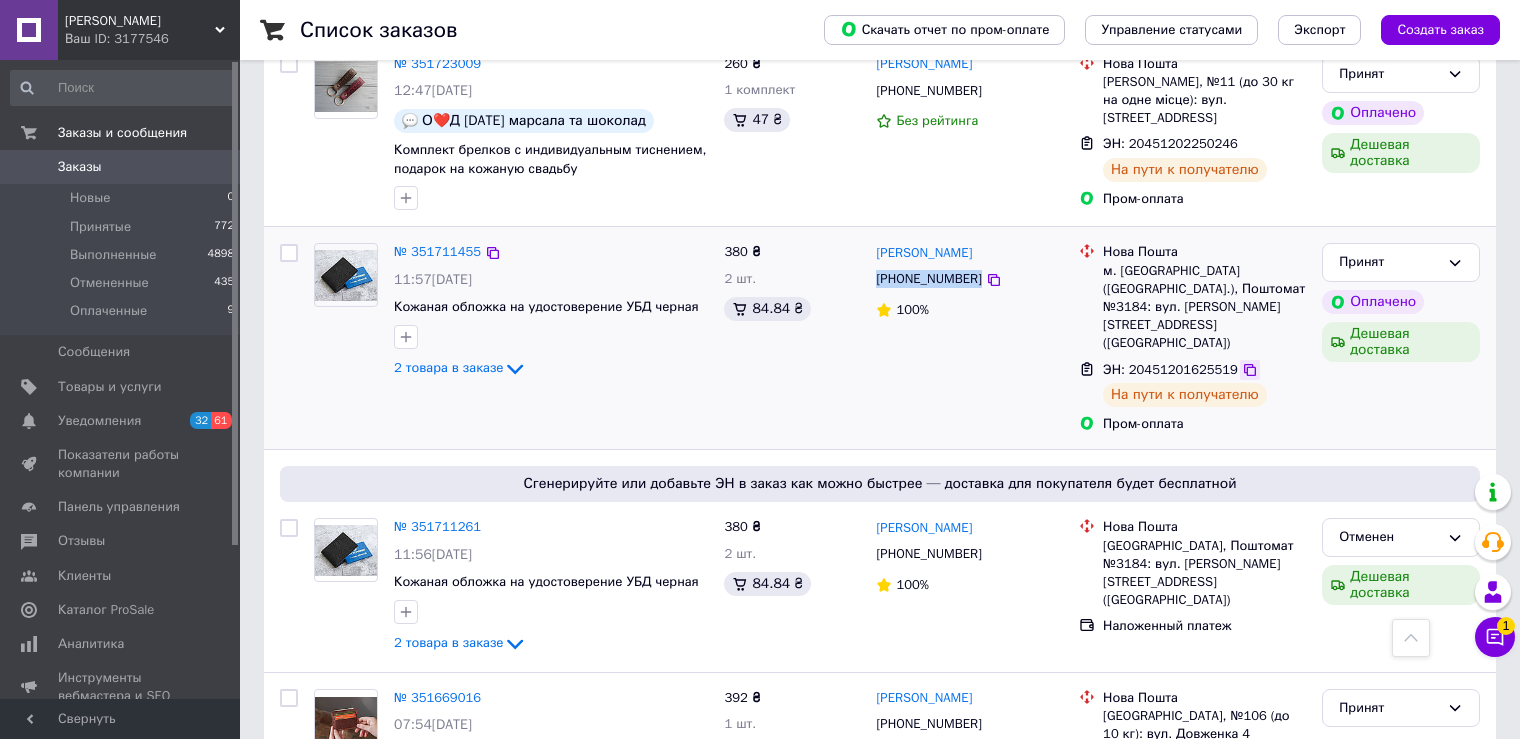click 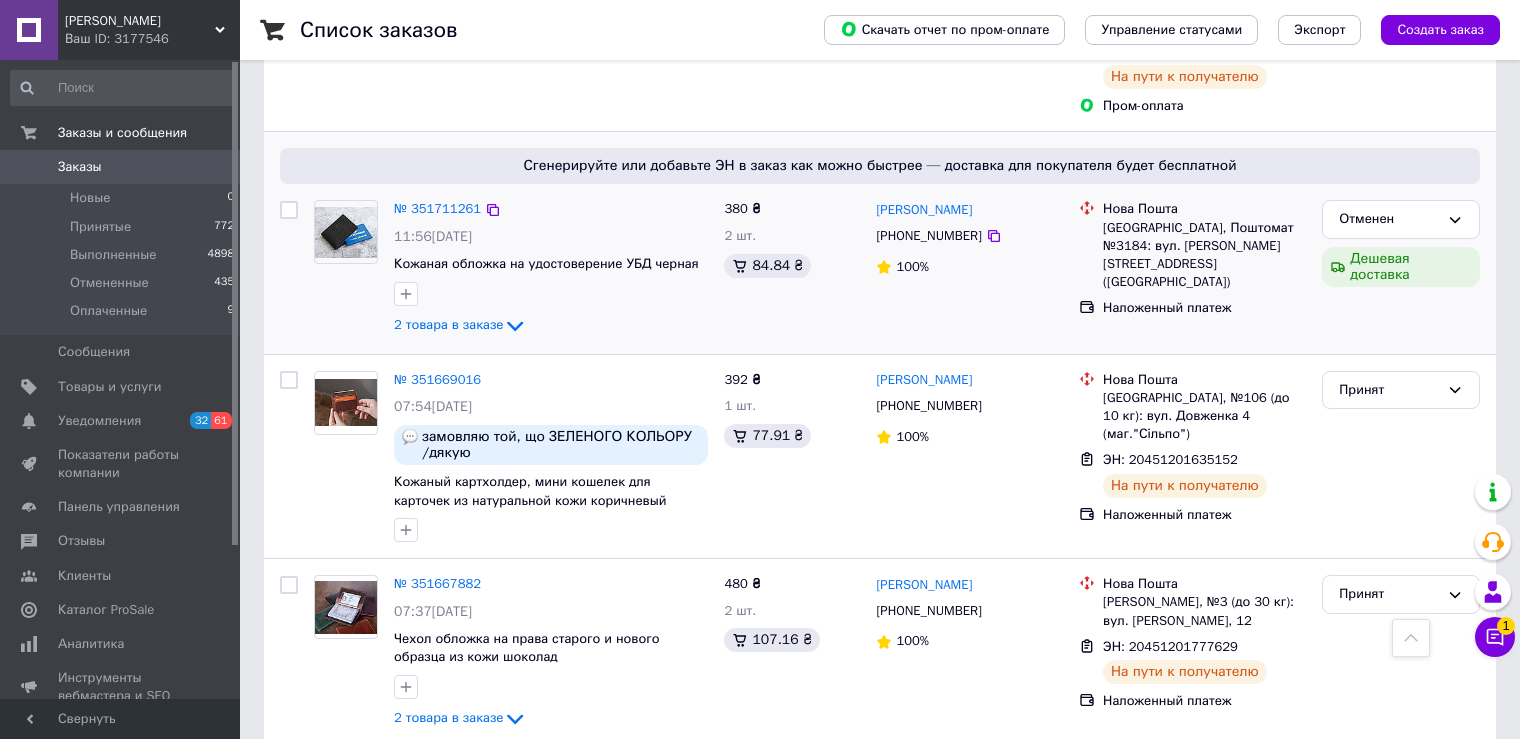 scroll, scrollTop: 2100, scrollLeft: 0, axis: vertical 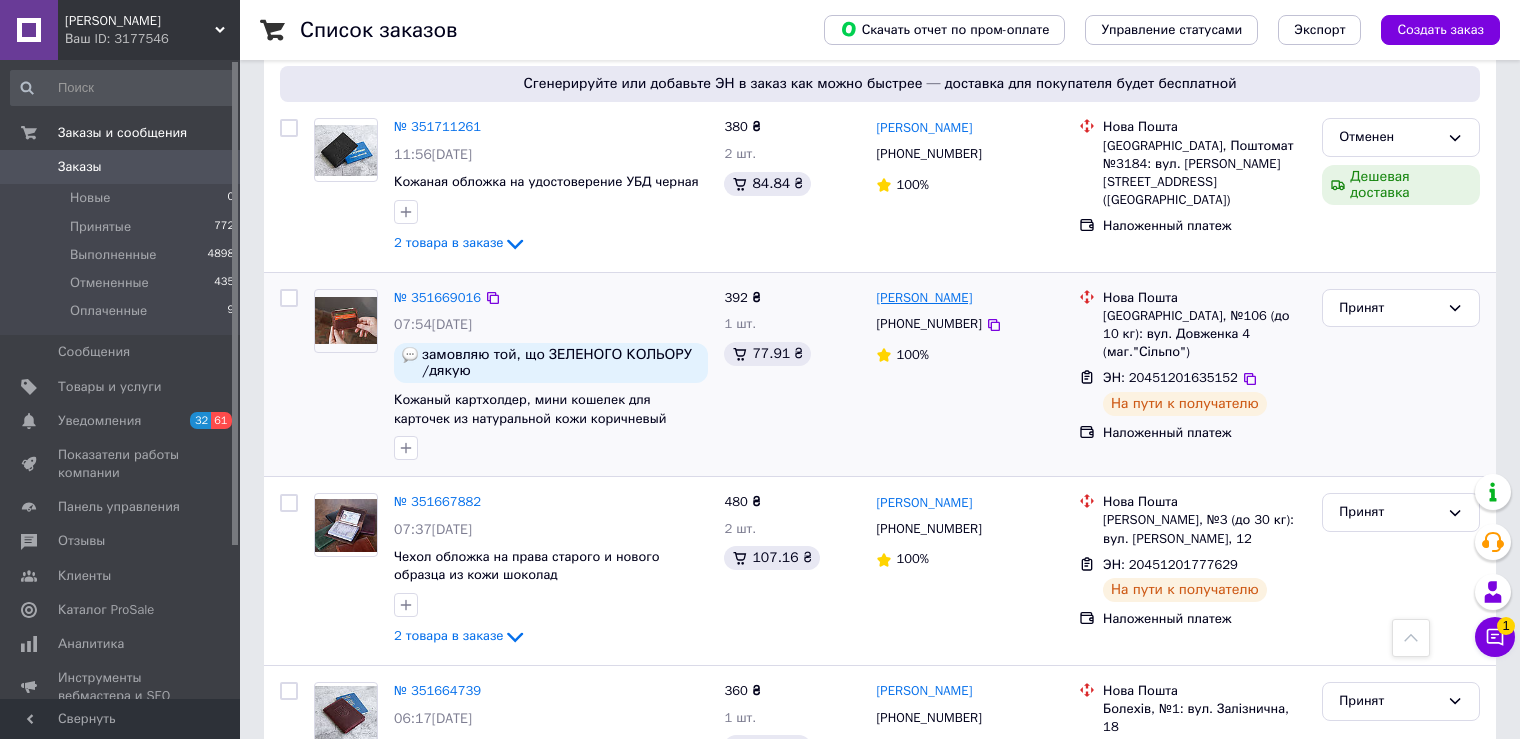 drag, startPoint x: 977, startPoint y: 190, endPoint x: 878, endPoint y: 184, distance: 99.18165 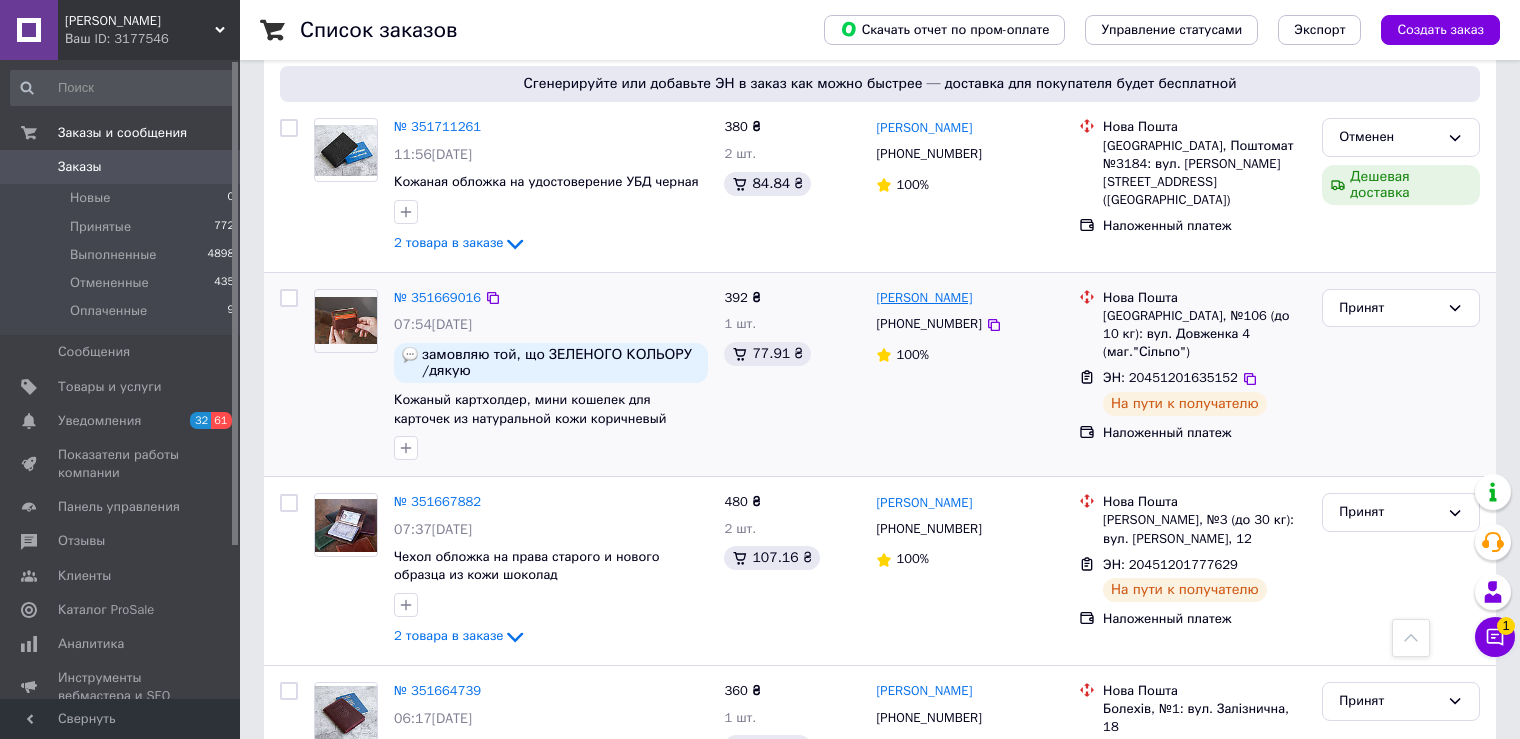 click on "[PERSON_NAME]" at bounding box center [969, 298] 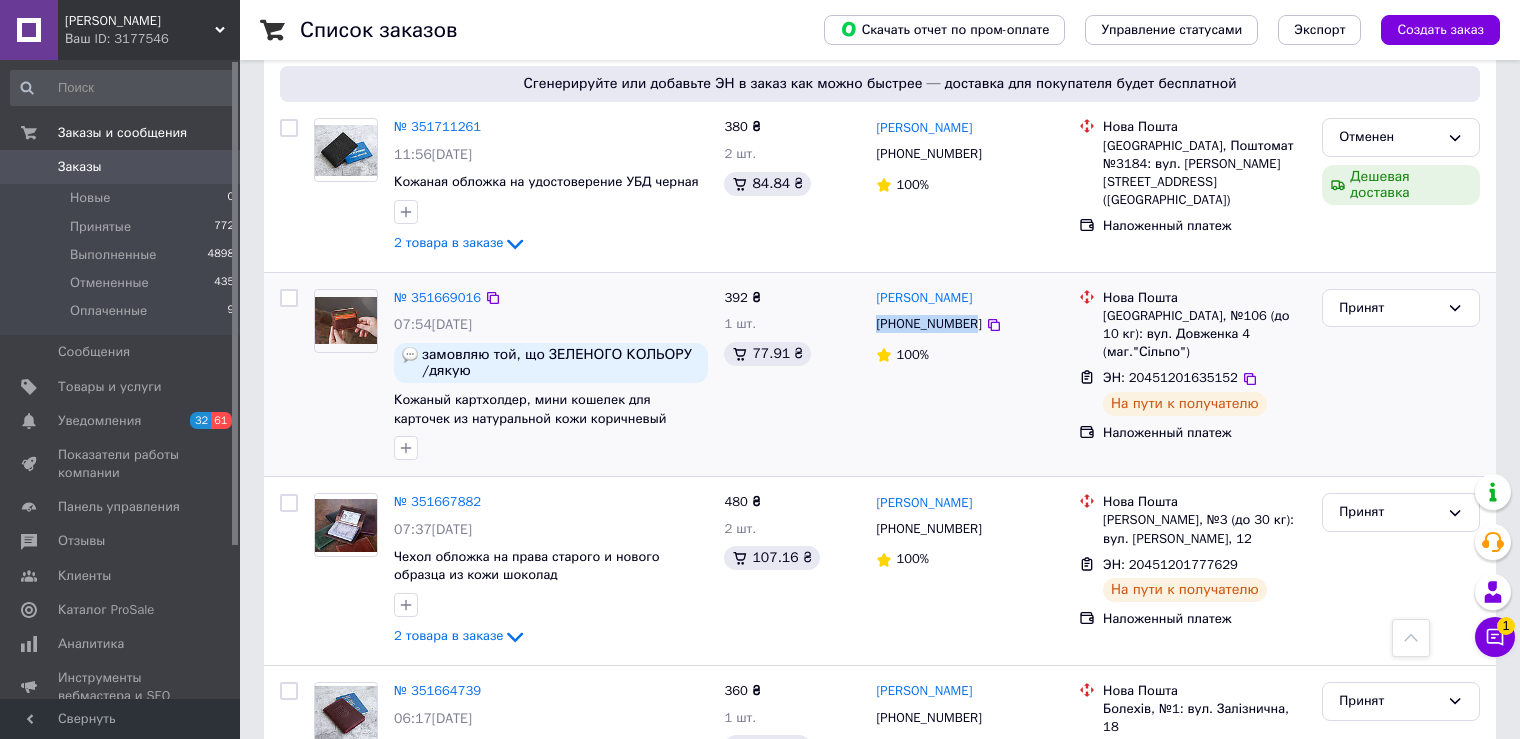 drag, startPoint x: 970, startPoint y: 214, endPoint x: 876, endPoint y: 214, distance: 94 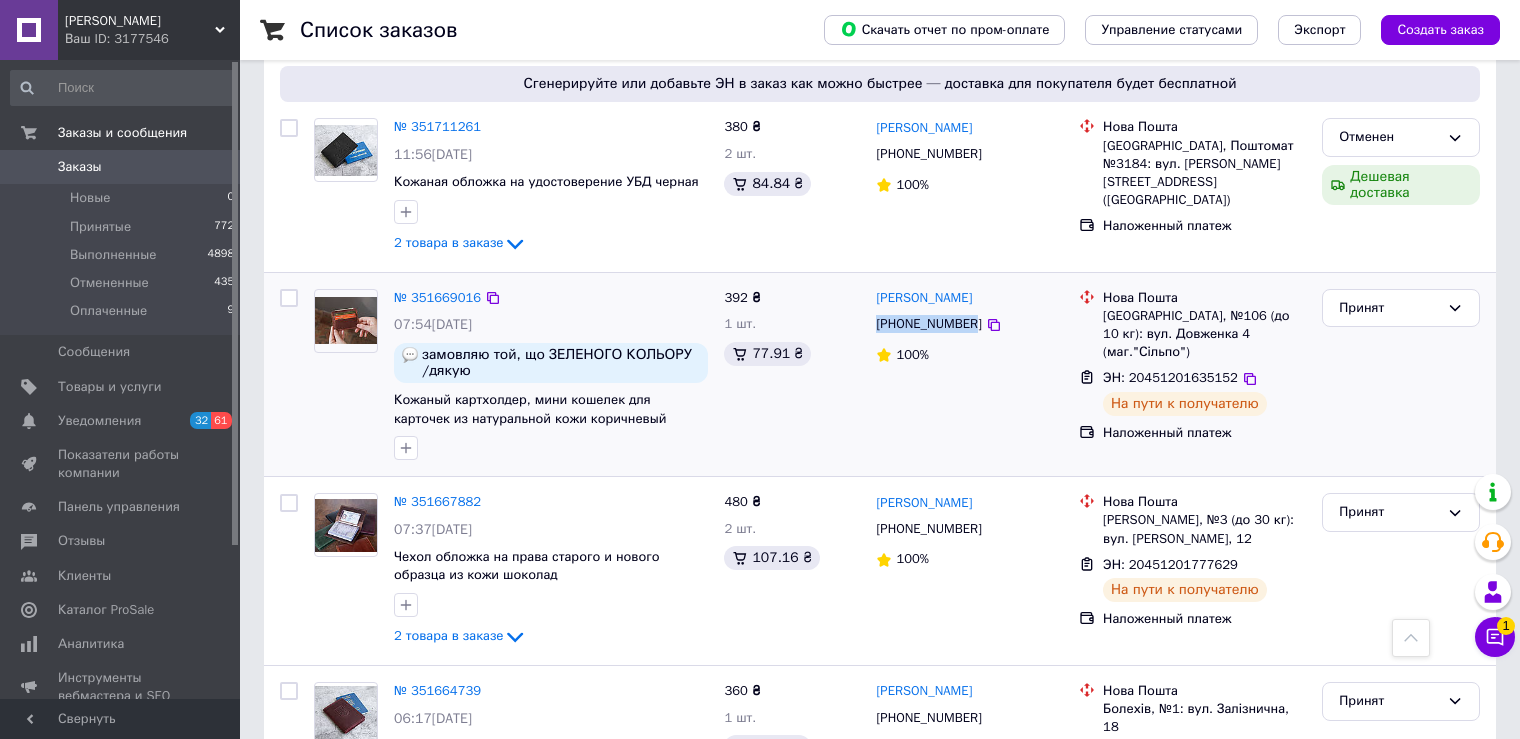 click on "[PHONE_NUMBER]" at bounding box center (928, 324) 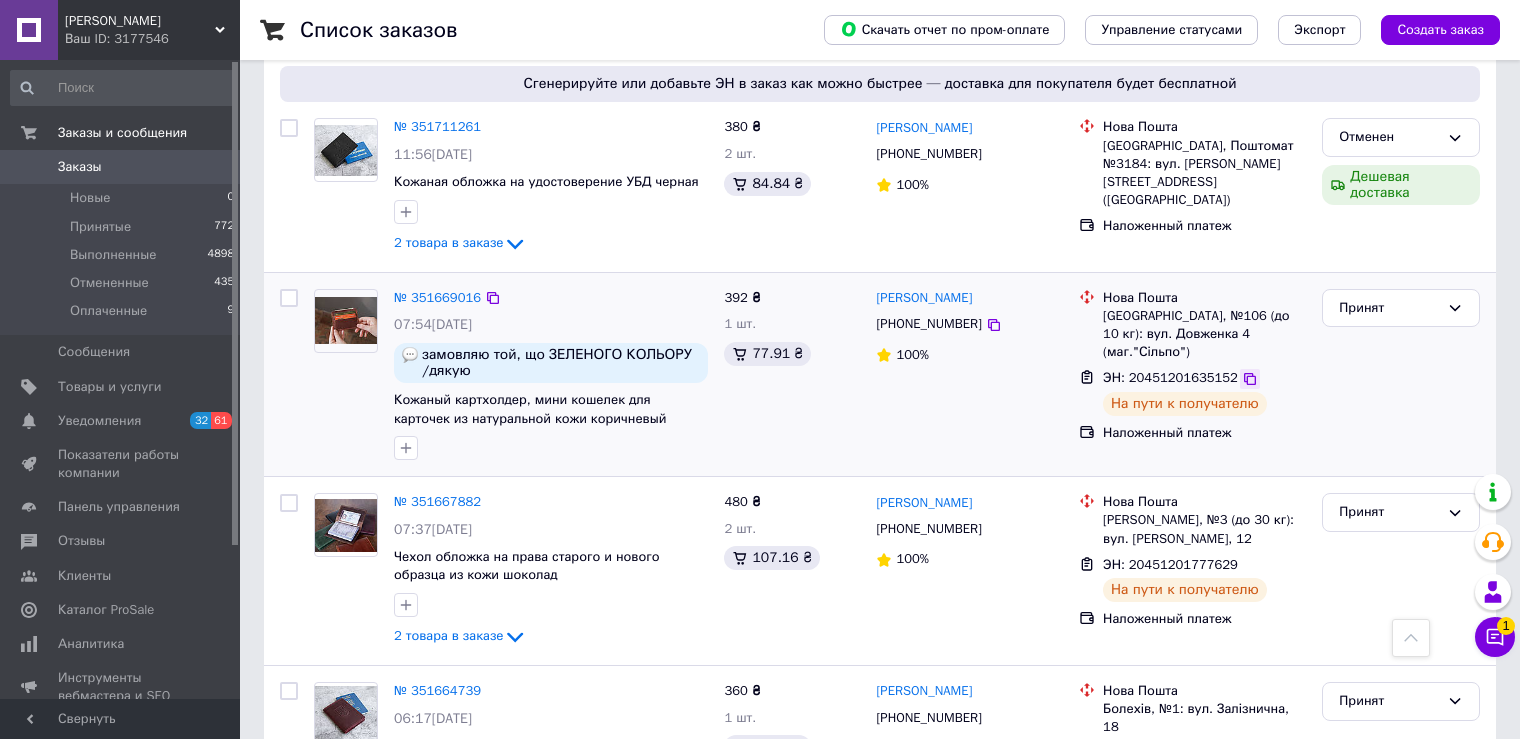 click 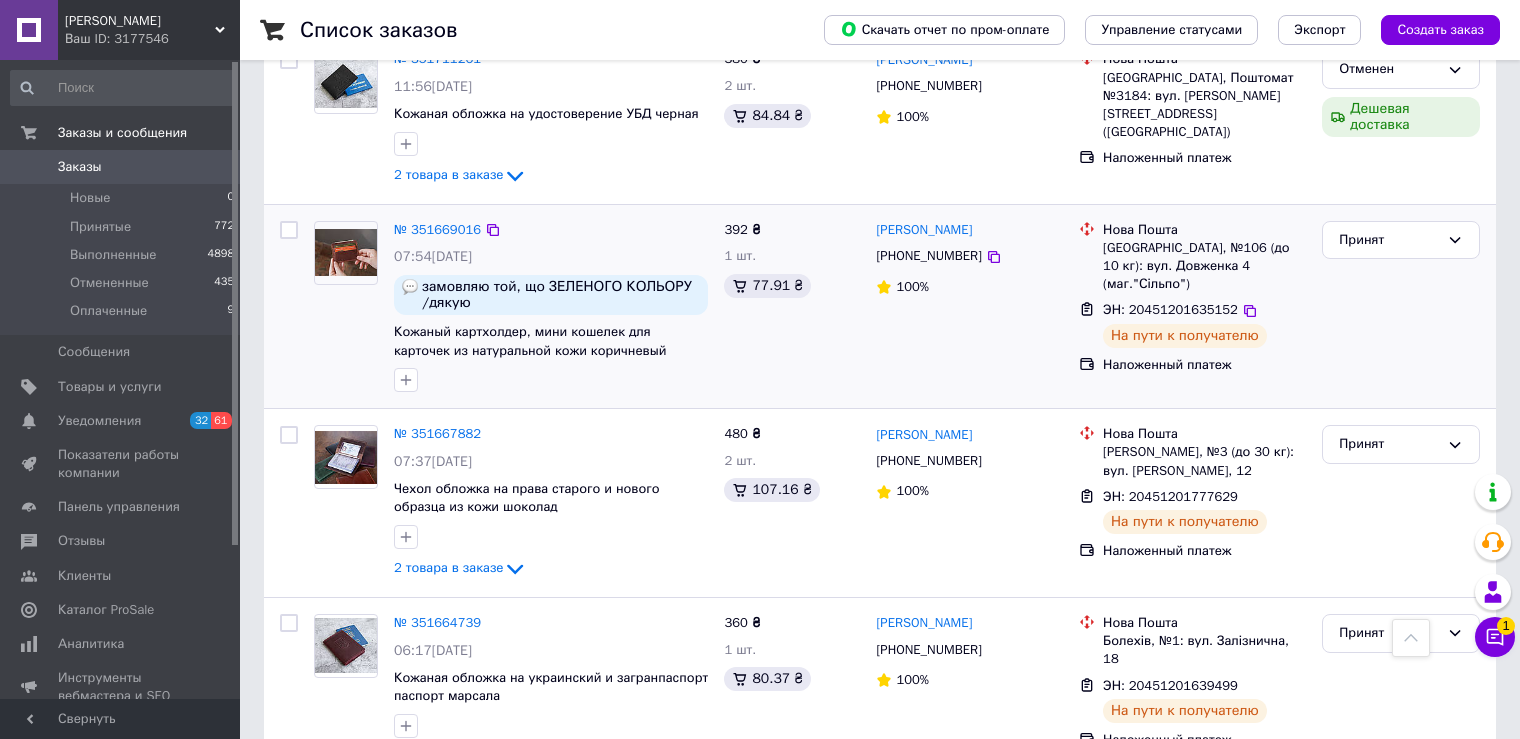 scroll, scrollTop: 2200, scrollLeft: 0, axis: vertical 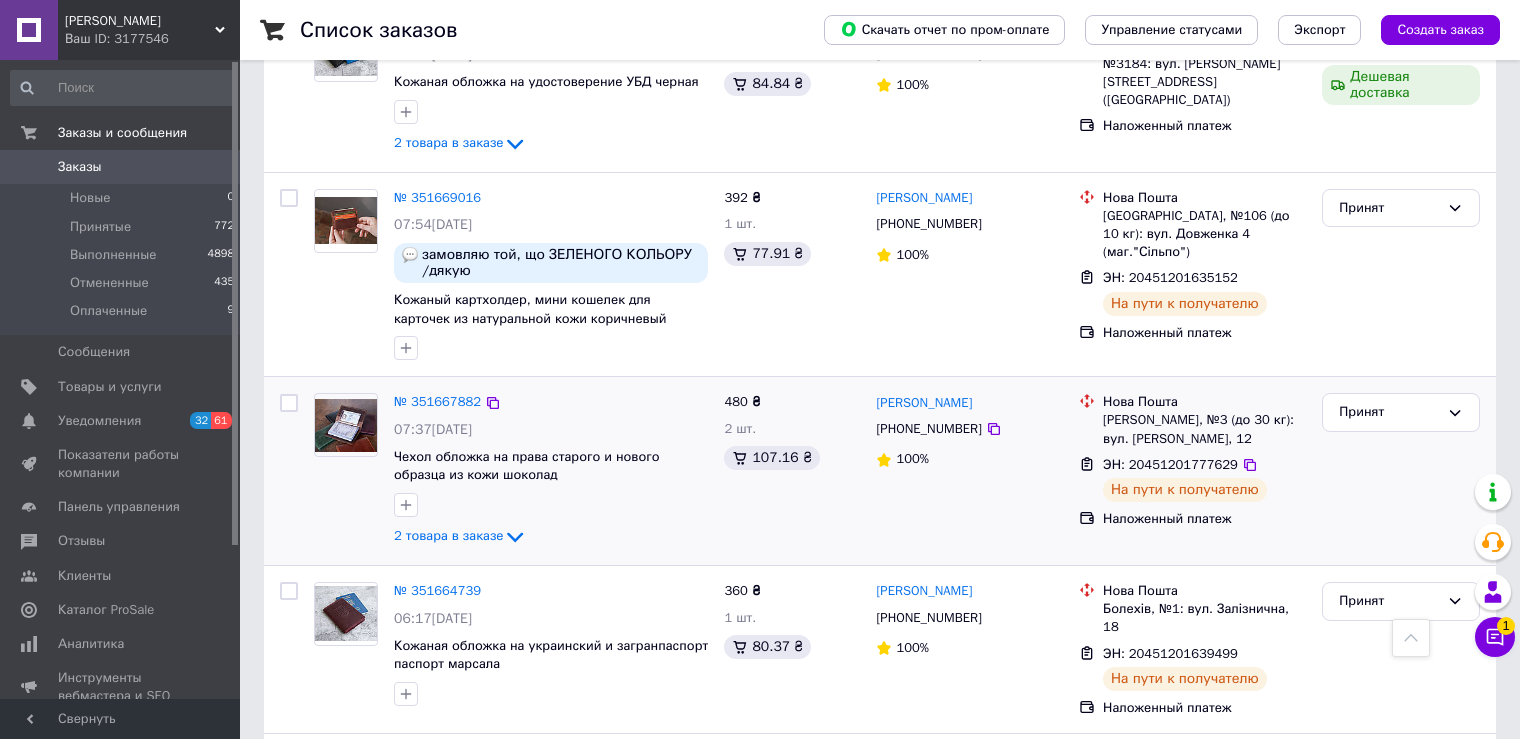 drag, startPoint x: 993, startPoint y: 297, endPoint x: 872, endPoint y: 297, distance: 121 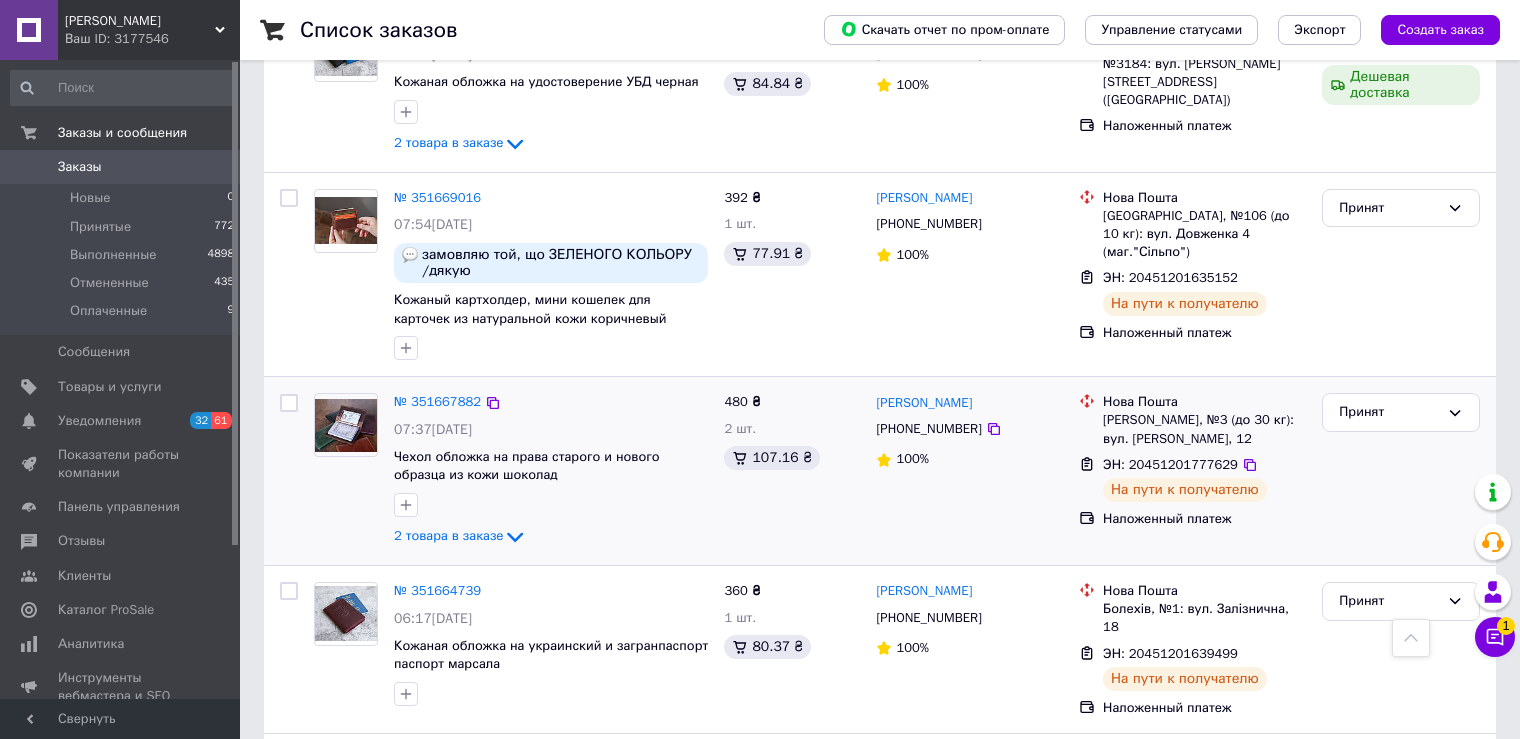 click on "Мар'яна Олійник +380677947623 100%" at bounding box center (969, 471) 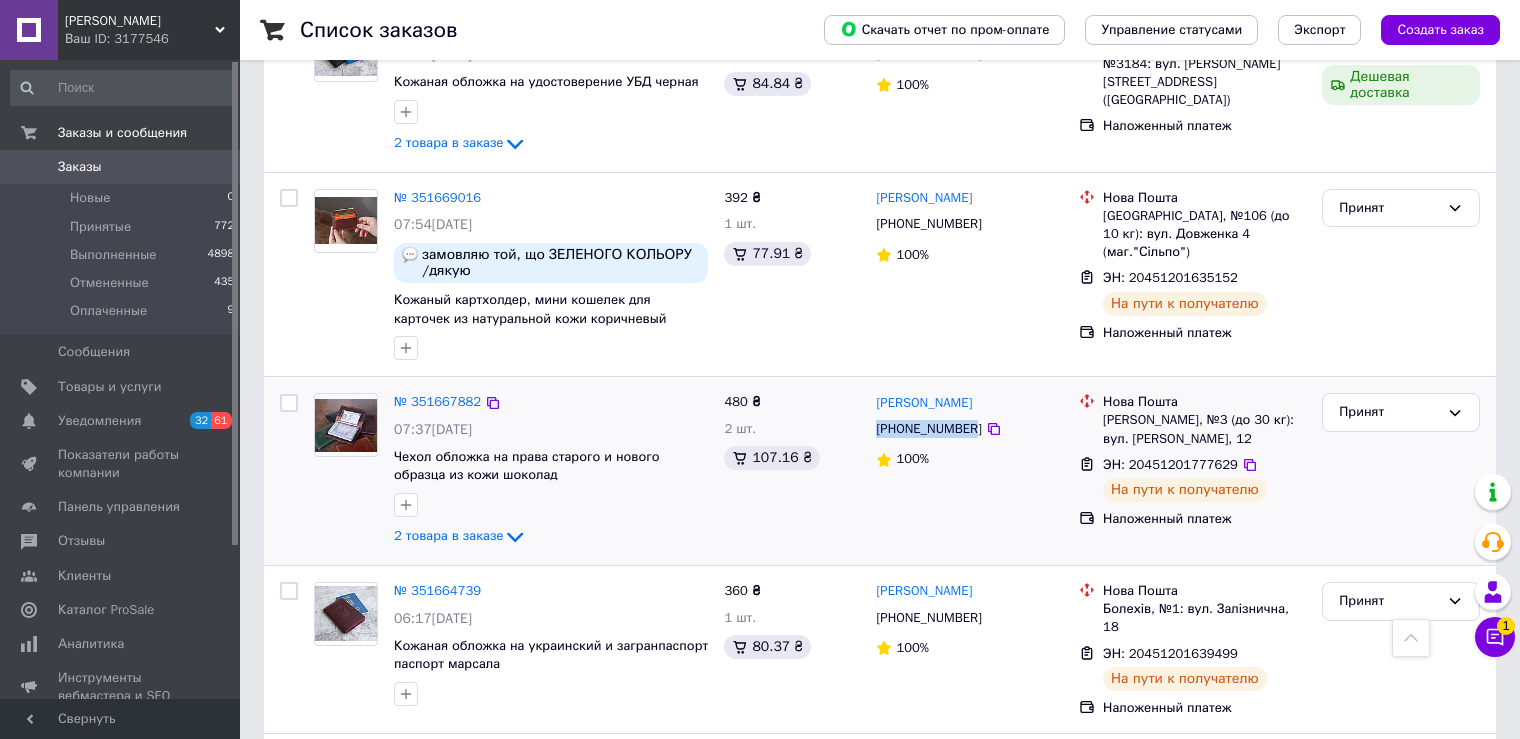 drag, startPoint x: 971, startPoint y: 324, endPoint x: 880, endPoint y: 330, distance: 91.197586 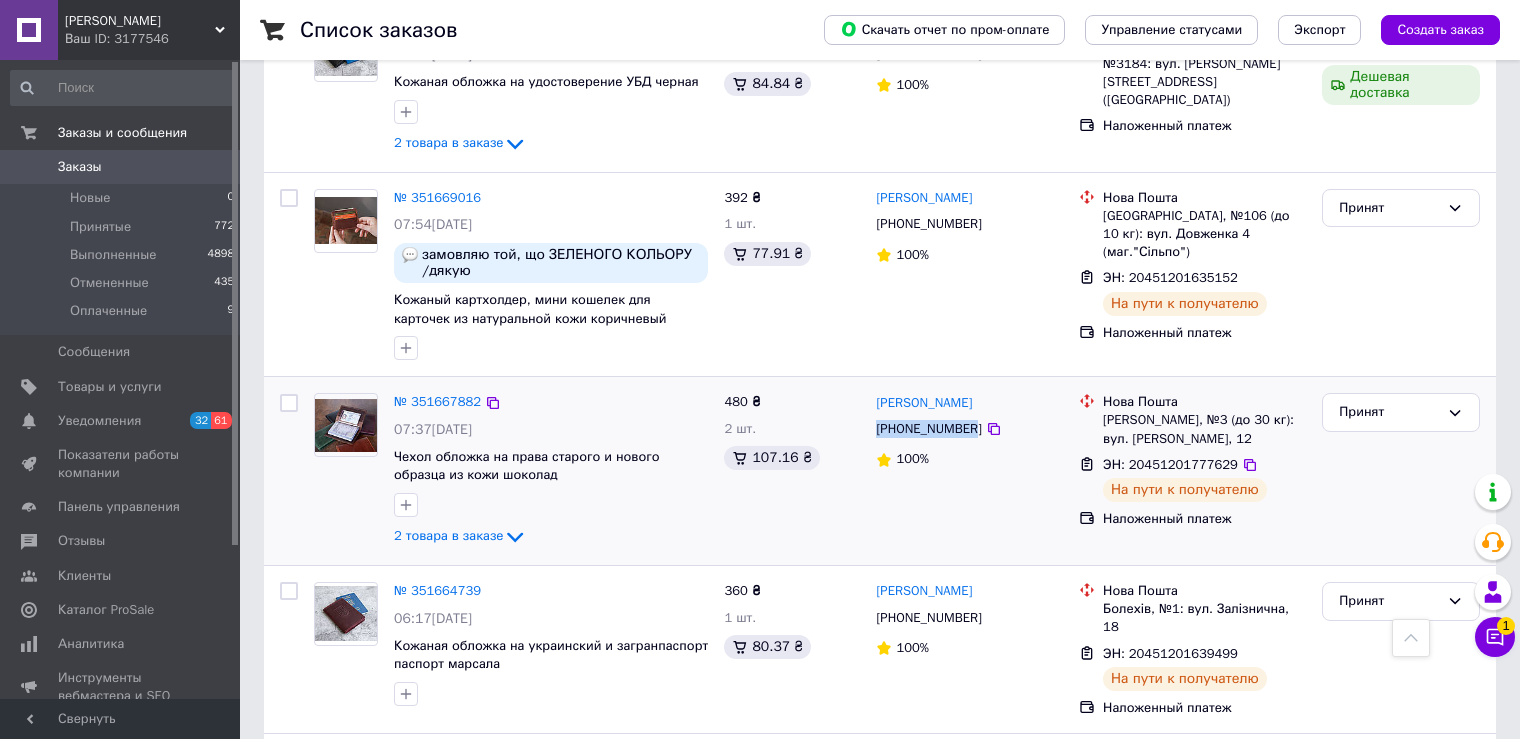 click on "[PHONE_NUMBER]" at bounding box center (969, 429) 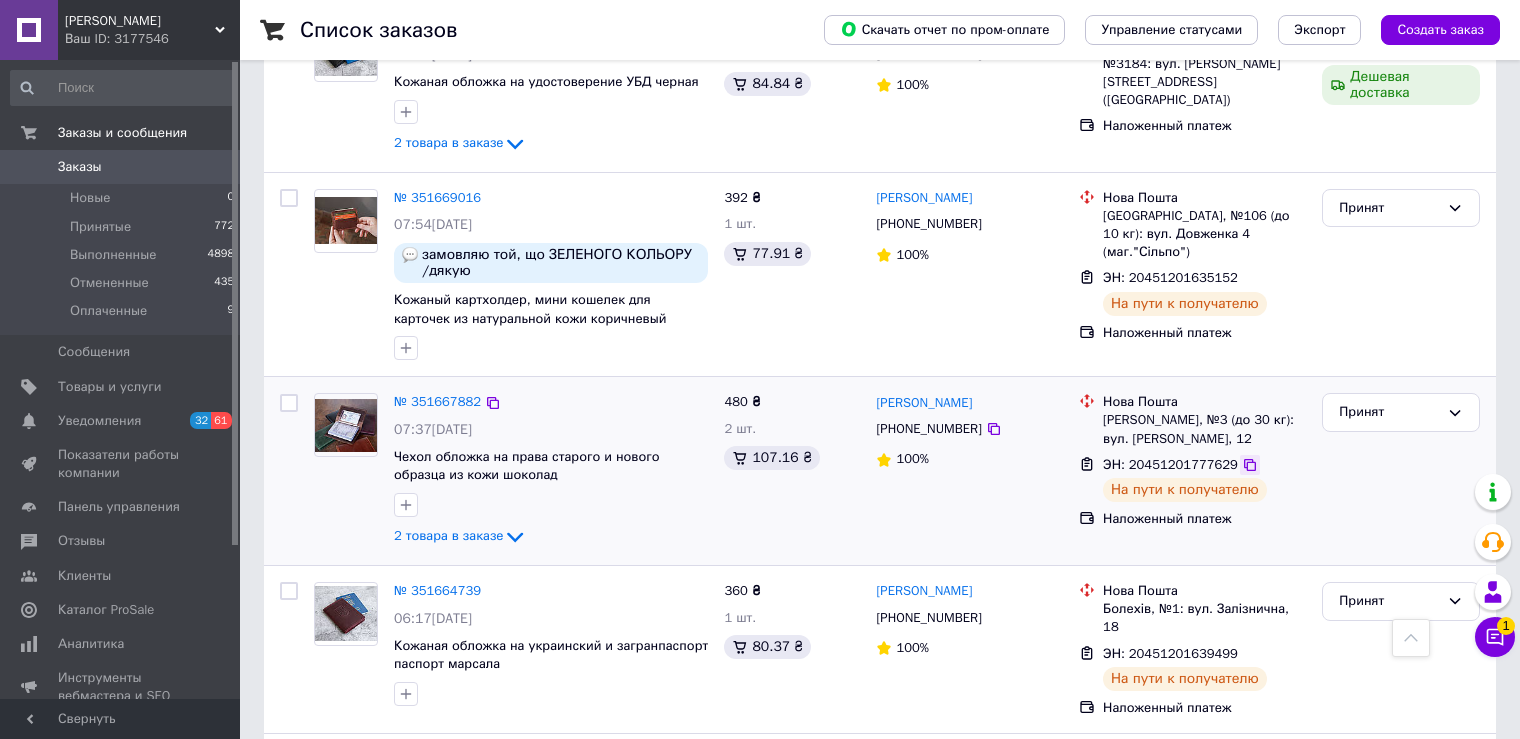 click 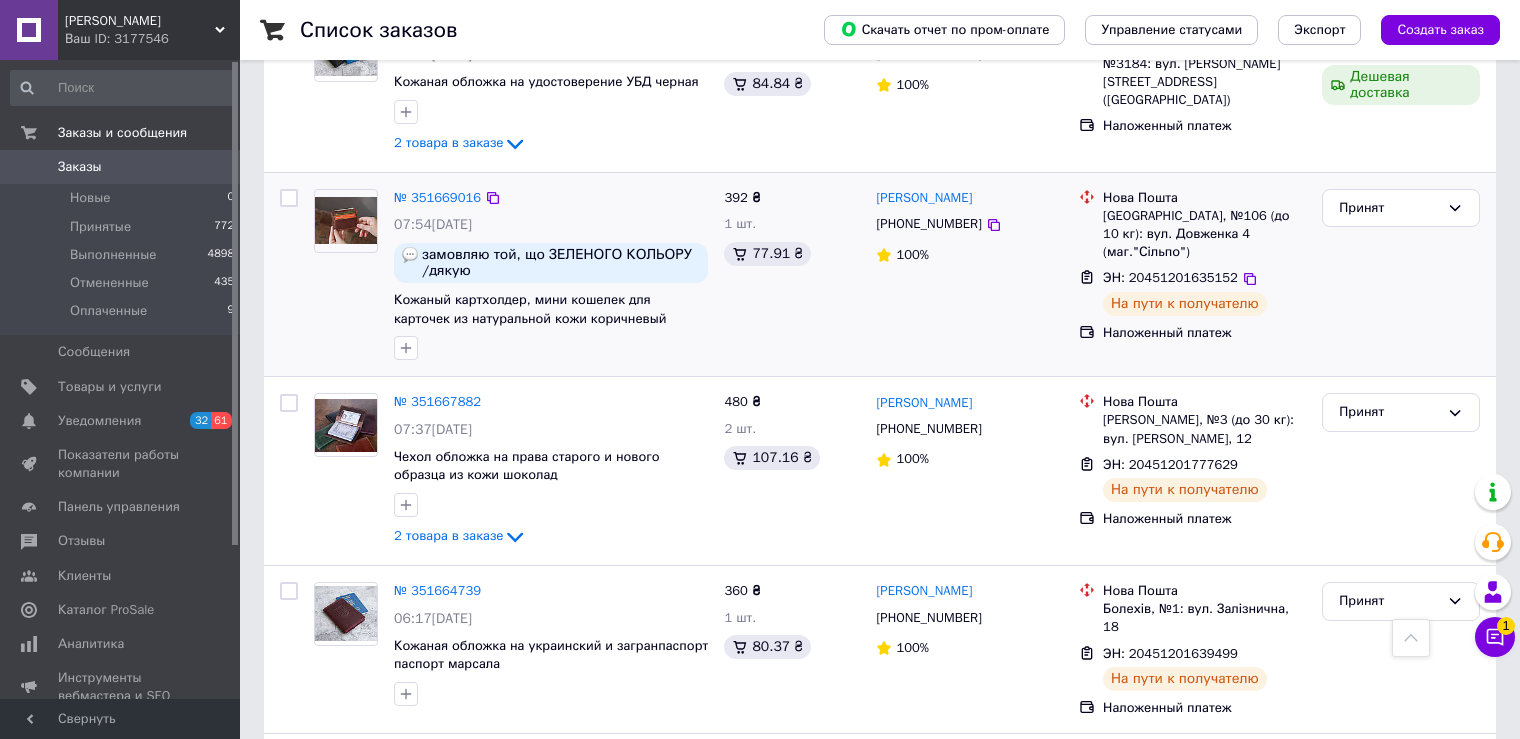 scroll, scrollTop: 2300, scrollLeft: 0, axis: vertical 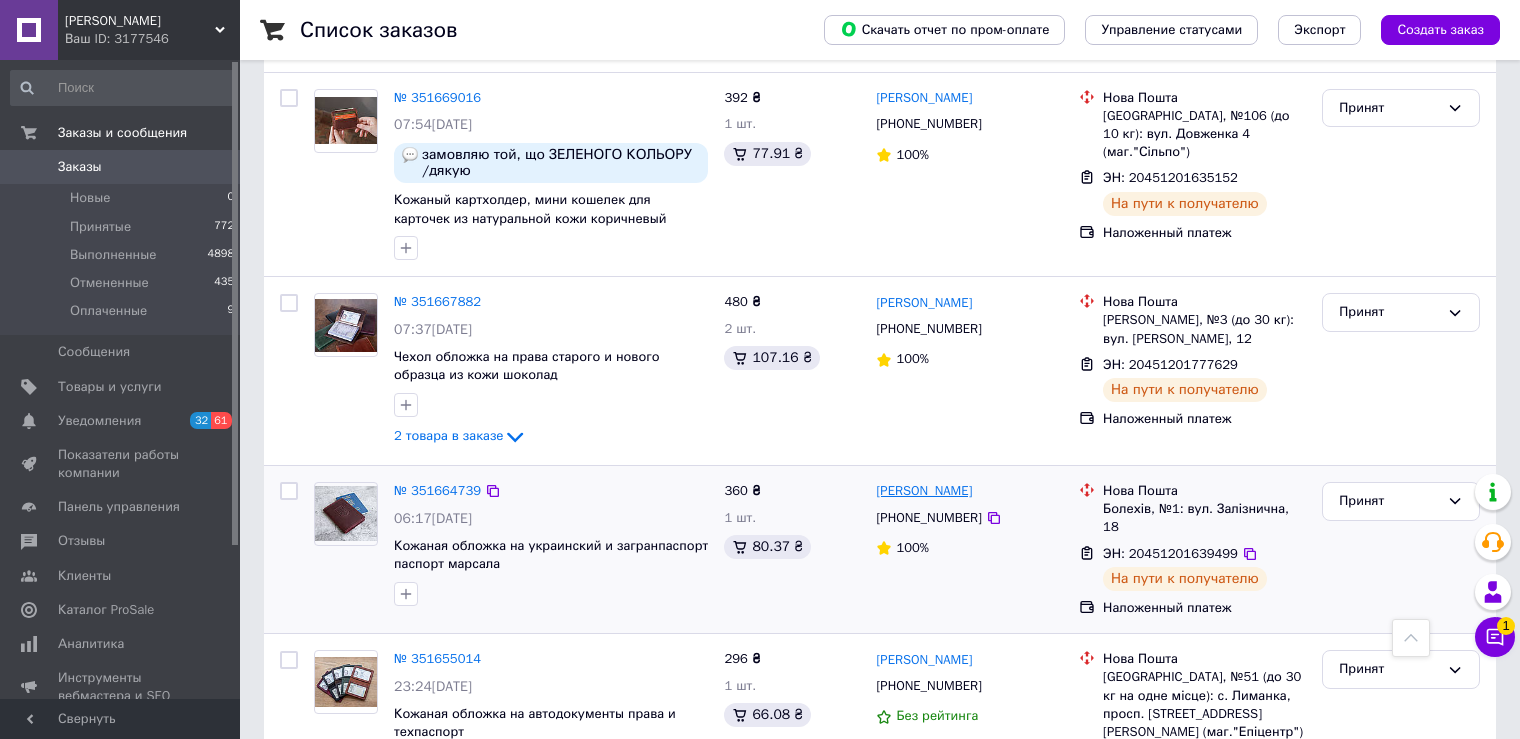 drag, startPoint x: 998, startPoint y: 386, endPoint x: 882, endPoint y: 374, distance: 116.61904 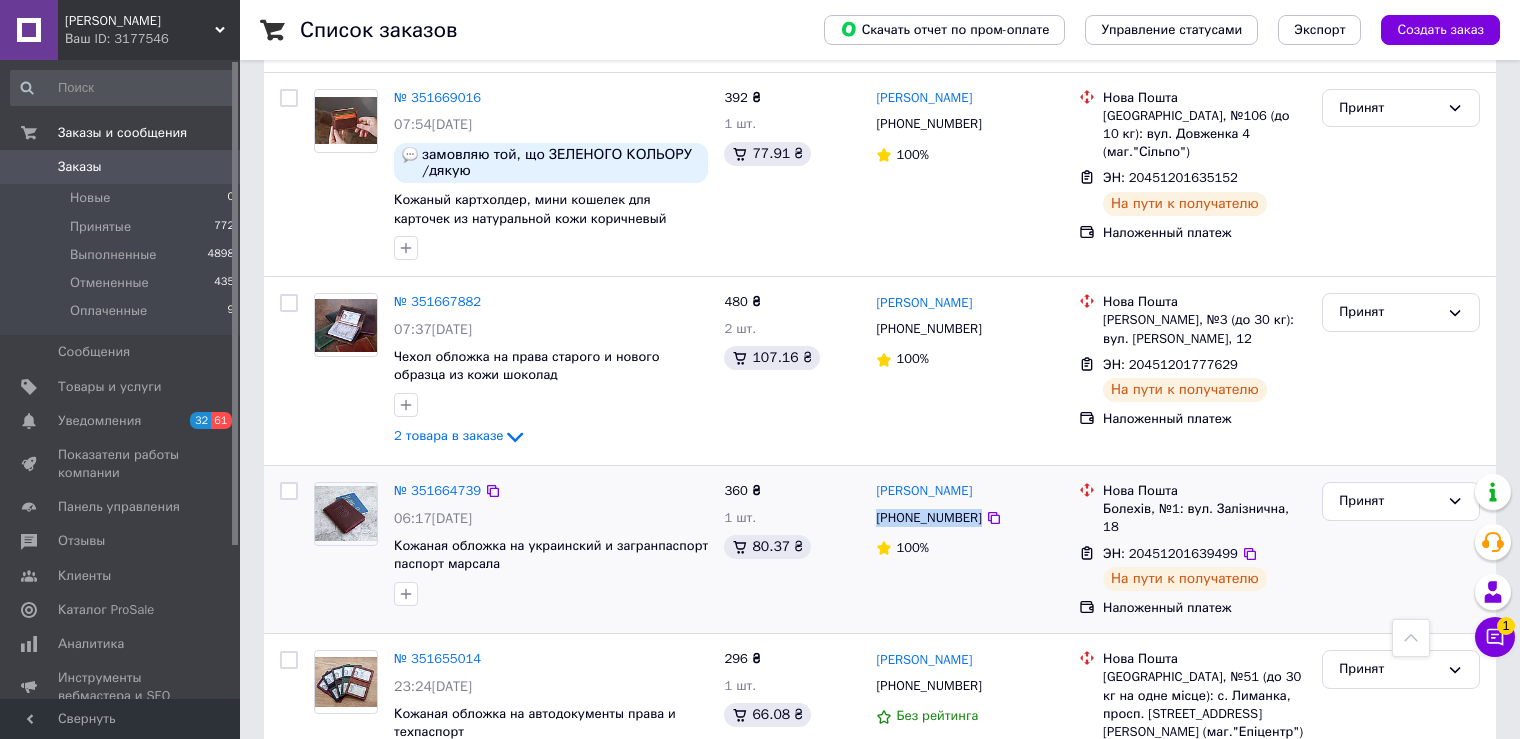drag, startPoint x: 973, startPoint y: 413, endPoint x: 878, endPoint y: 398, distance: 96.17692 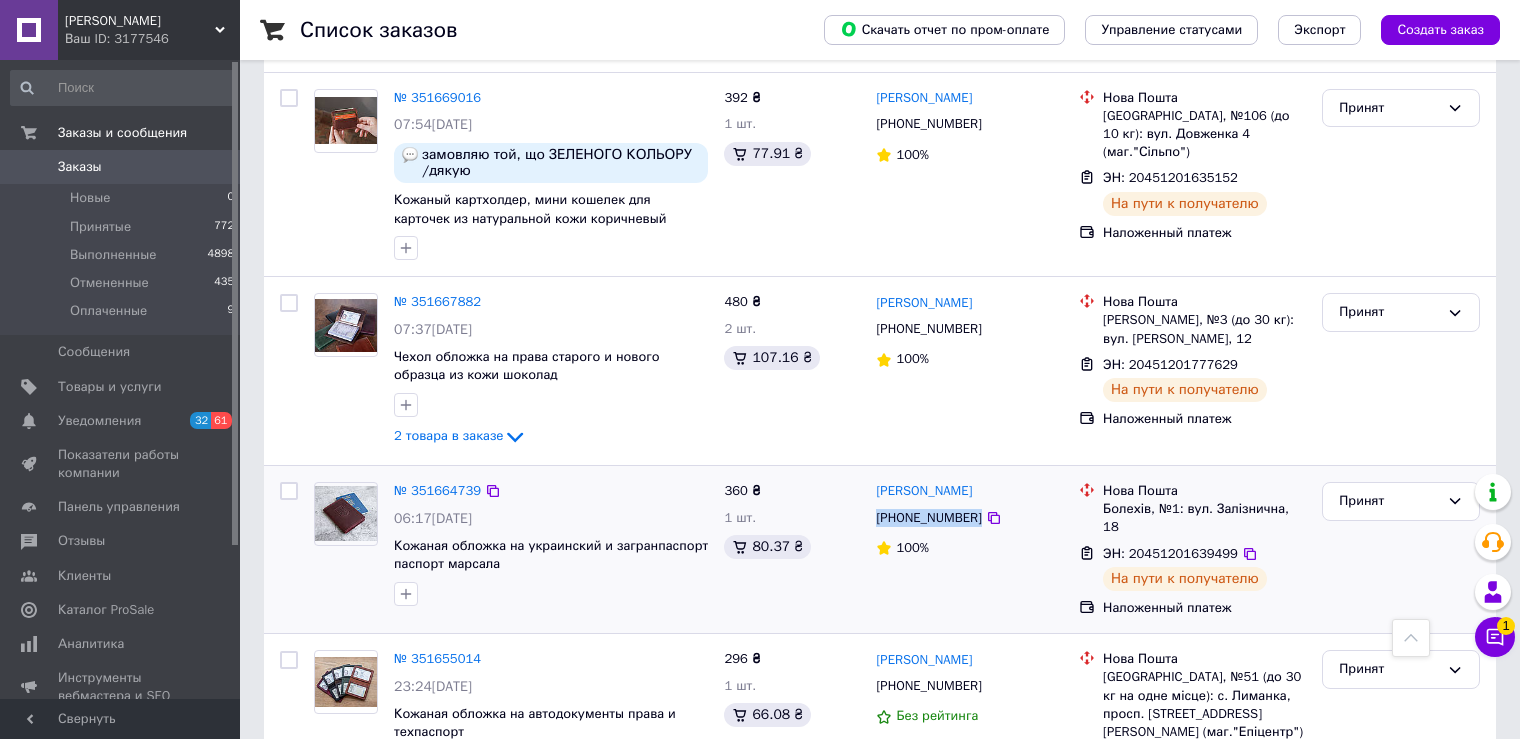 click on "[PHONE_NUMBER]" at bounding box center (969, 518) 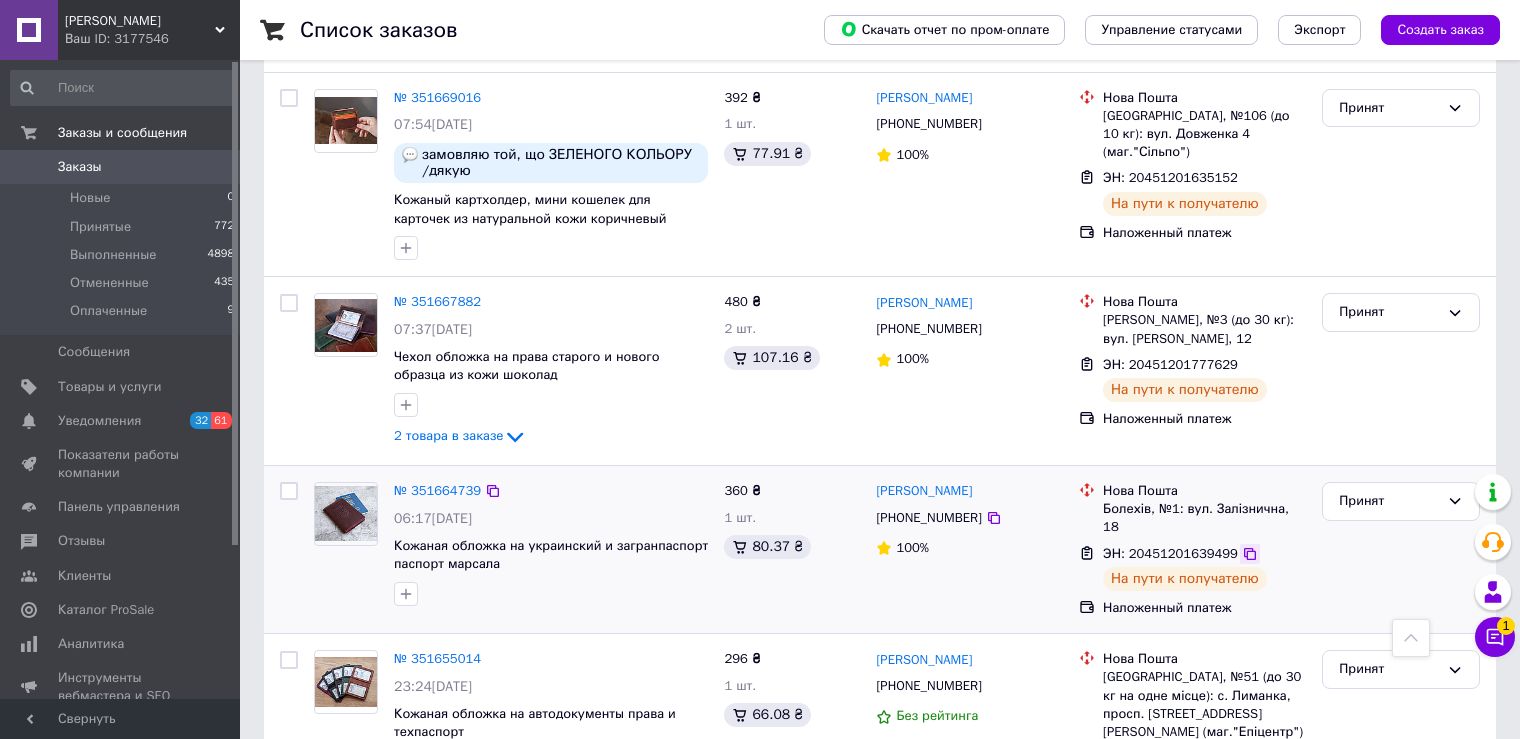 click 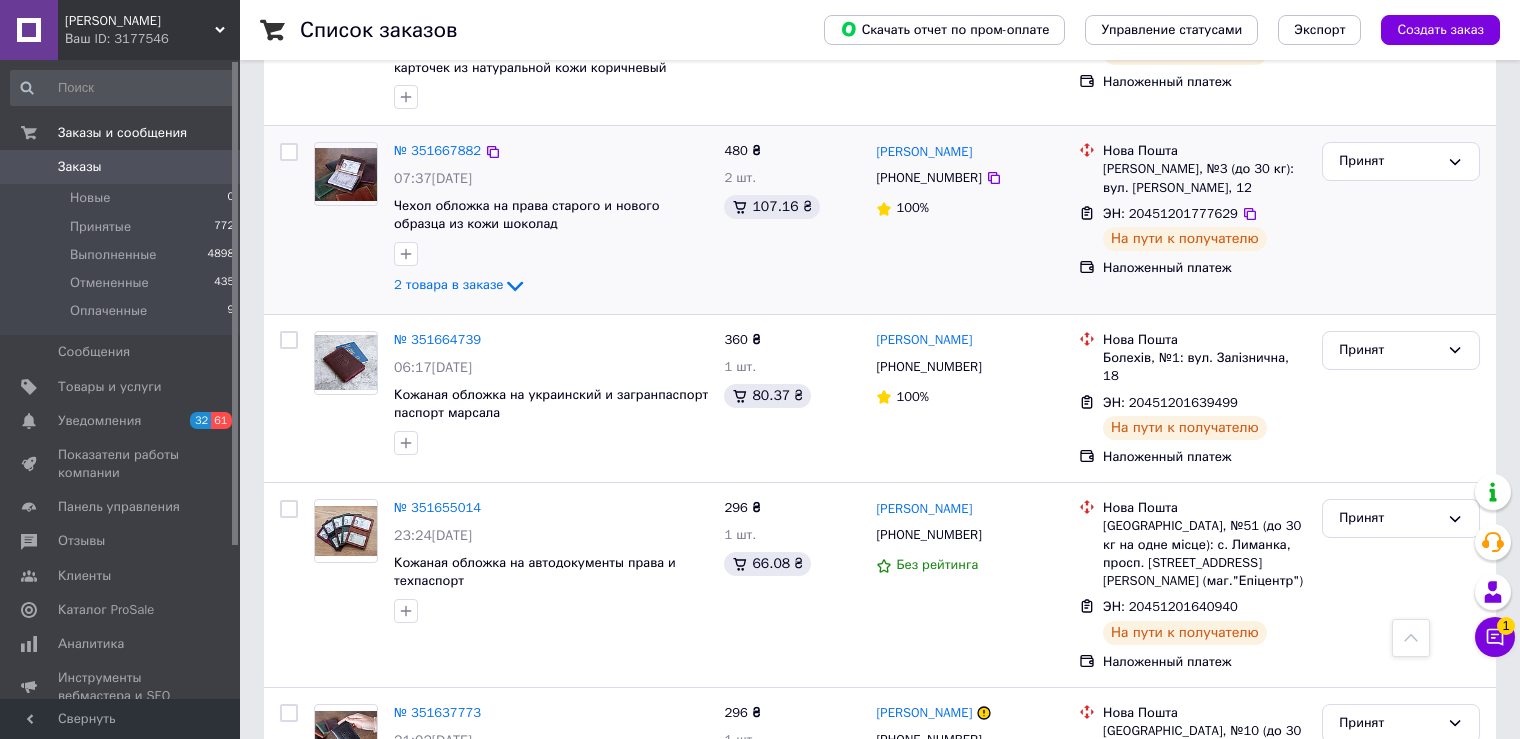 scroll, scrollTop: 2500, scrollLeft: 0, axis: vertical 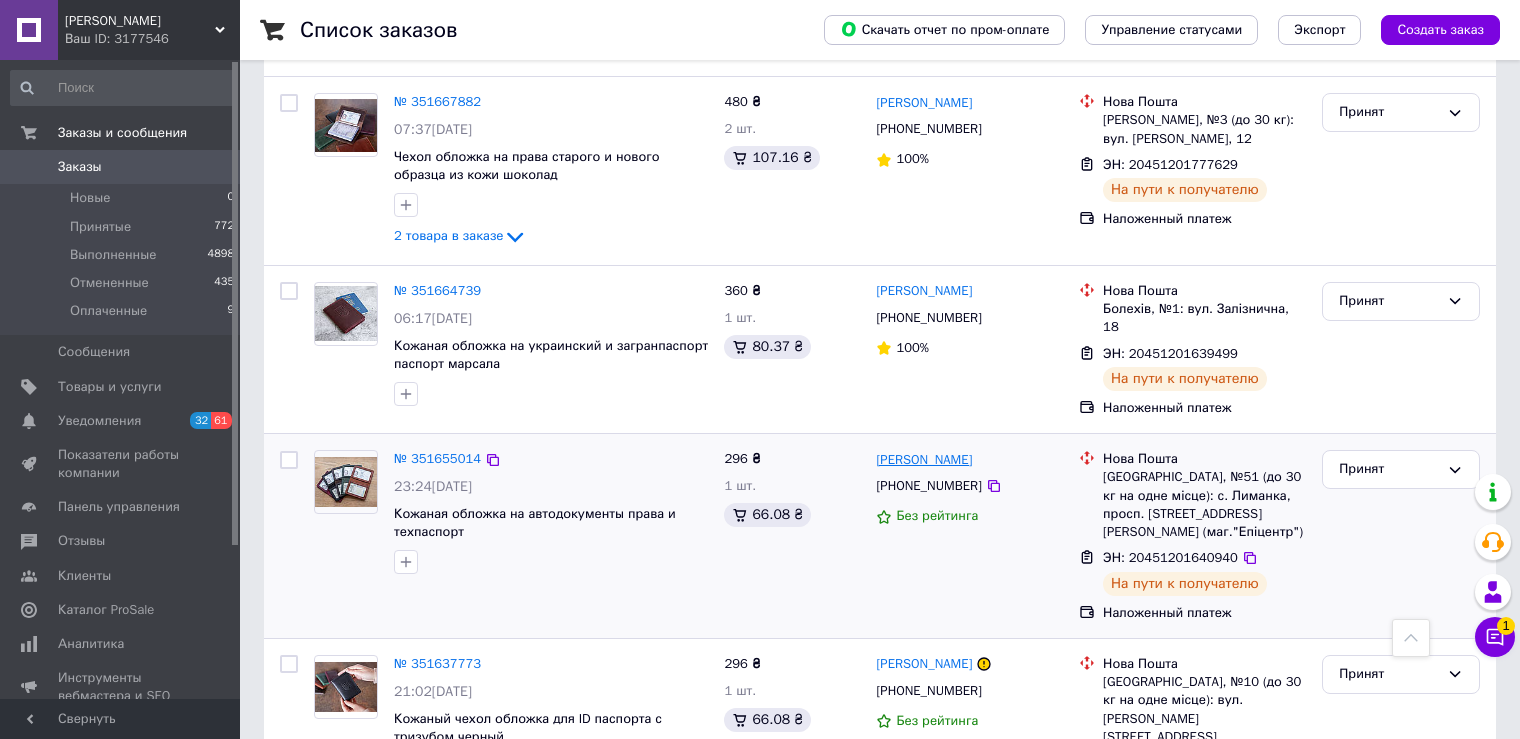 drag, startPoint x: 1027, startPoint y: 341, endPoint x: 879, endPoint y: 339, distance: 148.01352 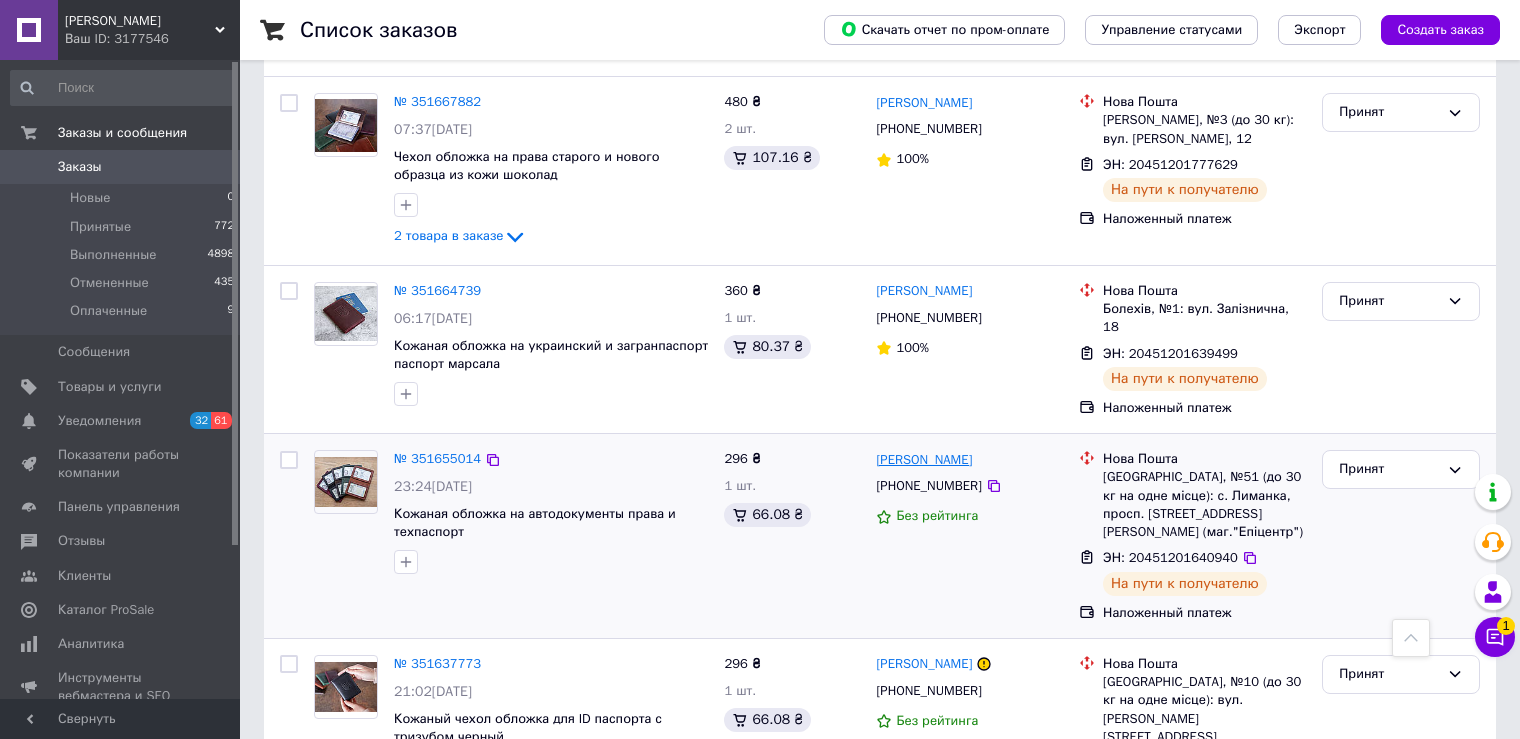 click on "[PERSON_NAME]" at bounding box center [969, 459] 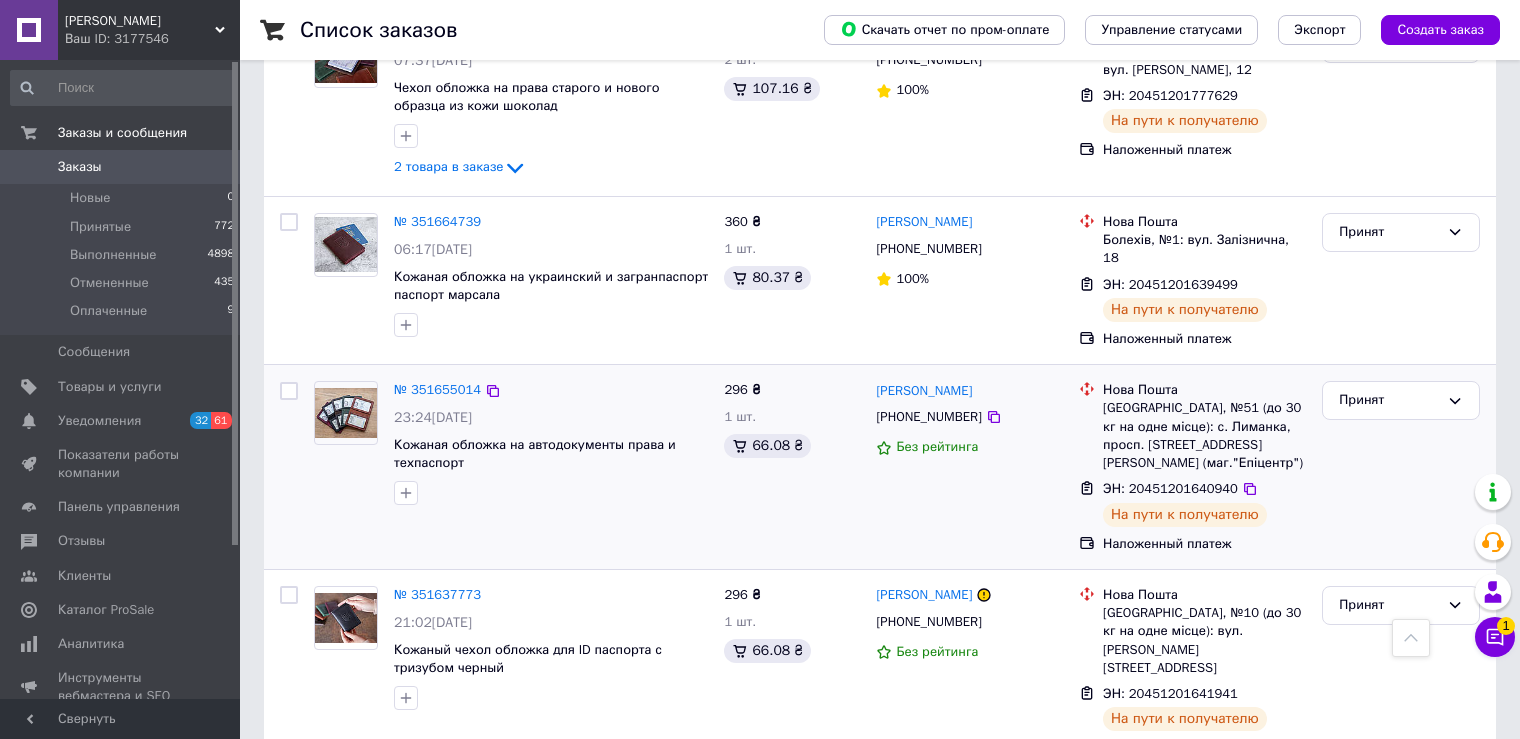 scroll, scrollTop: 2600, scrollLeft: 0, axis: vertical 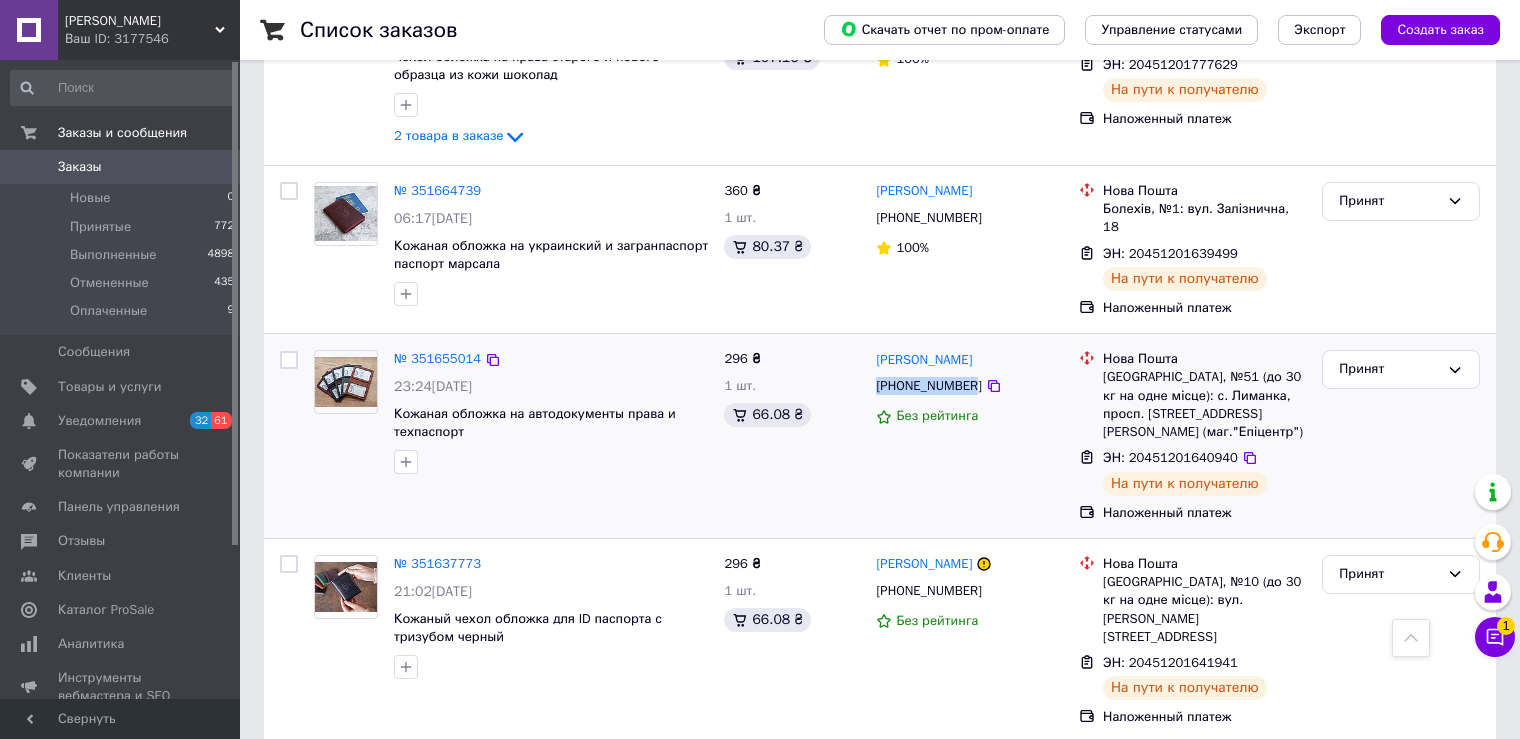 drag, startPoint x: 969, startPoint y: 263, endPoint x: 874, endPoint y: 260, distance: 95.047356 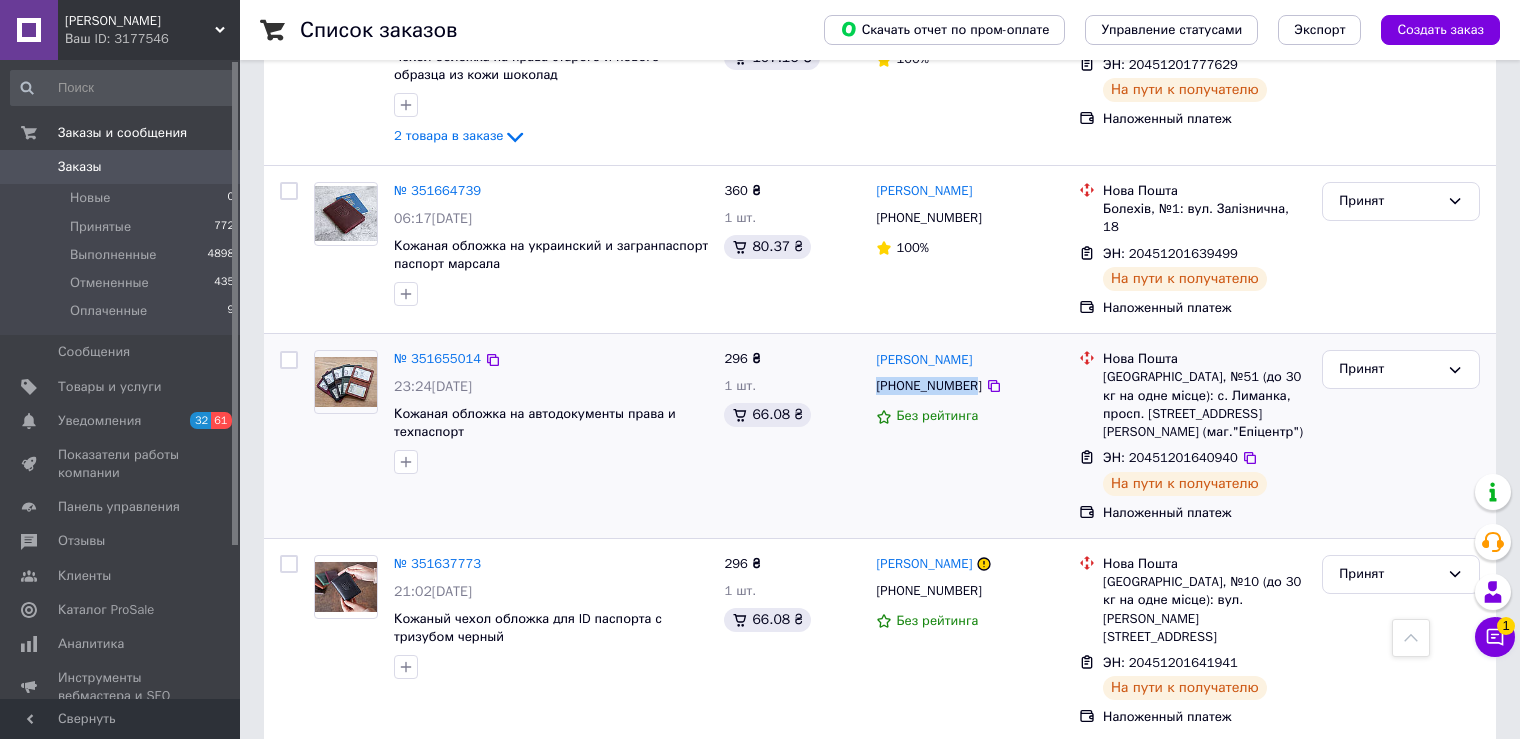 click on "[PHONE_NUMBER]" at bounding box center [928, 386] 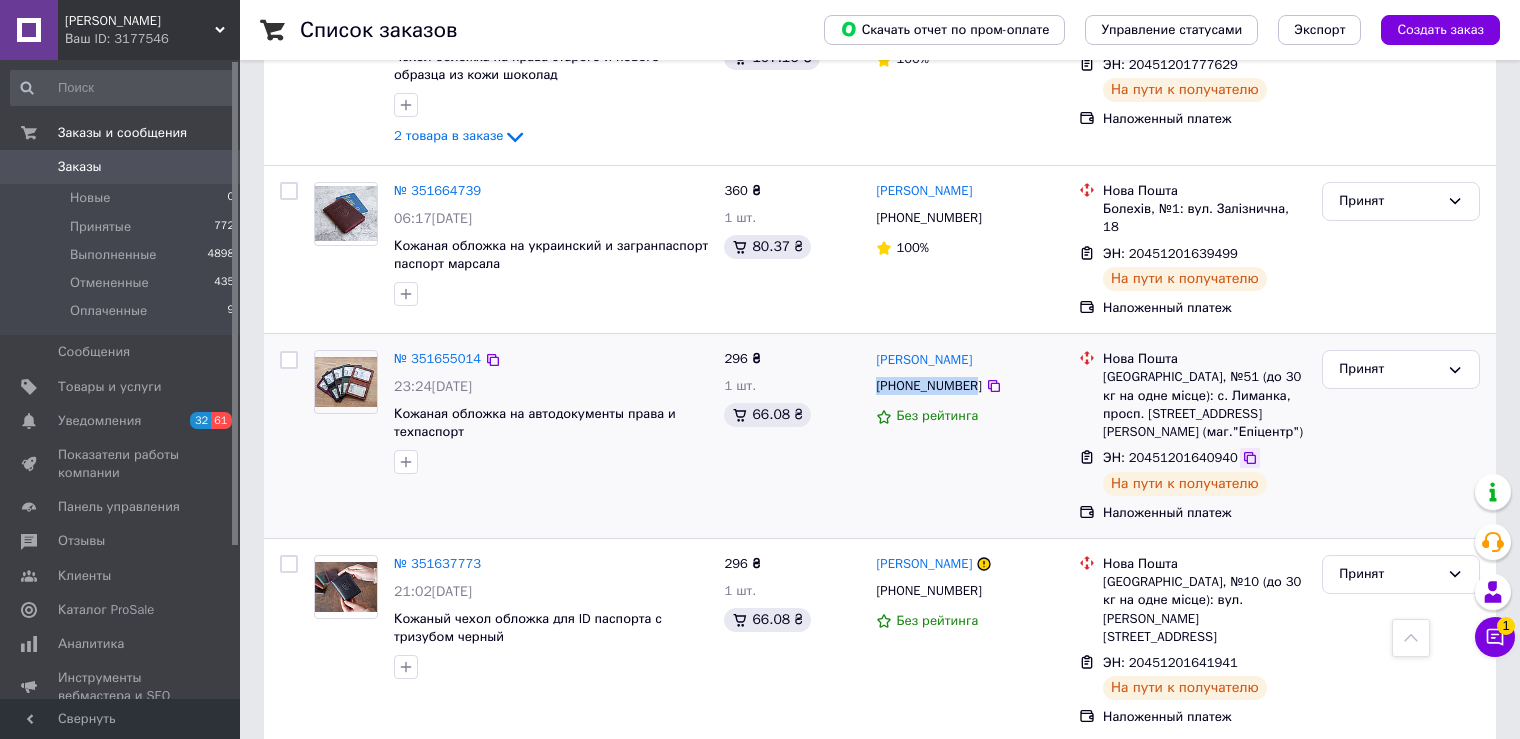 click 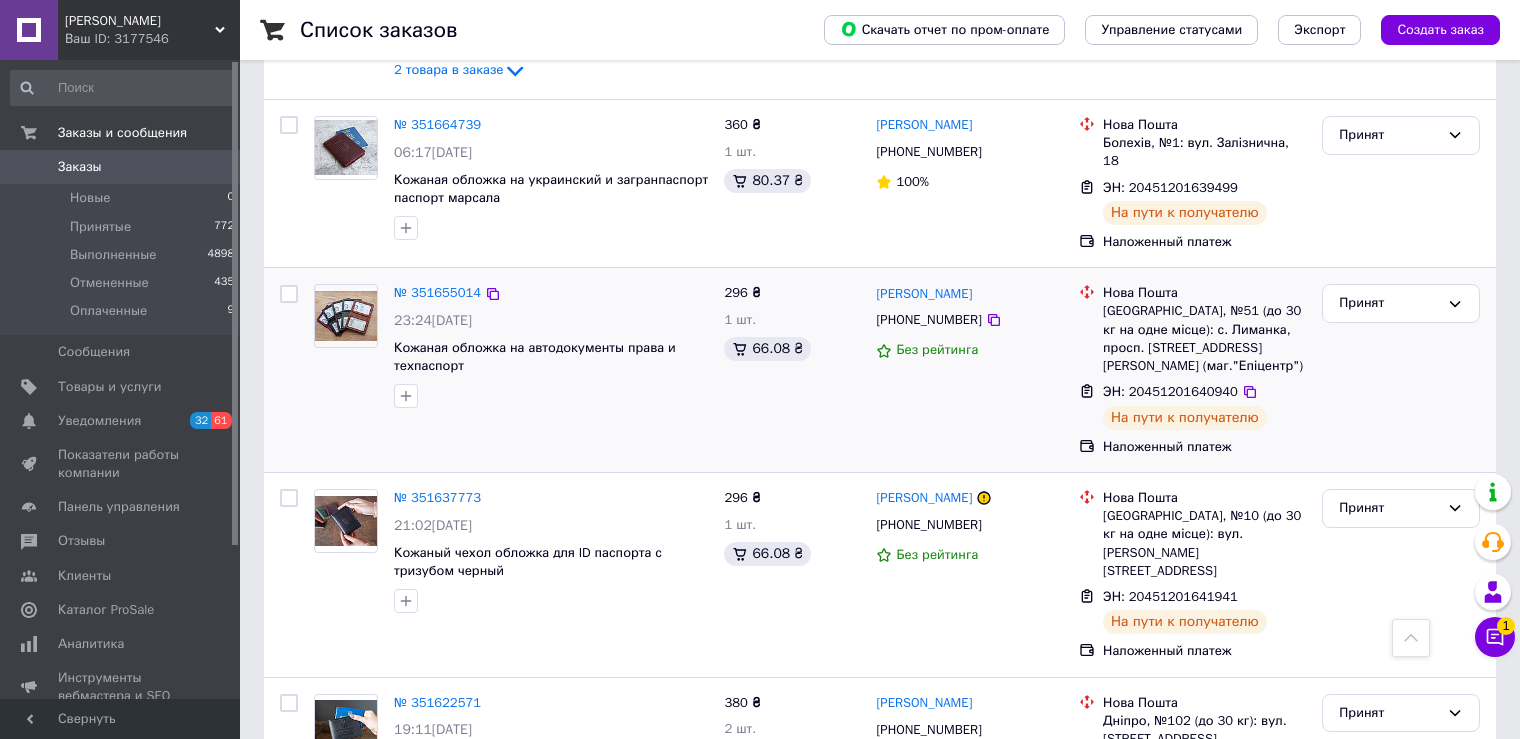 scroll, scrollTop: 2700, scrollLeft: 0, axis: vertical 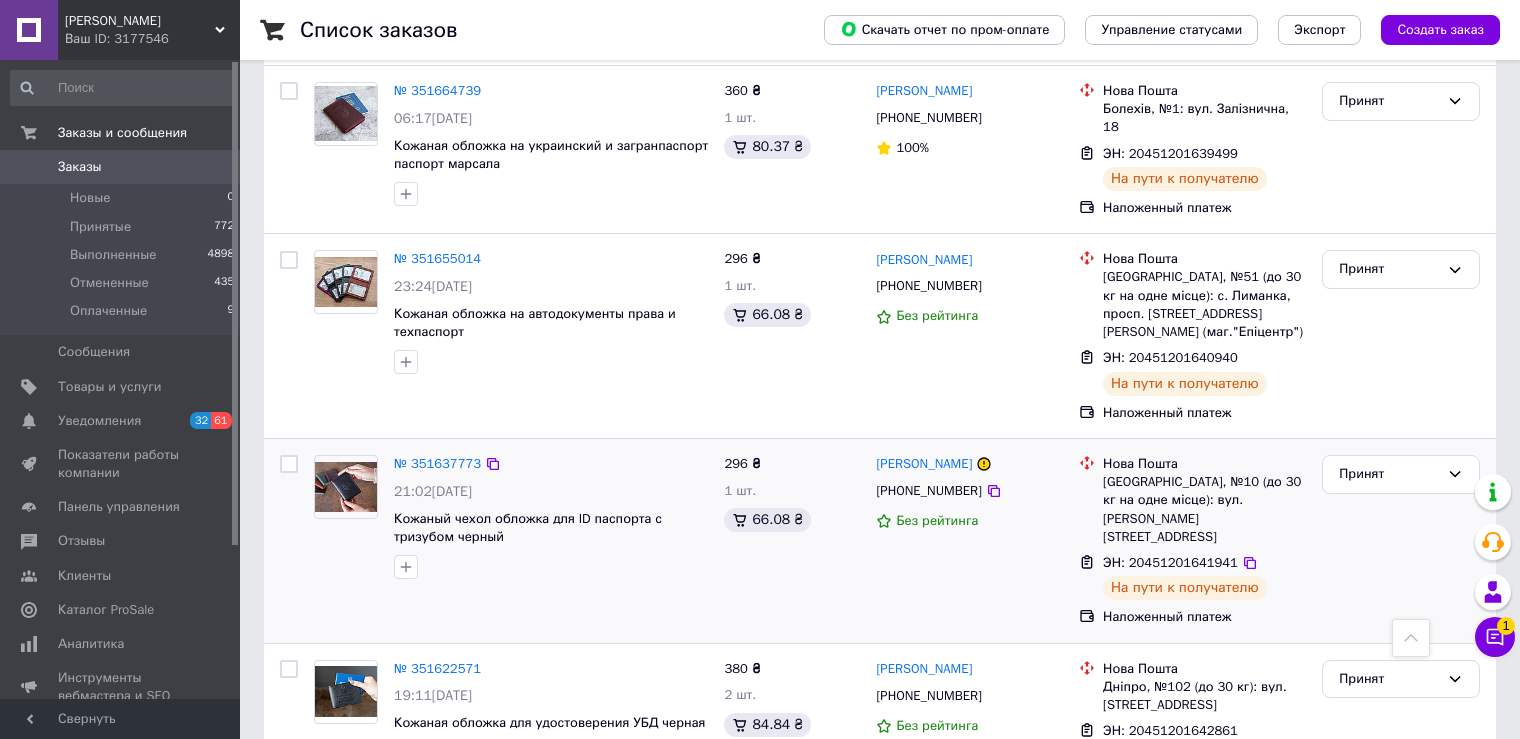 drag, startPoint x: 1023, startPoint y: 344, endPoint x: 872, endPoint y: 342, distance: 151.01324 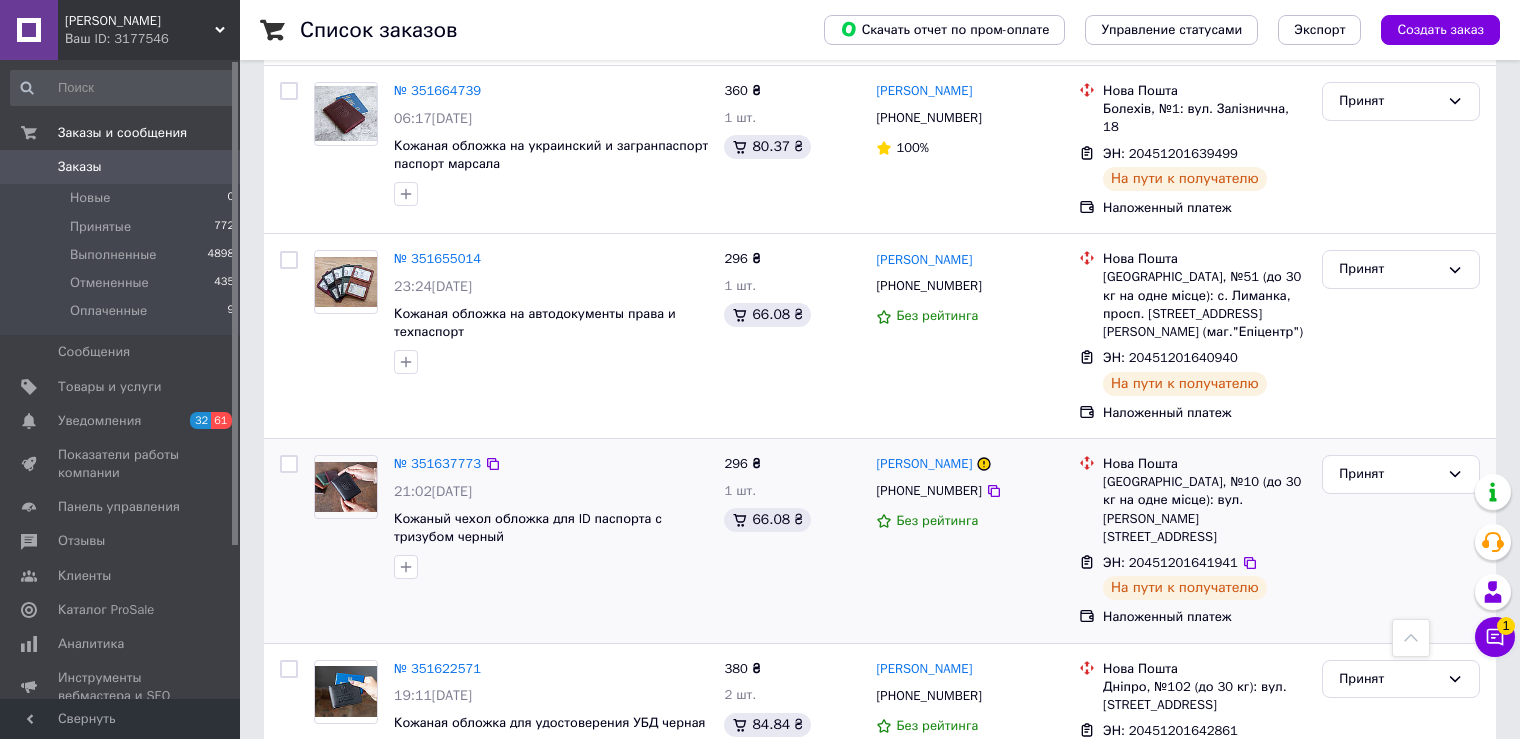 click on "[PERSON_NAME]" at bounding box center [969, 464] 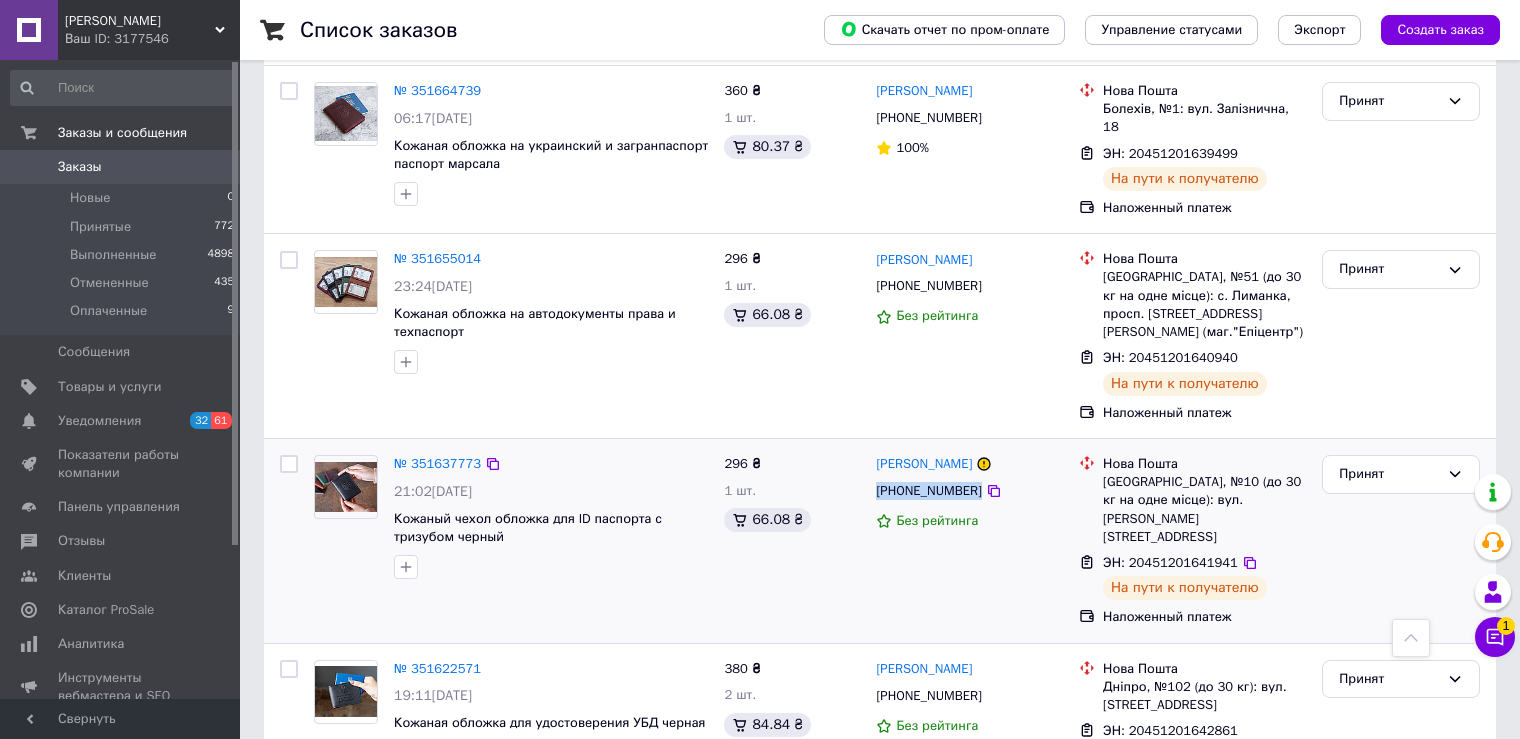 drag, startPoint x: 971, startPoint y: 373, endPoint x: 879, endPoint y: 374, distance: 92.00543 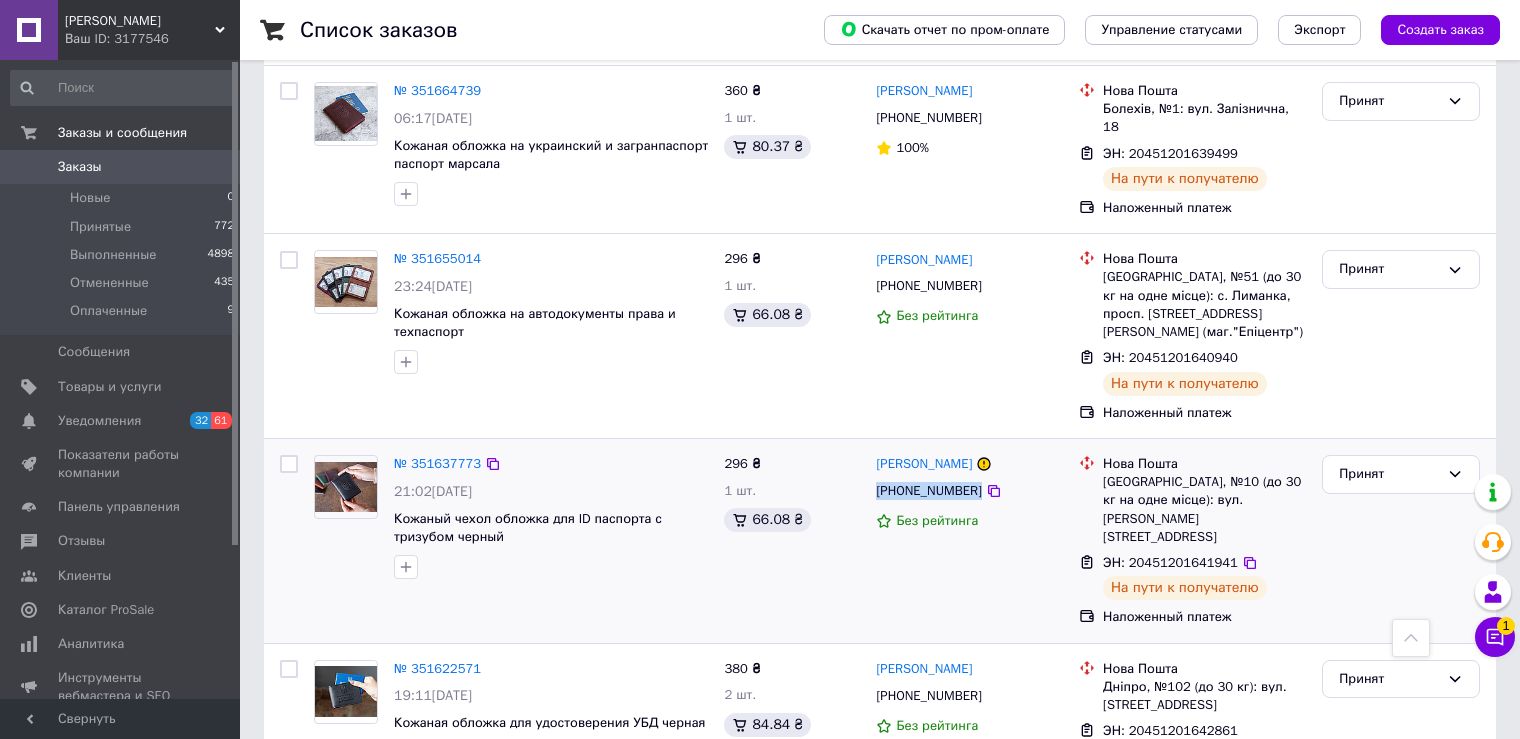 click on "[PHONE_NUMBER]" at bounding box center (969, 491) 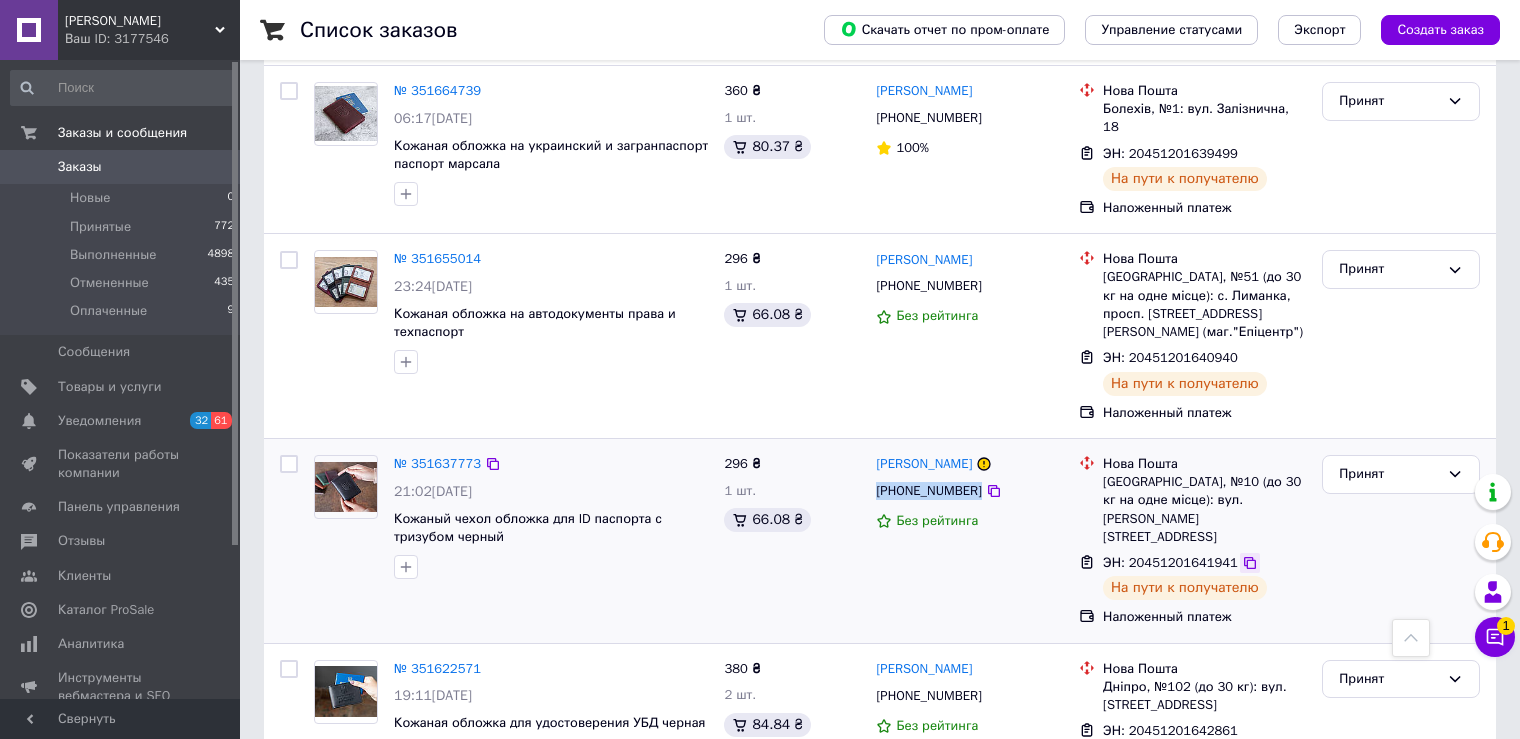 click 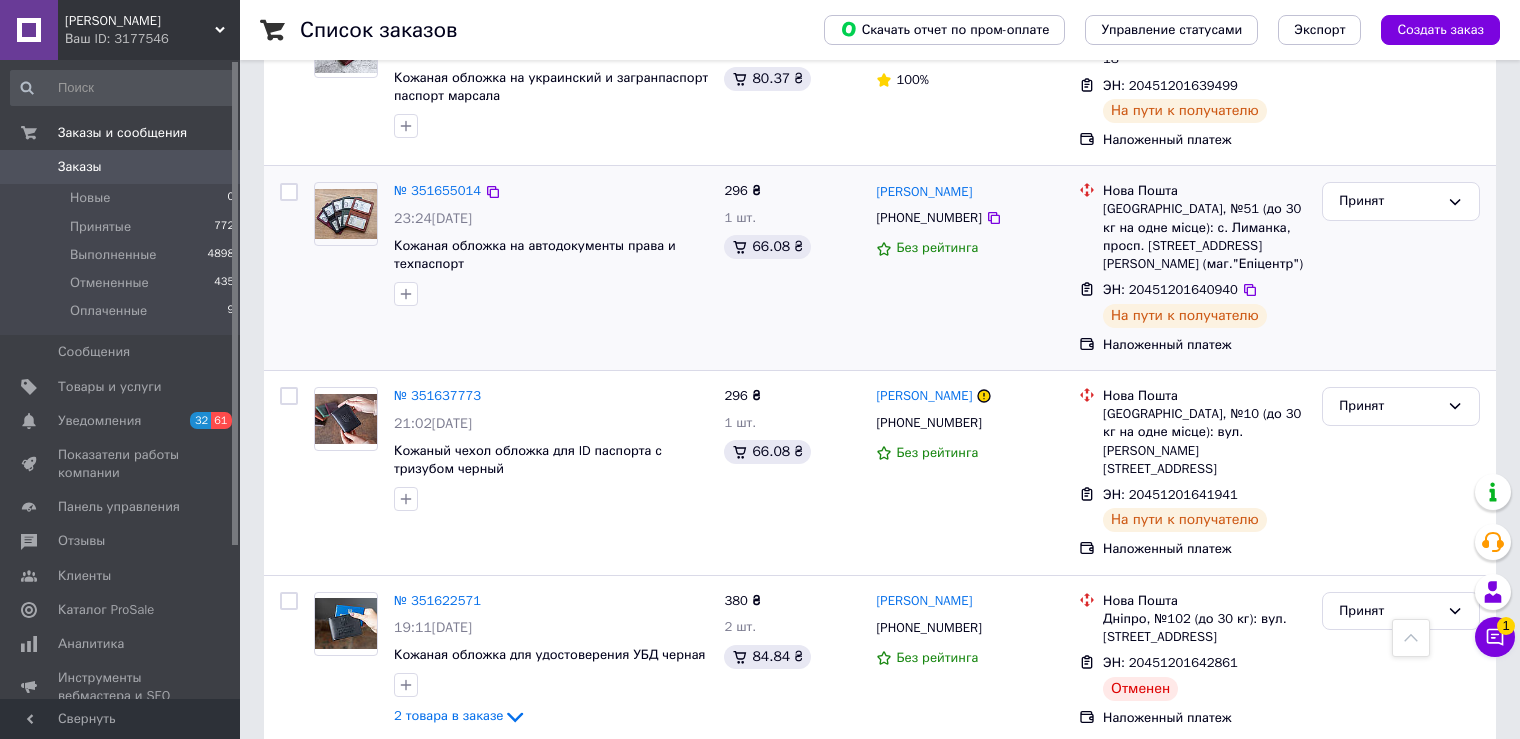 scroll, scrollTop: 2800, scrollLeft: 0, axis: vertical 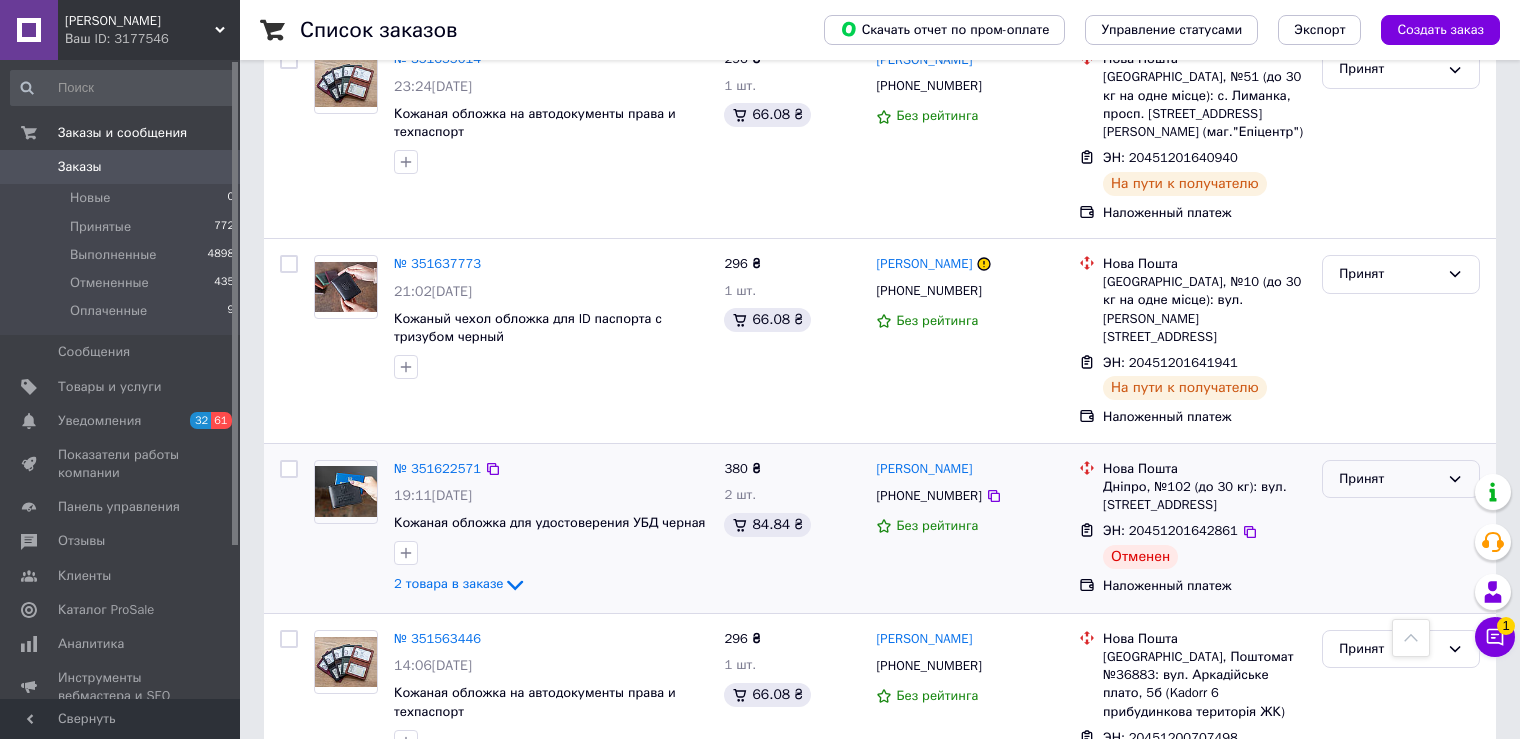 click 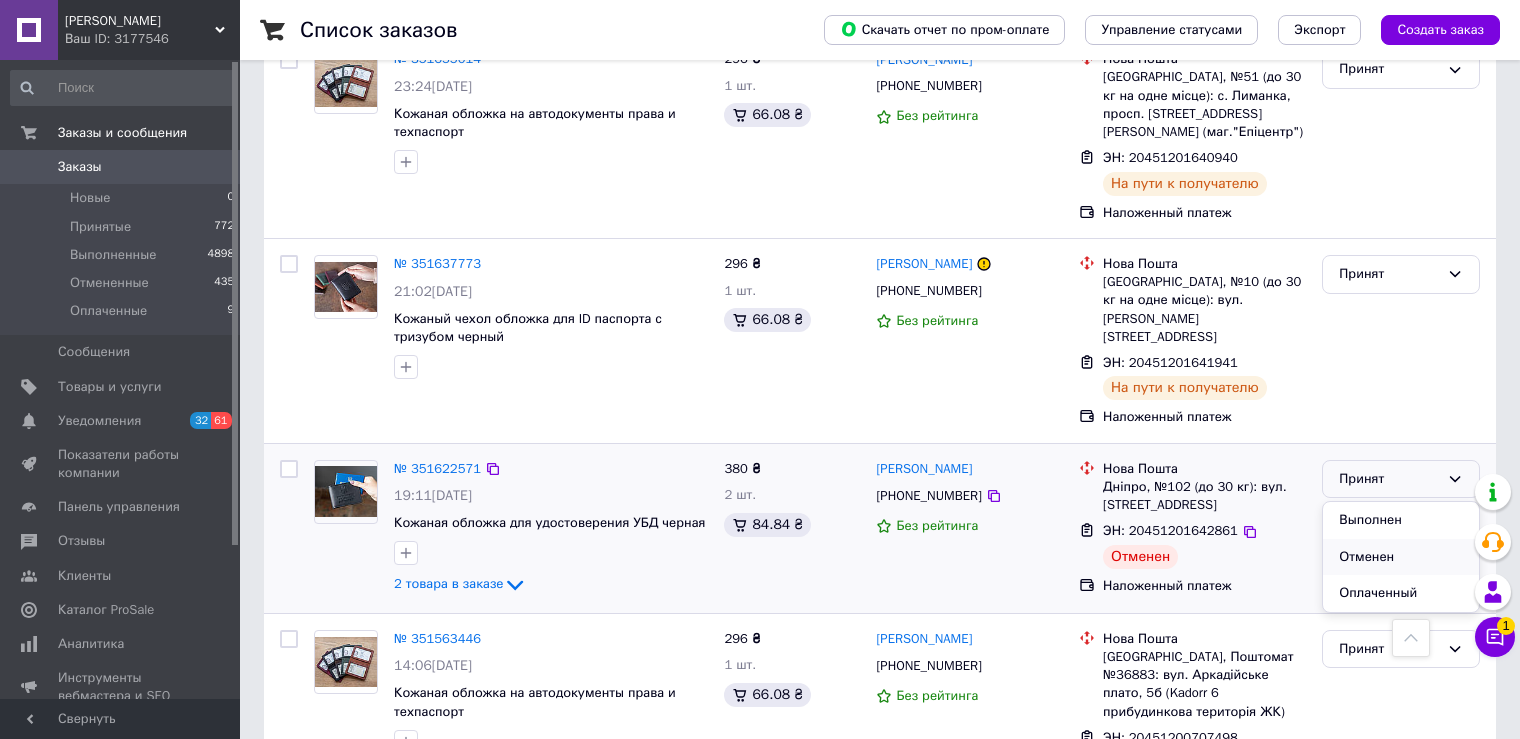 click on "Отменен" at bounding box center (1401, 557) 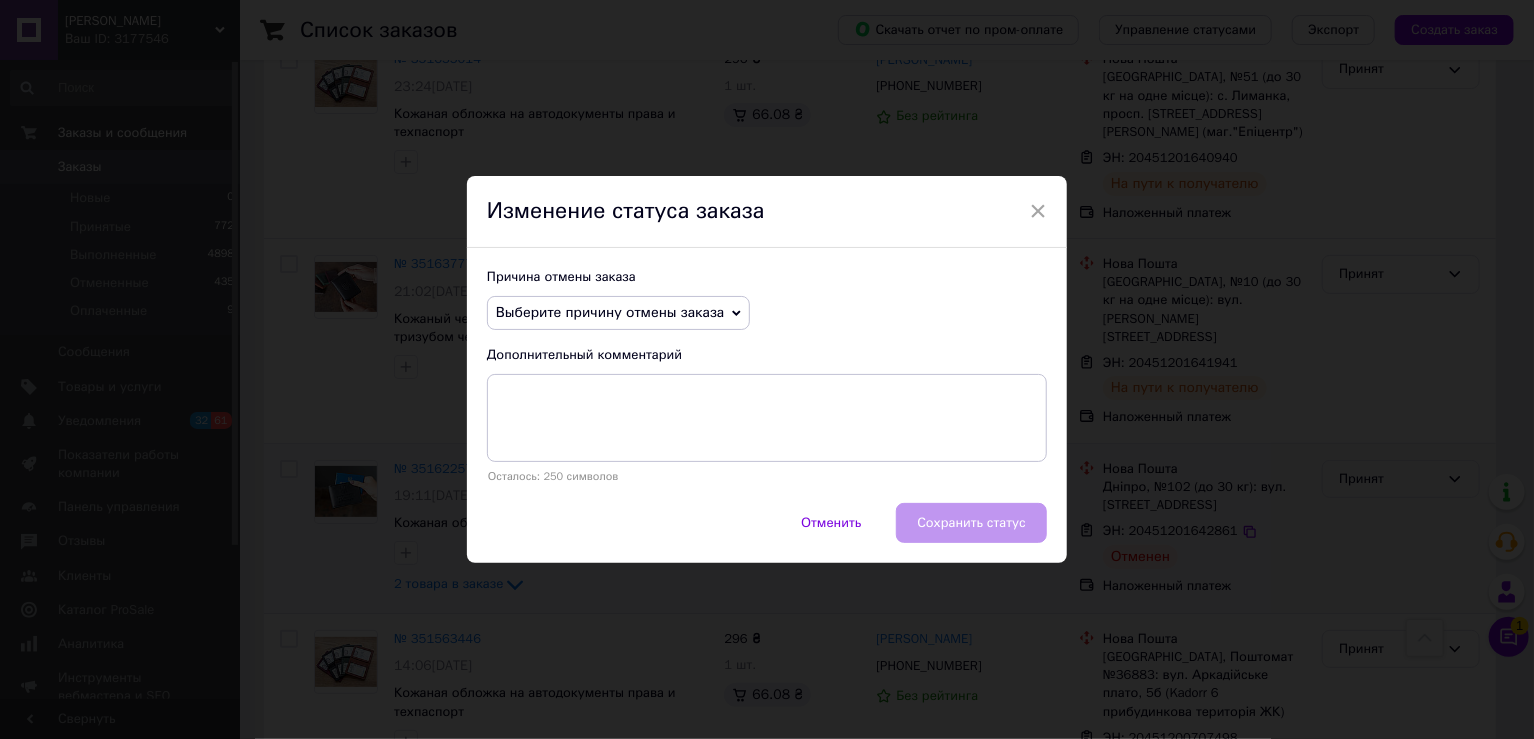 click on "Выберите причину отмены заказа" at bounding box center (618, 313) 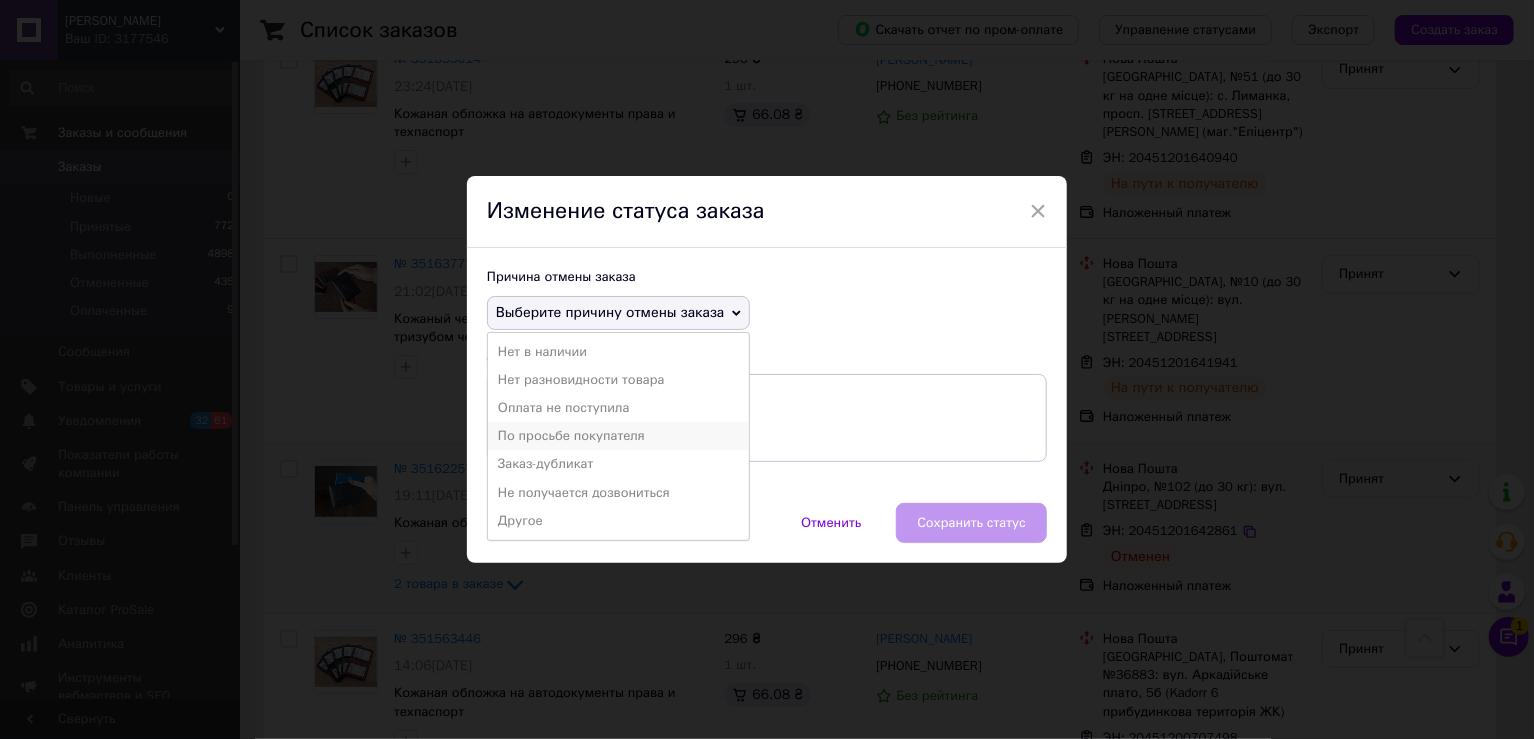click on "По просьбе покупателя" at bounding box center [618, 436] 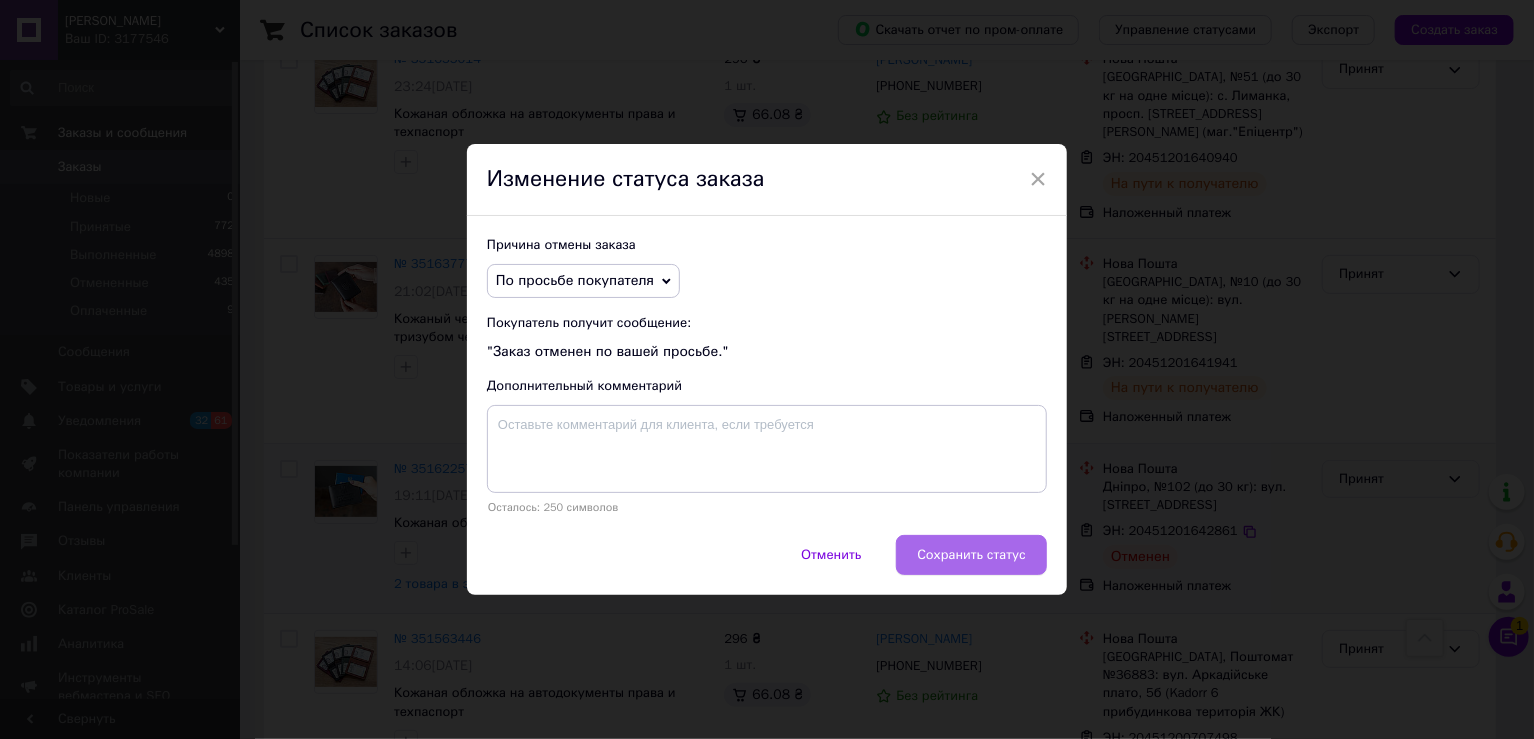 click on "Сохранить статус" at bounding box center [971, 555] 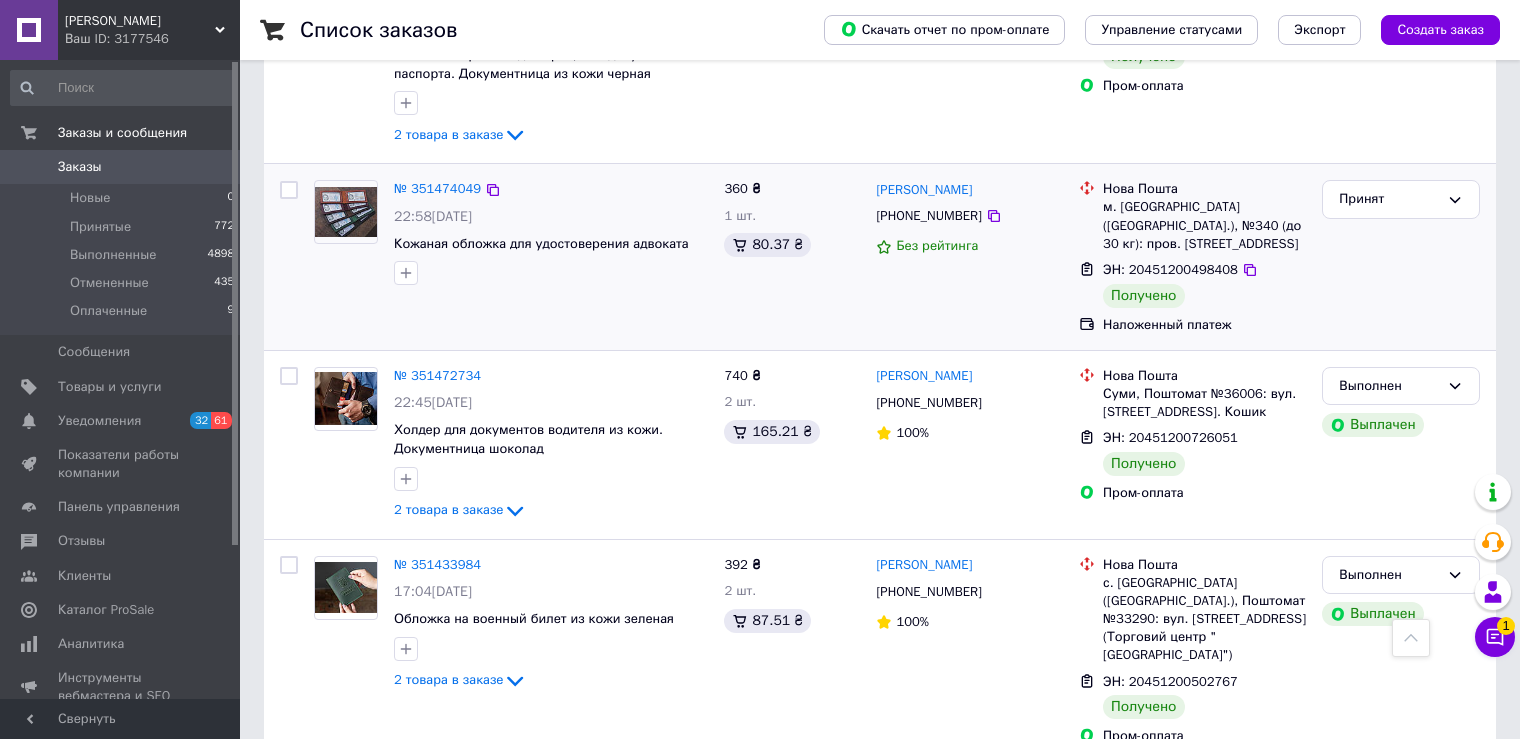 scroll, scrollTop: 4200, scrollLeft: 0, axis: vertical 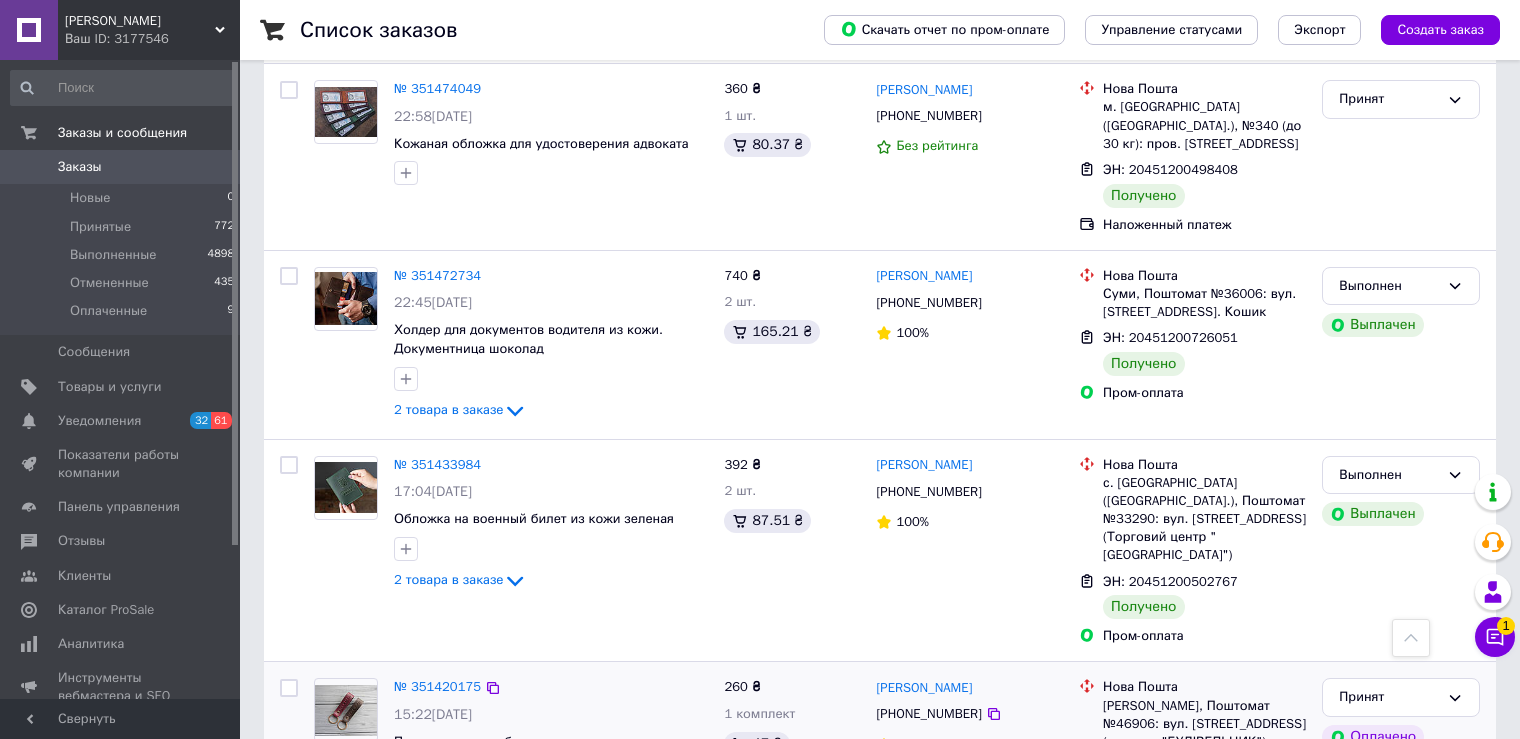 click 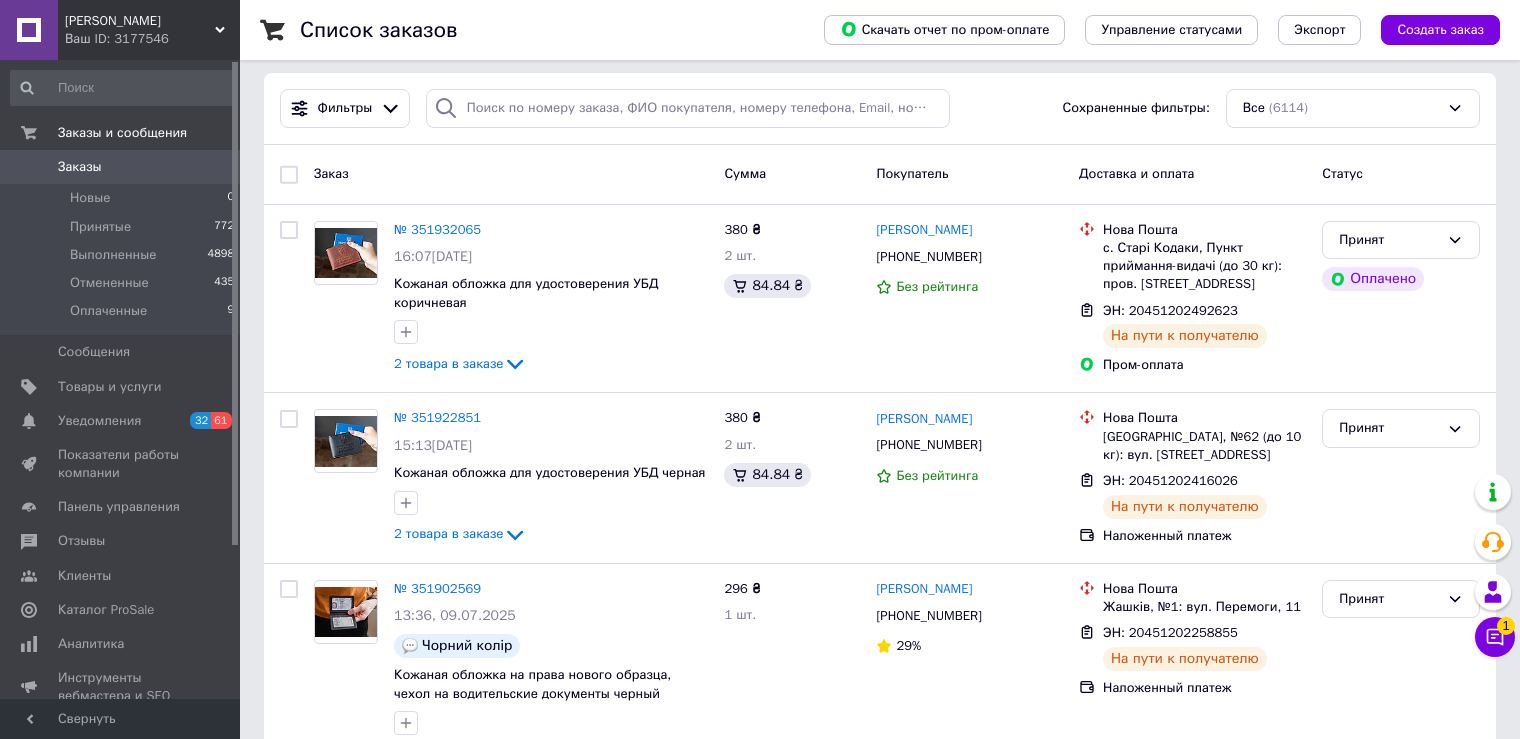scroll, scrollTop: 0, scrollLeft: 0, axis: both 